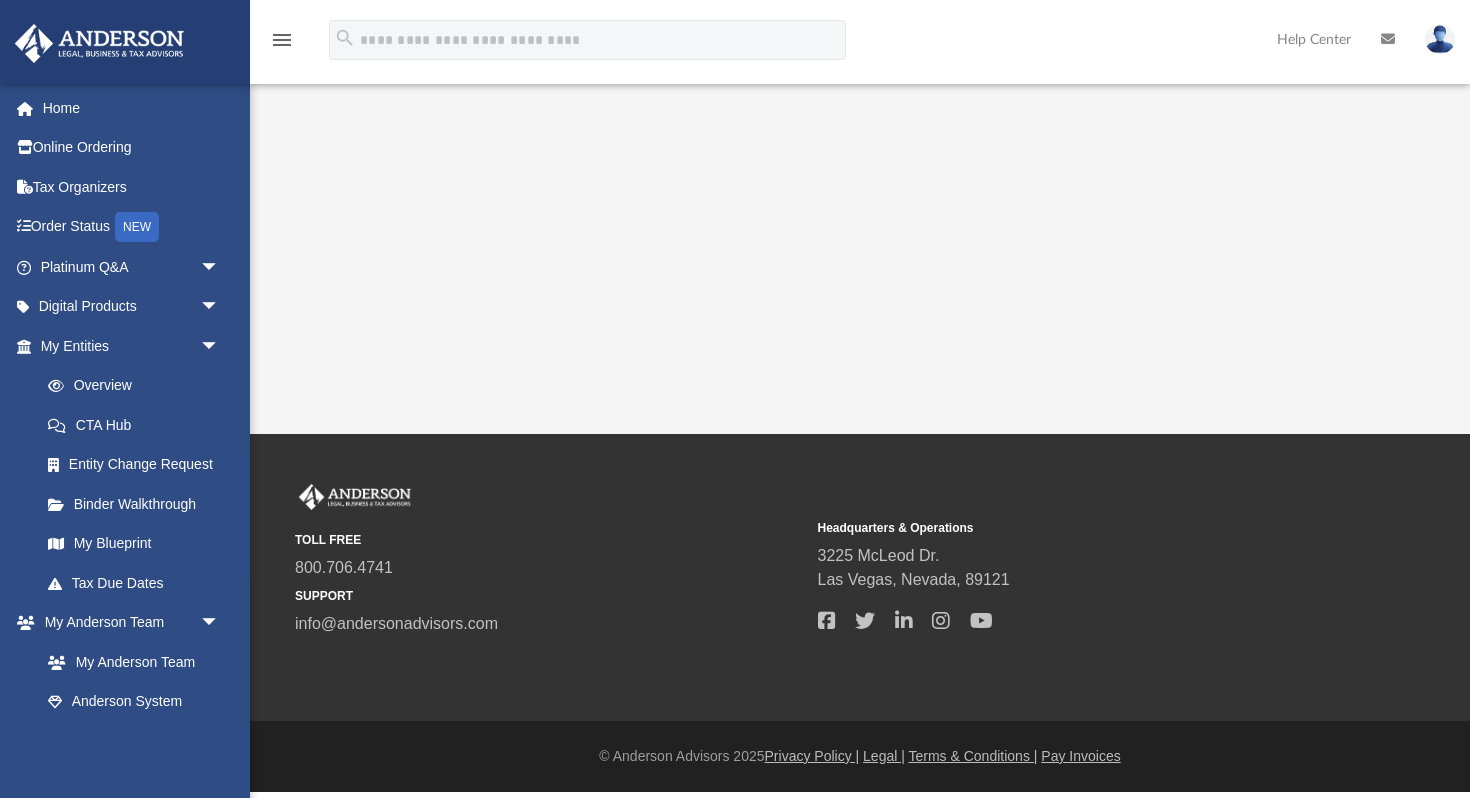 scroll, scrollTop: 0, scrollLeft: 0, axis: both 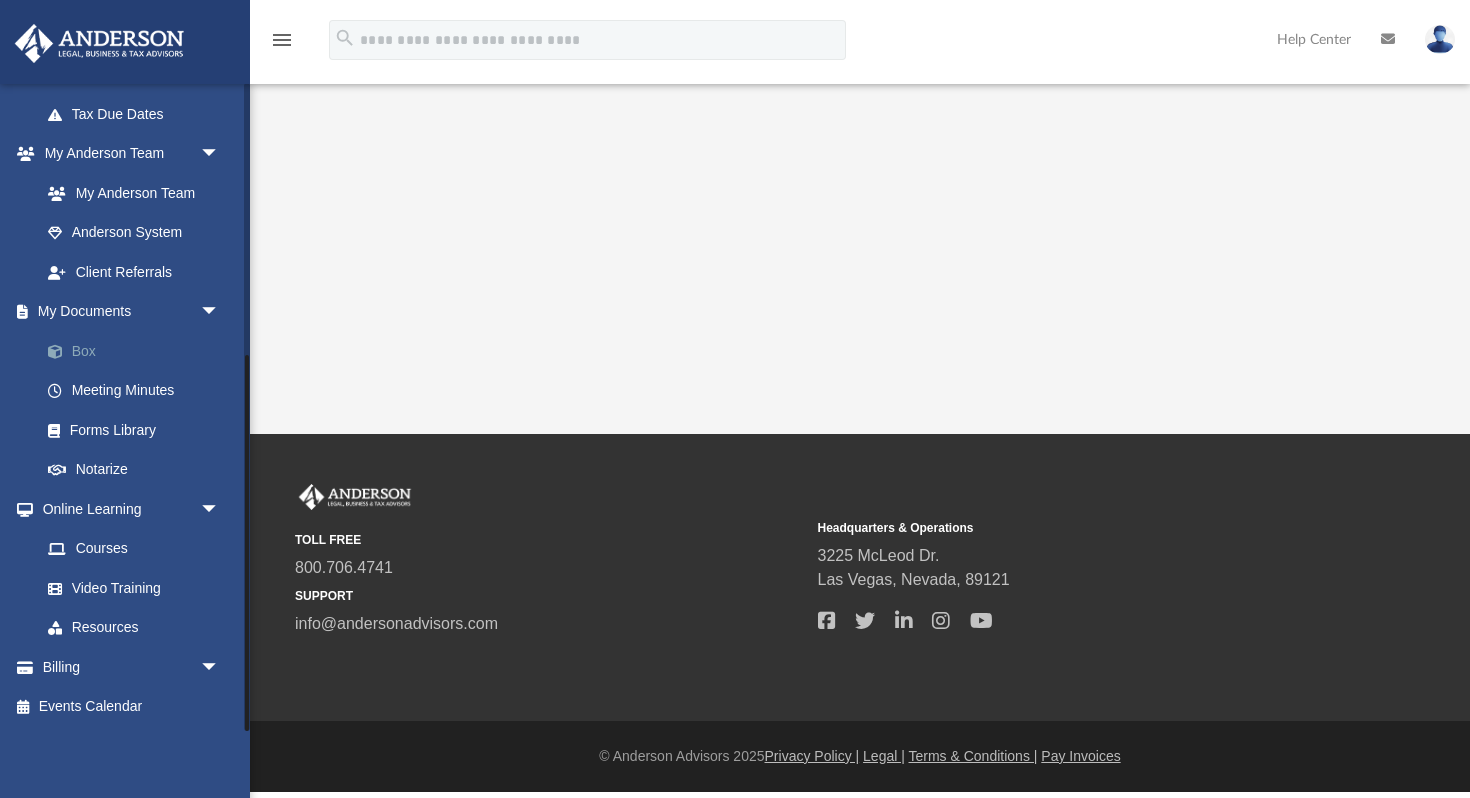 click on "Box" at bounding box center [139, 351] 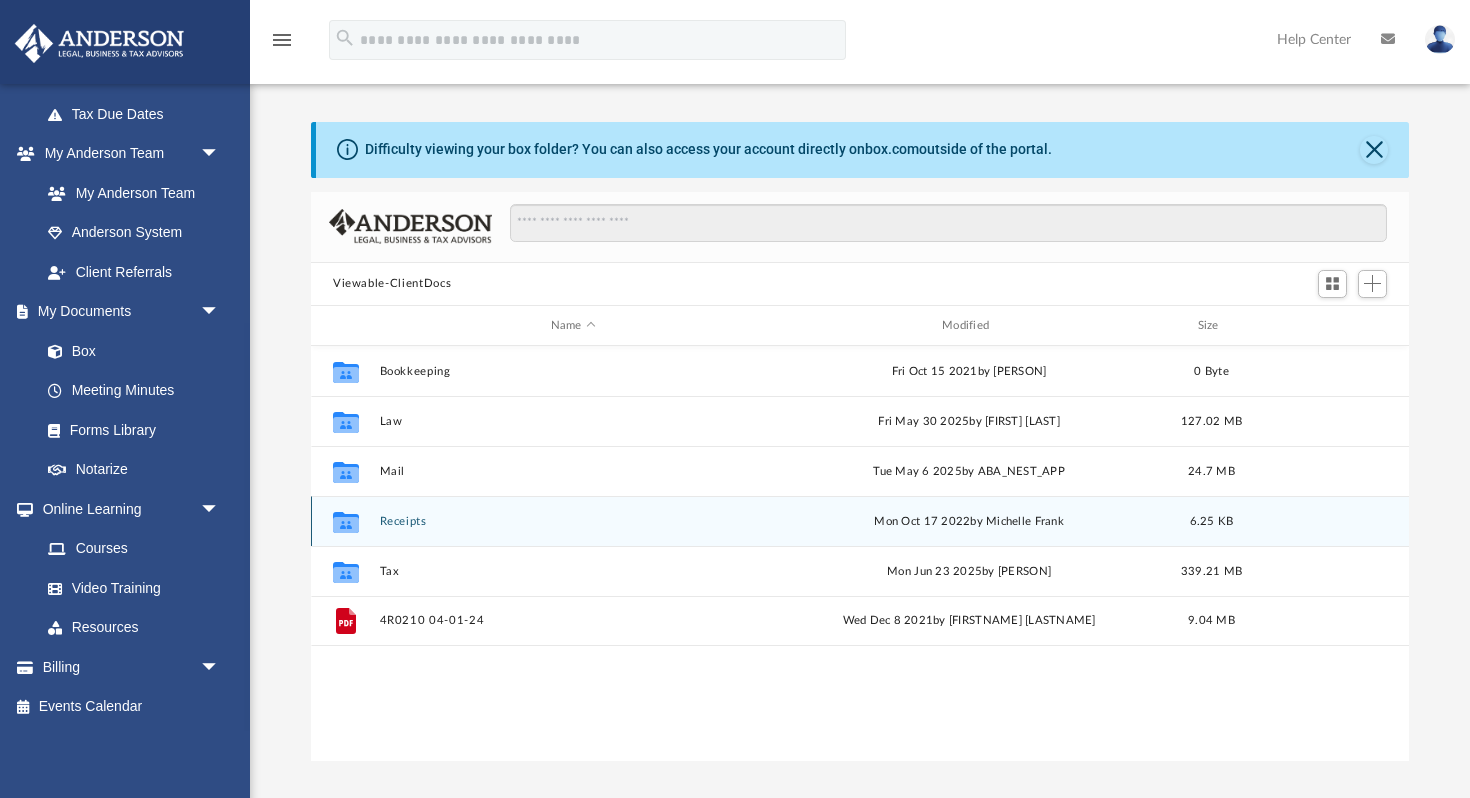 scroll, scrollTop: 1, scrollLeft: 1, axis: both 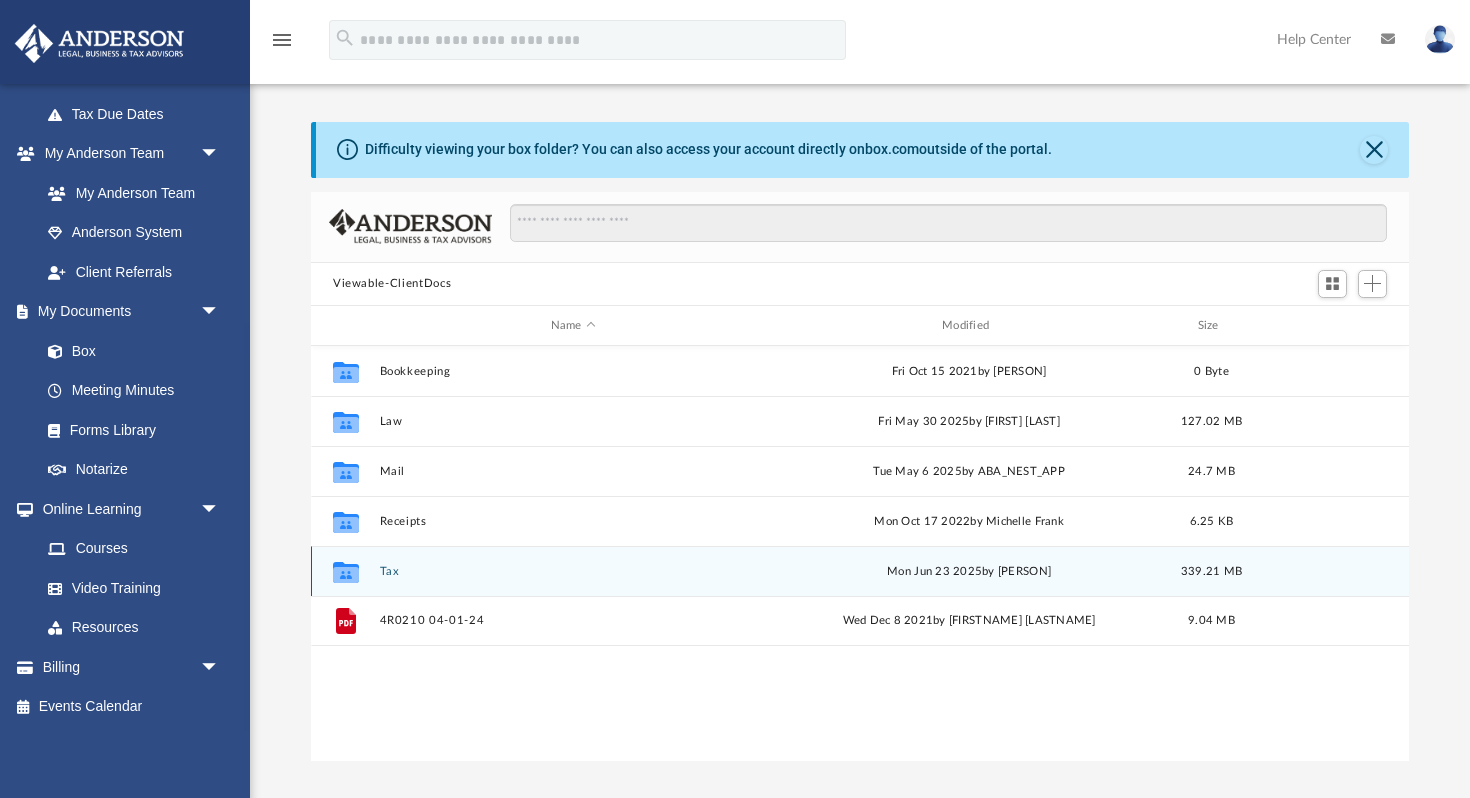 click on "Collaborated Folder Tax [MONTH] [DATE] [YEAR] by [FIRST] [LAST] [SIZE]" at bounding box center [860, 571] 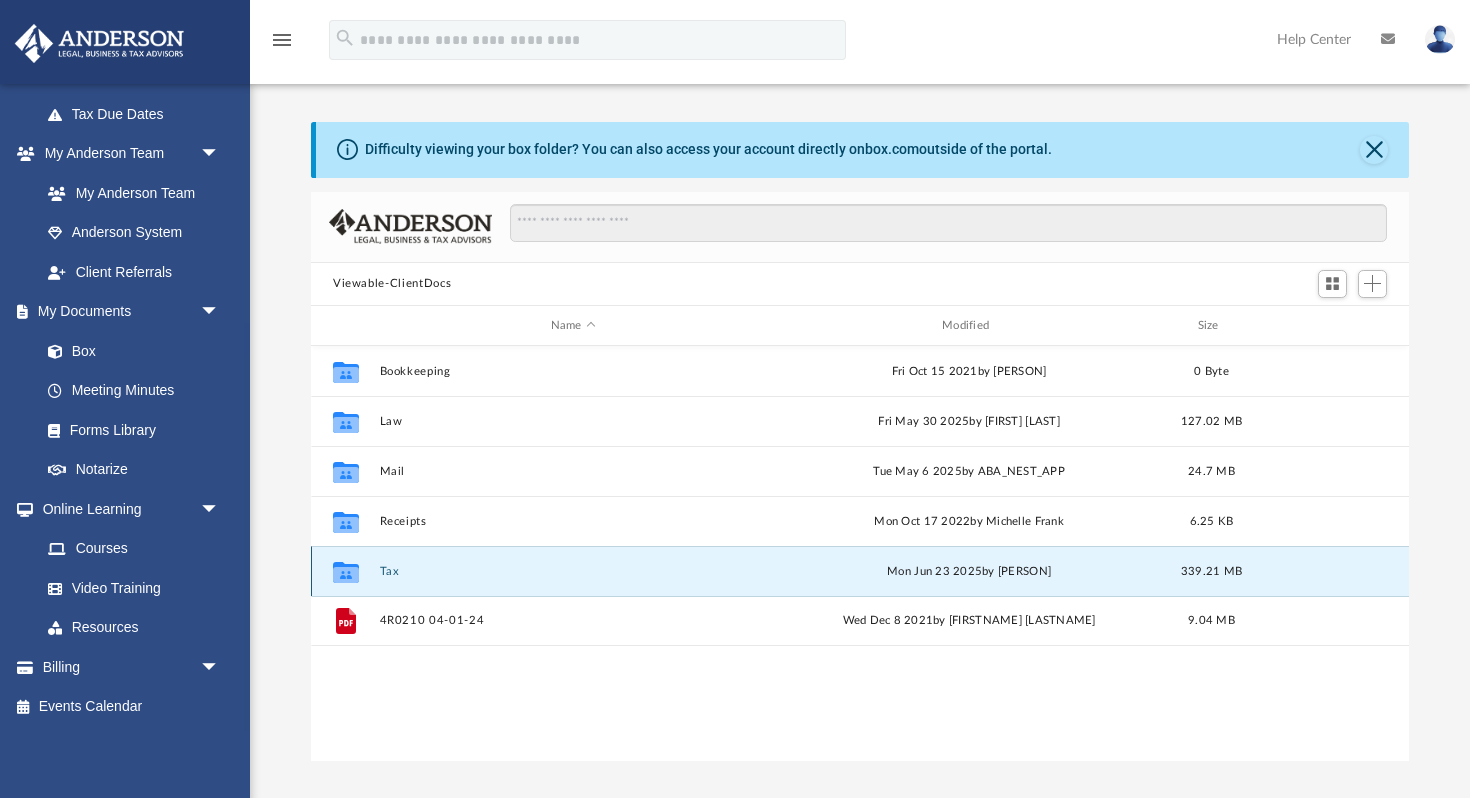click on "Tax" at bounding box center [573, 571] 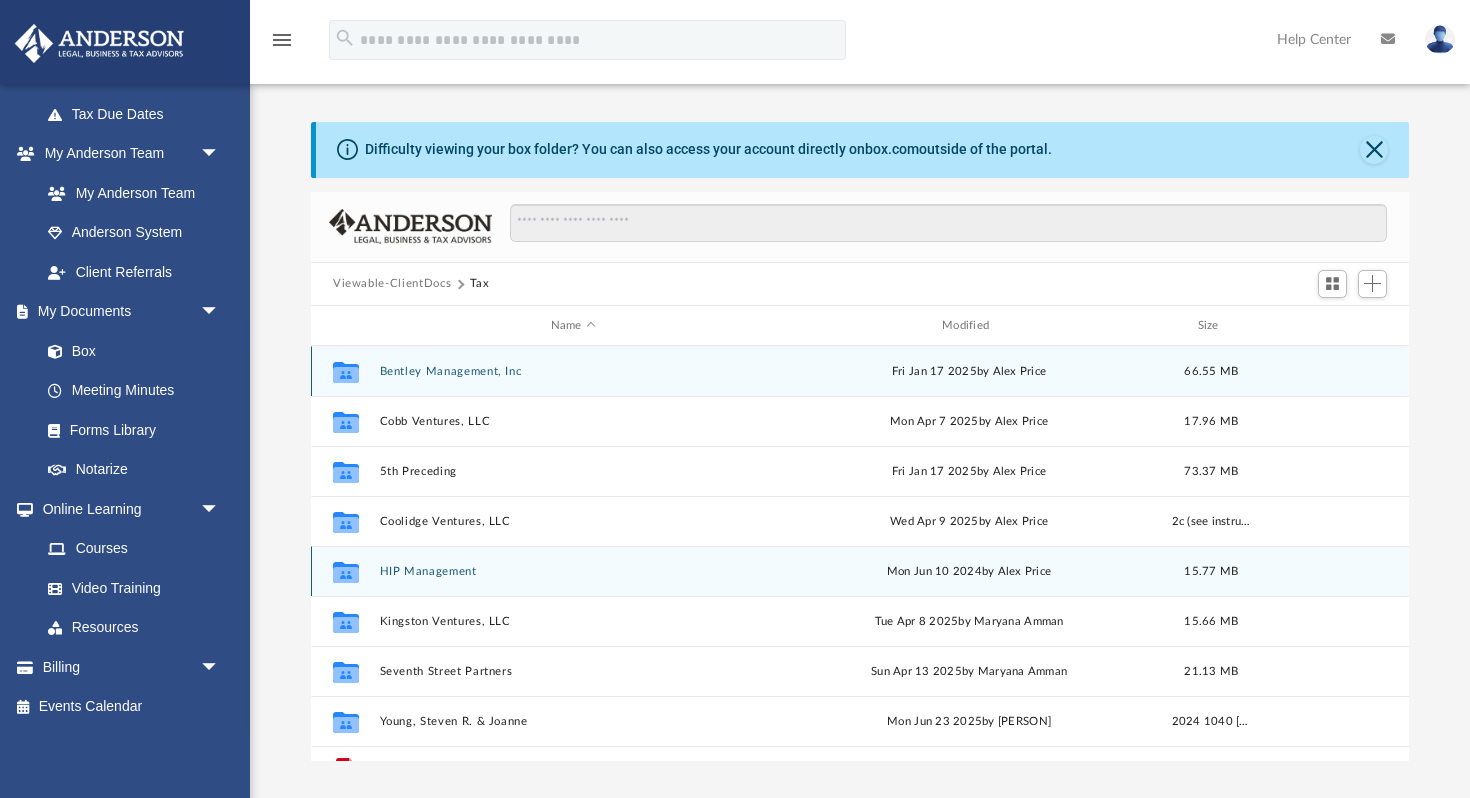 scroll, scrollTop: 35, scrollLeft: 0, axis: vertical 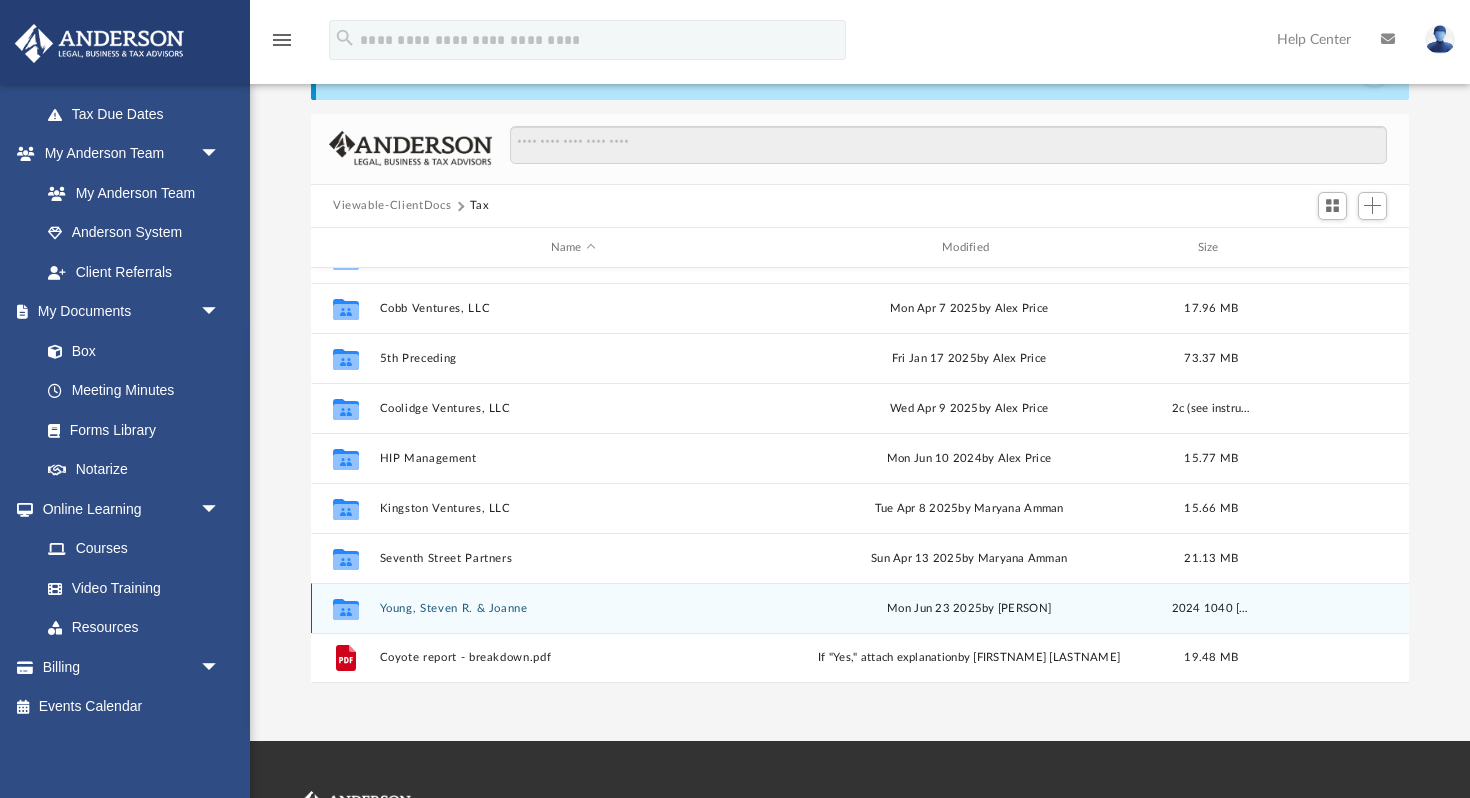 click on "[LAST], [FIRST] & [FIRST]" at bounding box center (573, 608) 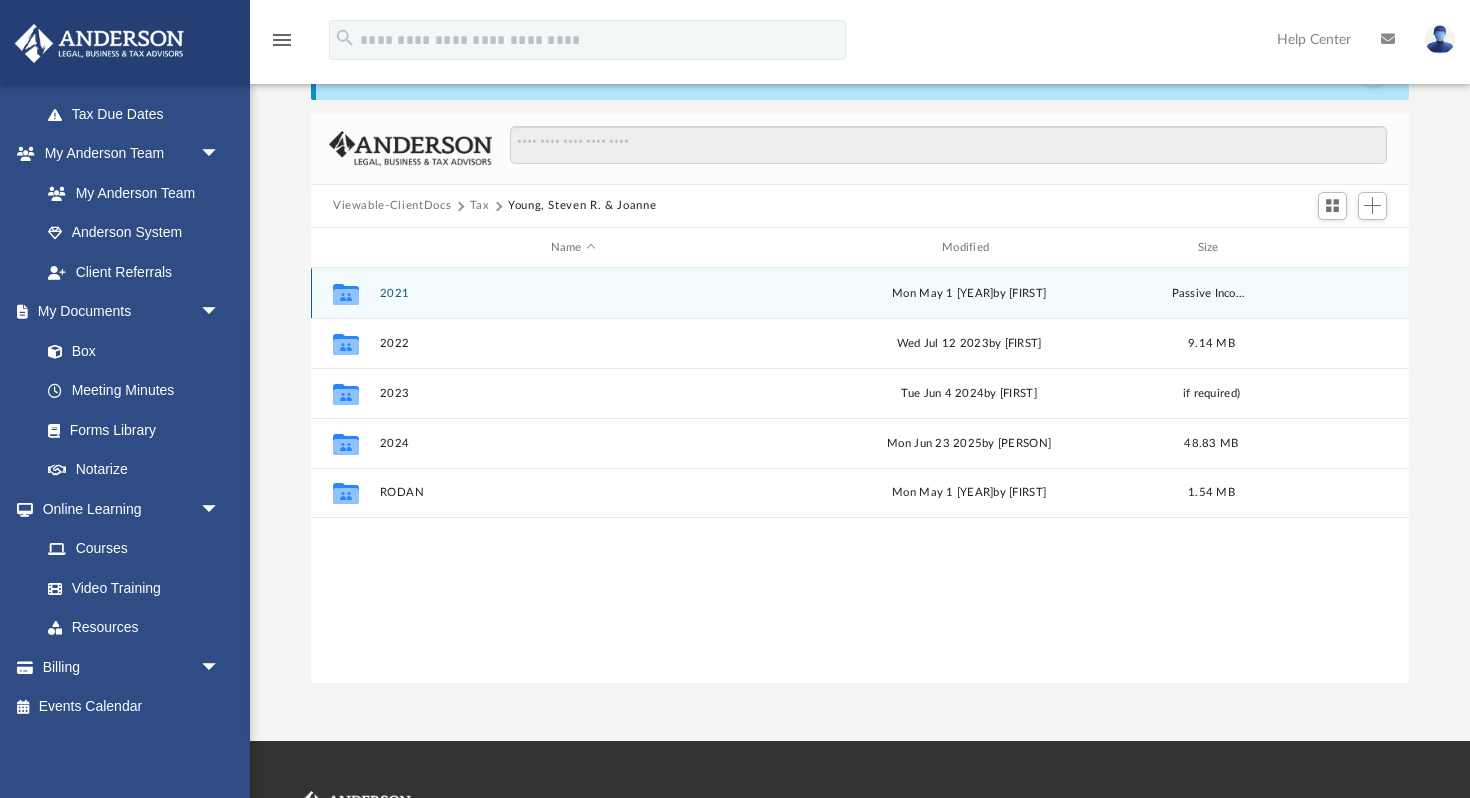 scroll, scrollTop: 0, scrollLeft: 0, axis: both 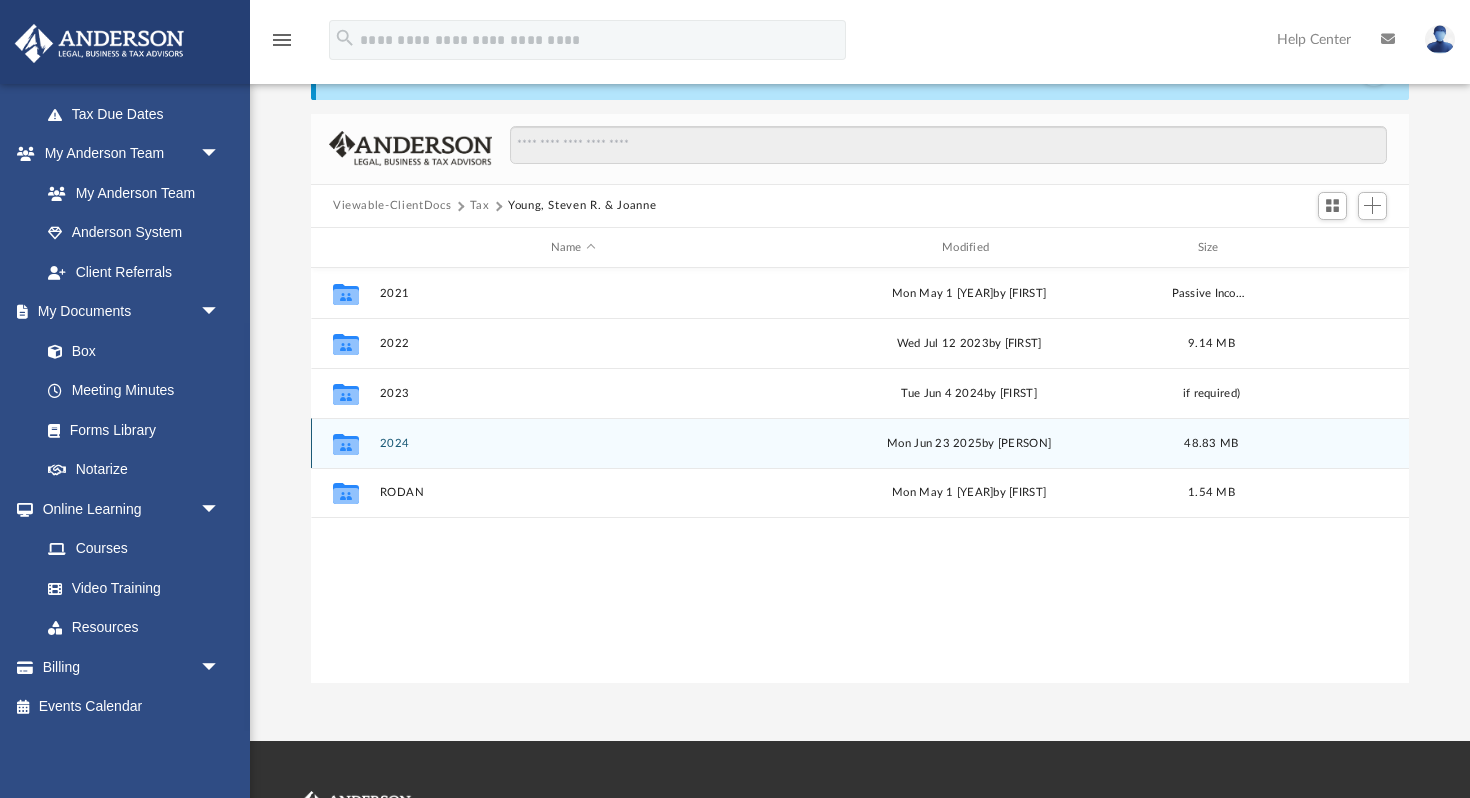 click on "2024" at bounding box center [573, 443] 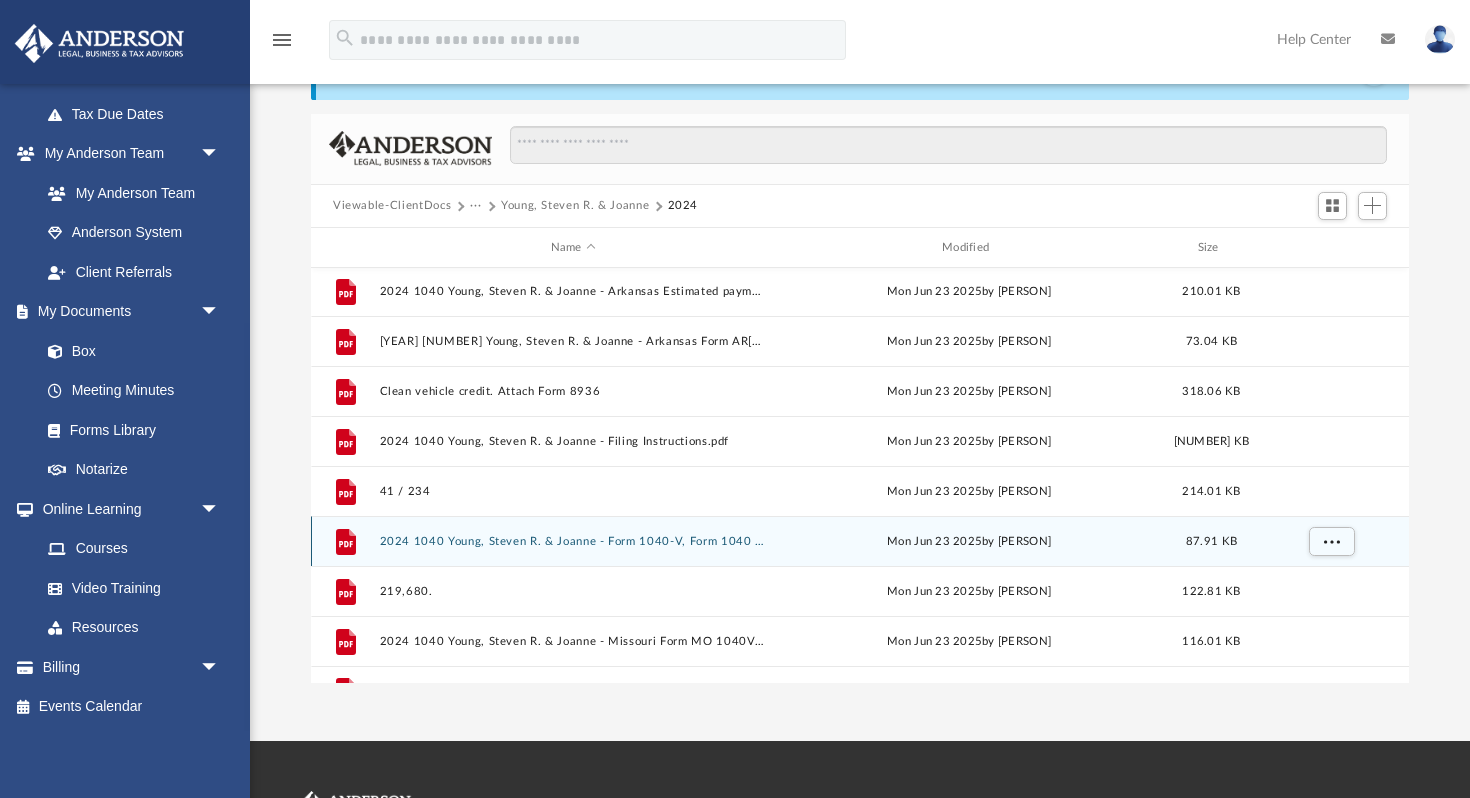 scroll, scrollTop: 85, scrollLeft: 0, axis: vertical 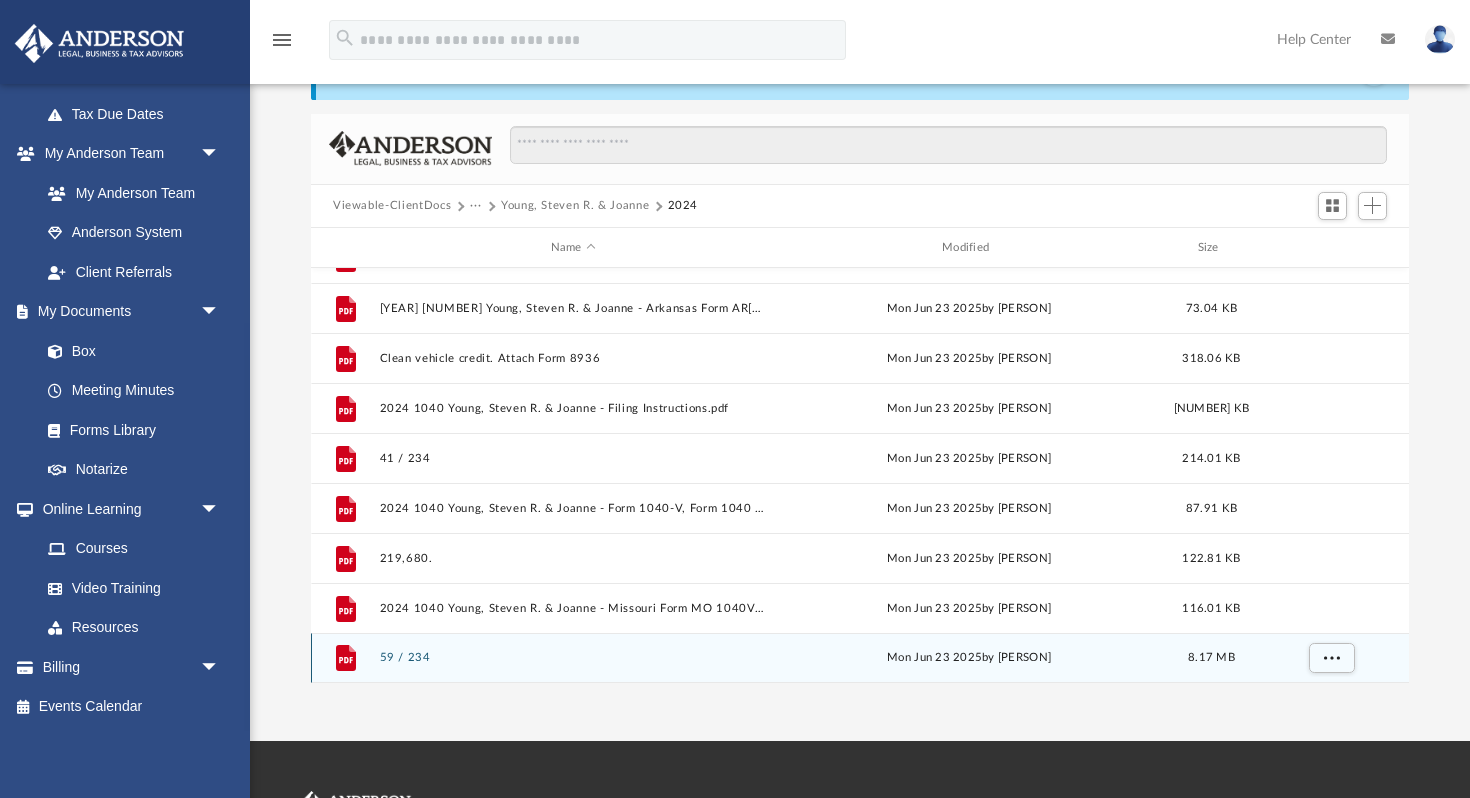 click on "2024 1040 Young, Steven R. & Joanne - Review Copy.pdf" at bounding box center [573, 658] 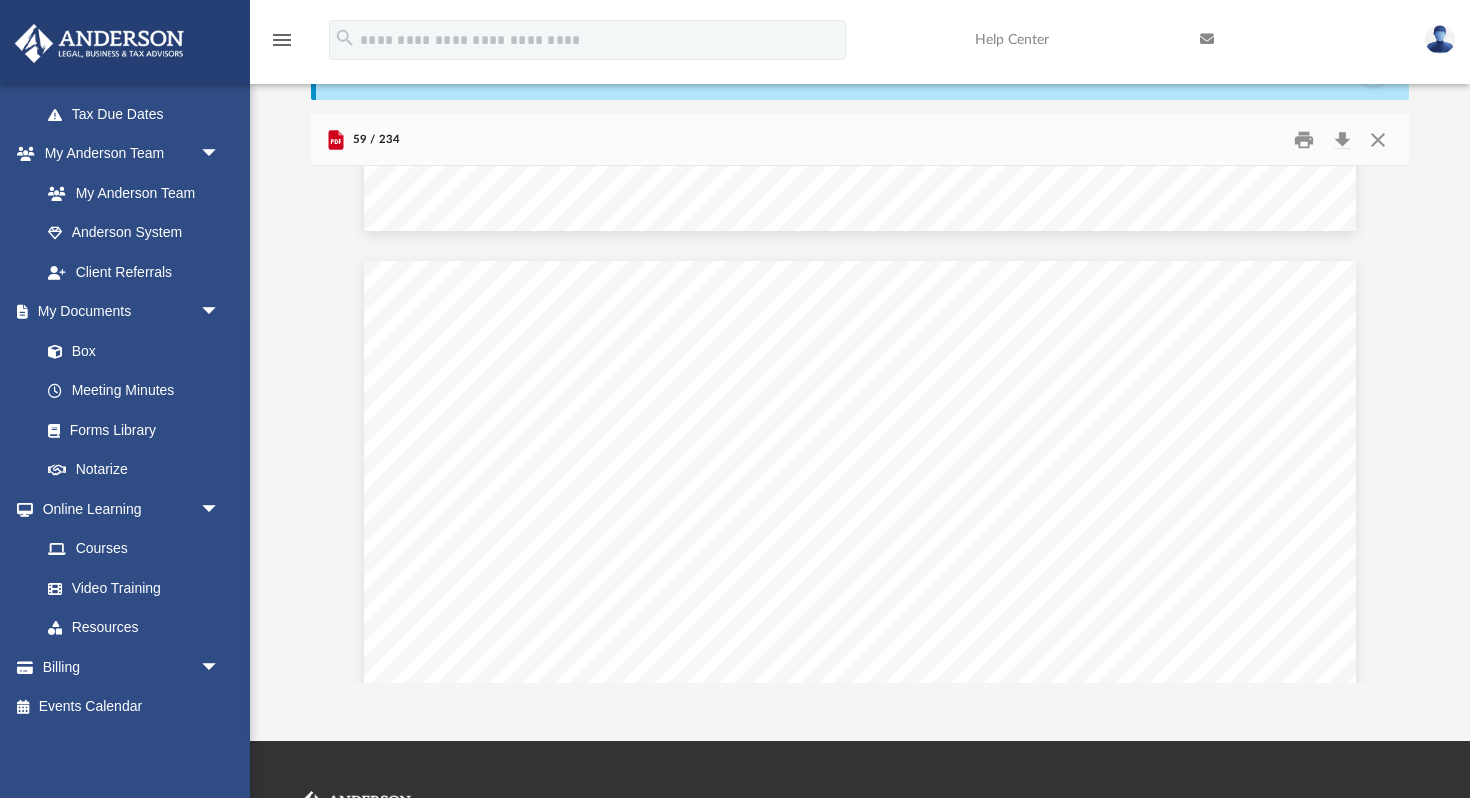scroll, scrollTop: 46606, scrollLeft: 0, axis: vertical 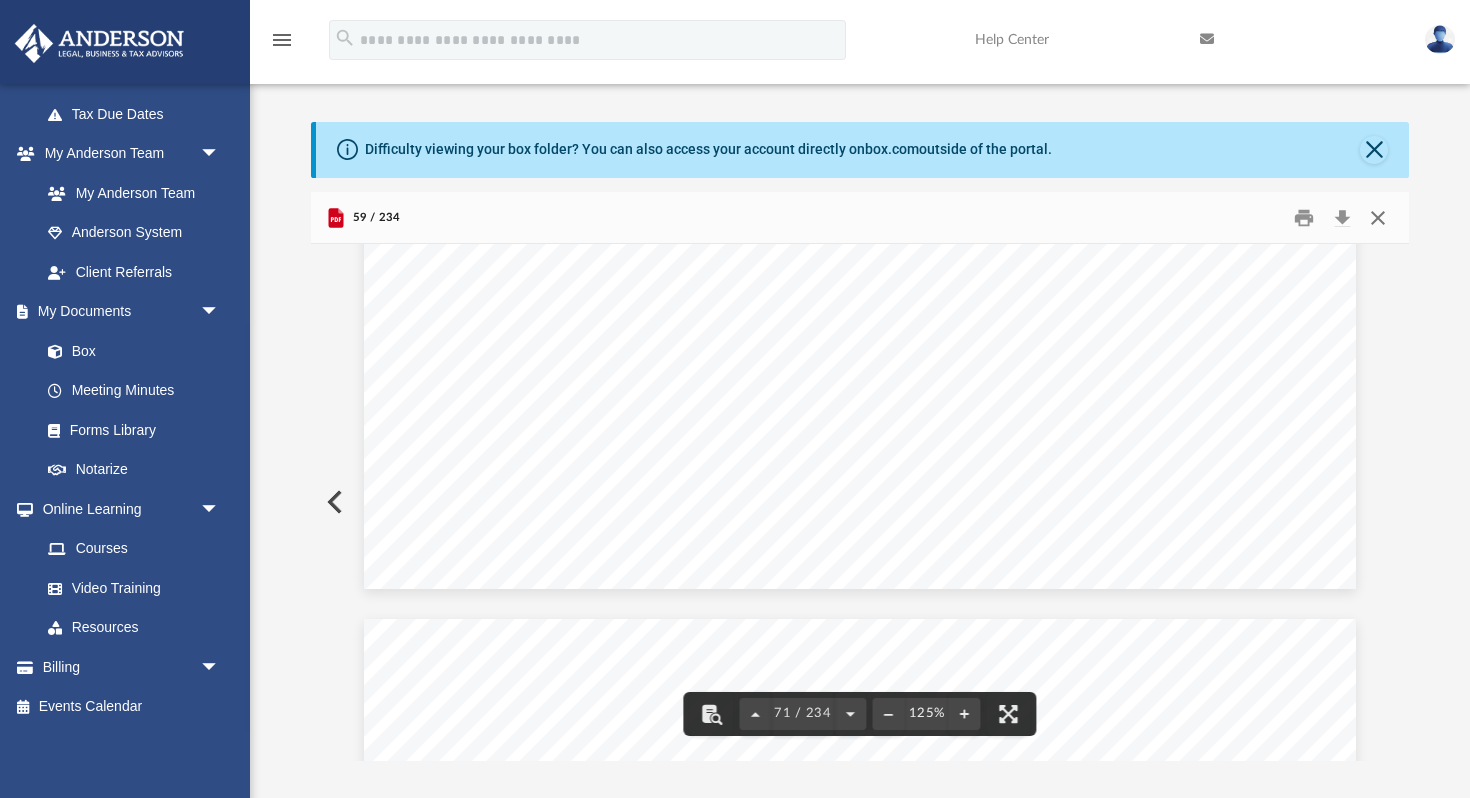 click at bounding box center [1378, 217] 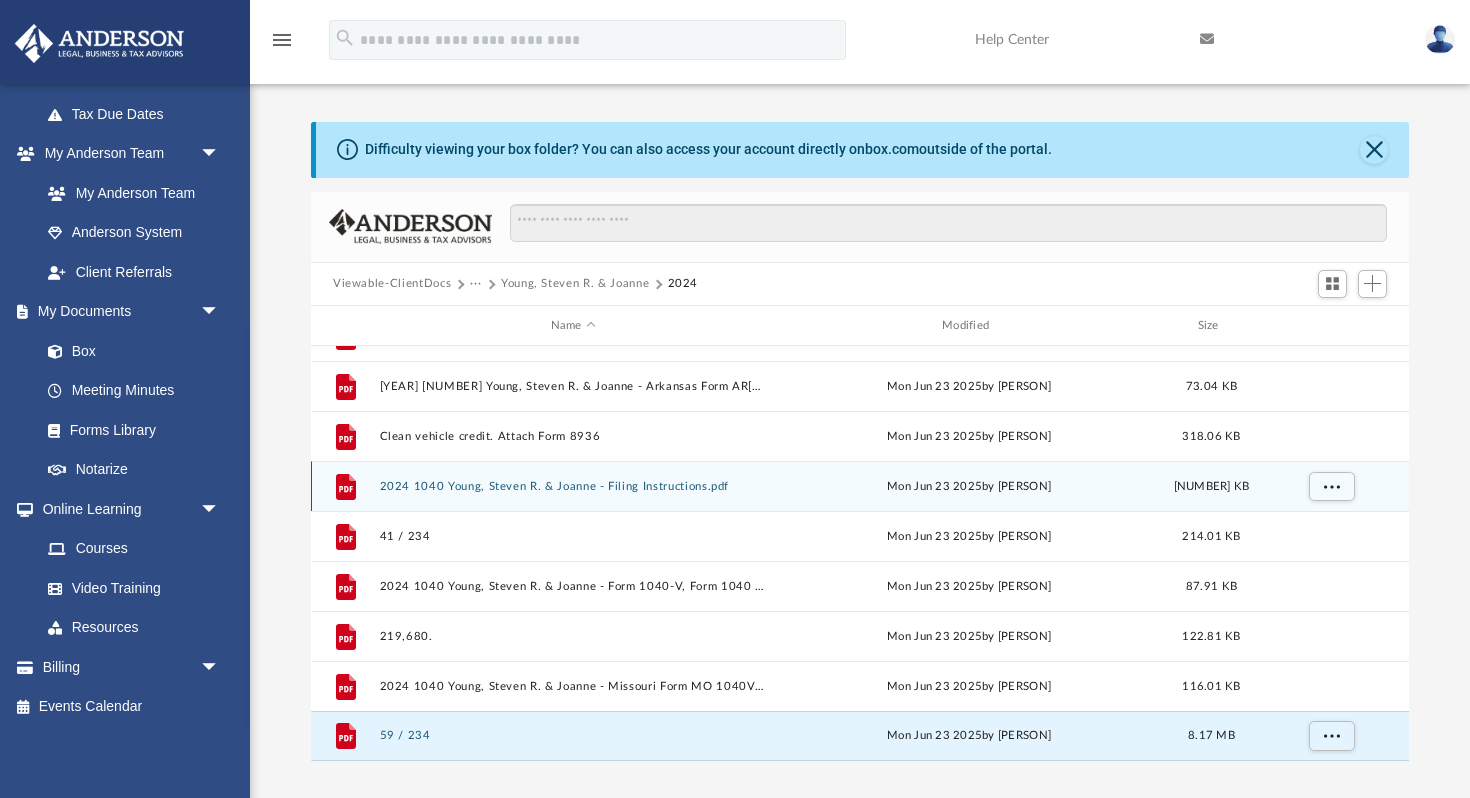 click on "2024 1040 [LAST], Steven R. & Joanne - Filing Instructions.pdf" at bounding box center [573, 486] 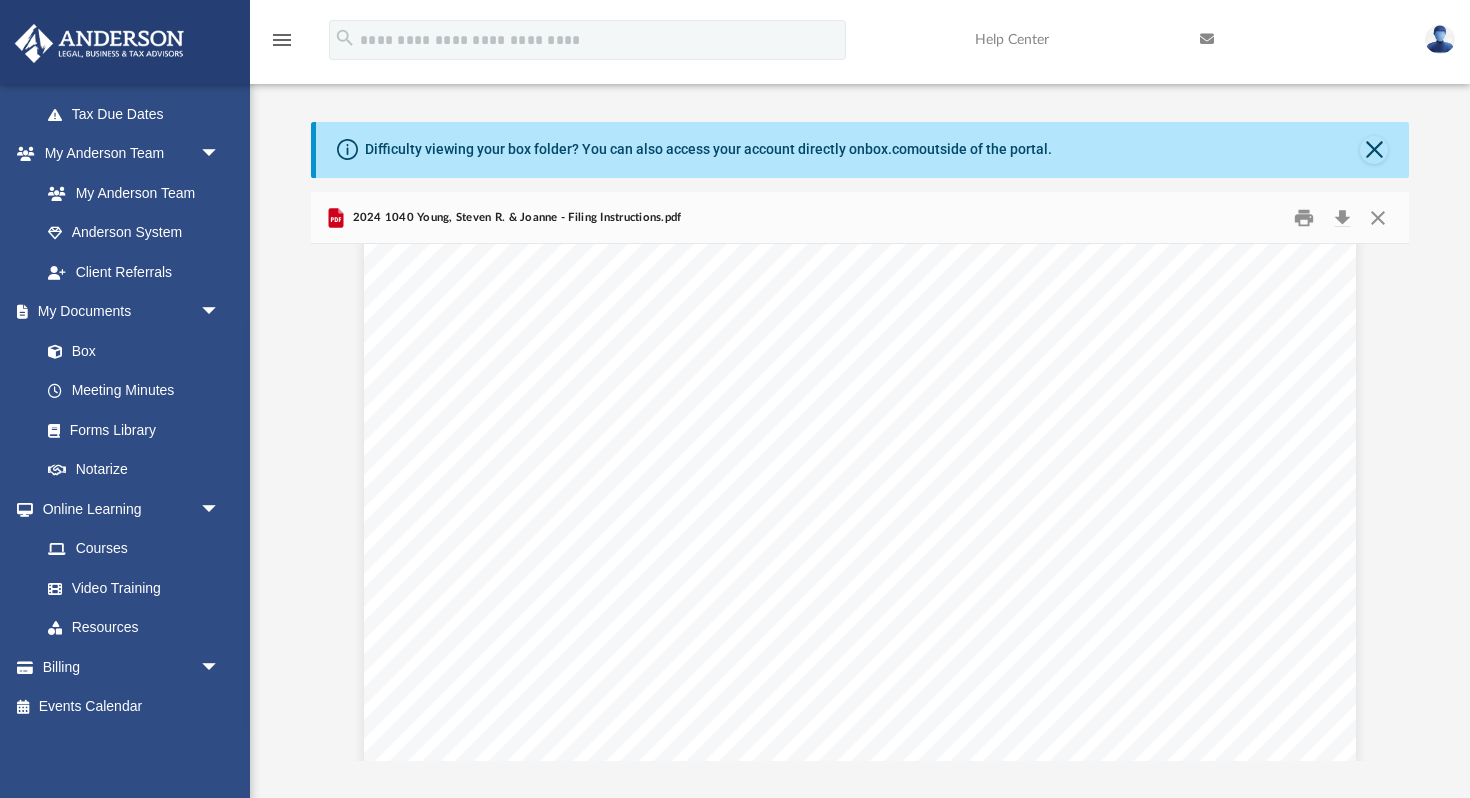 scroll, scrollTop: 13815, scrollLeft: 0, axis: vertical 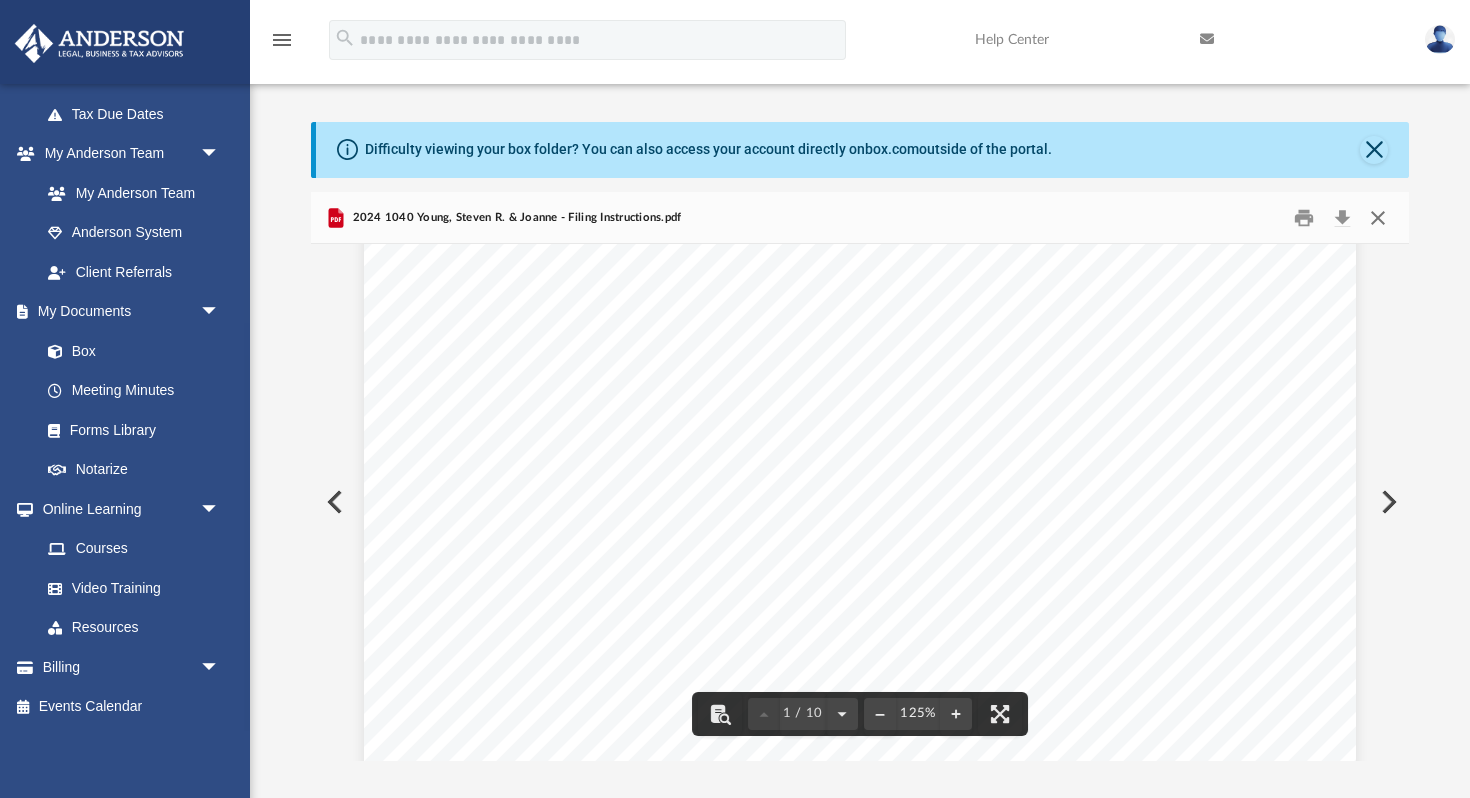 click at bounding box center (1378, 217) 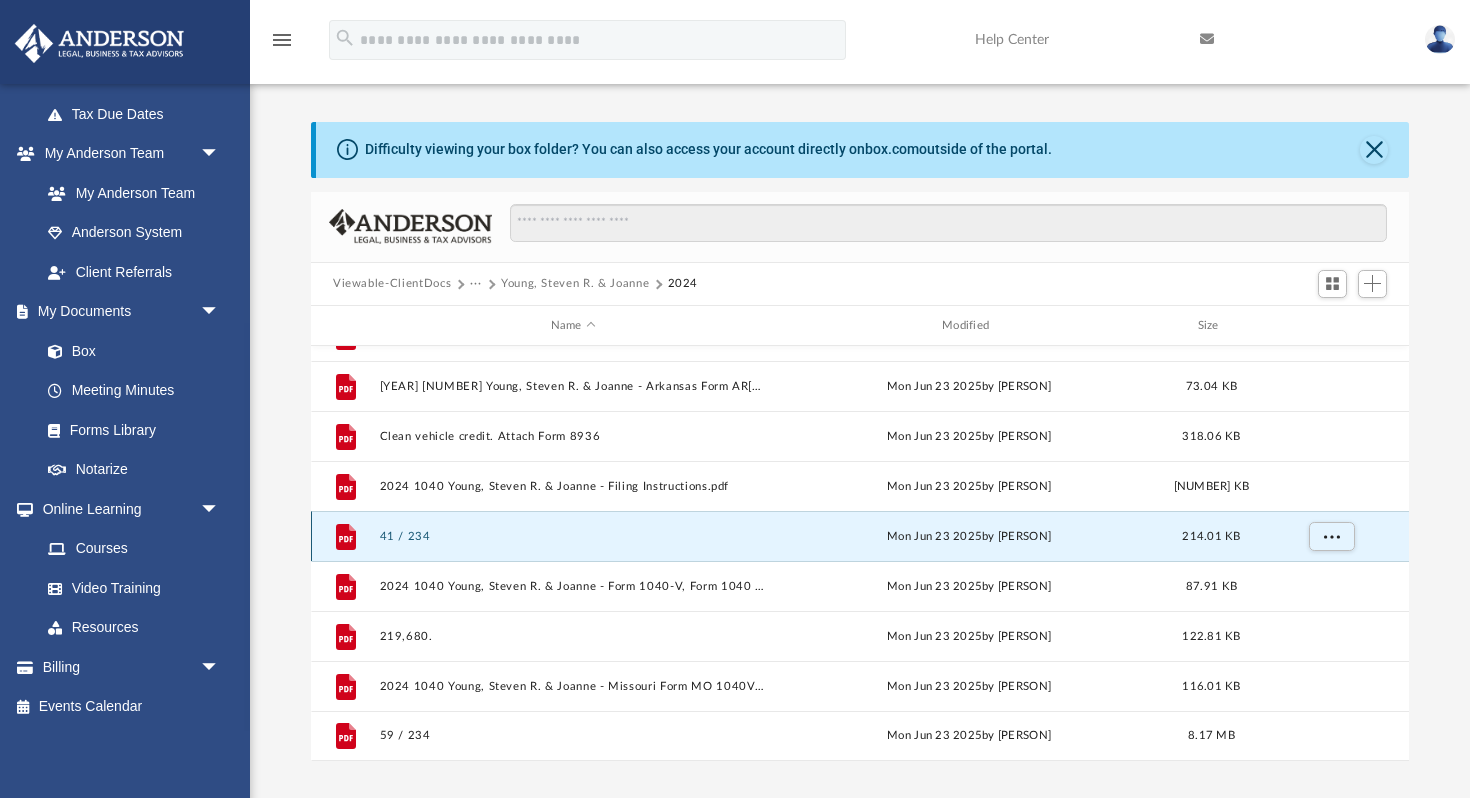 click on "2024 1040 [LAST NAME], [FIRST NAME] & [FIRST NAME] - Form 1040-ES Payment Voucher.pdf" at bounding box center (573, 536) 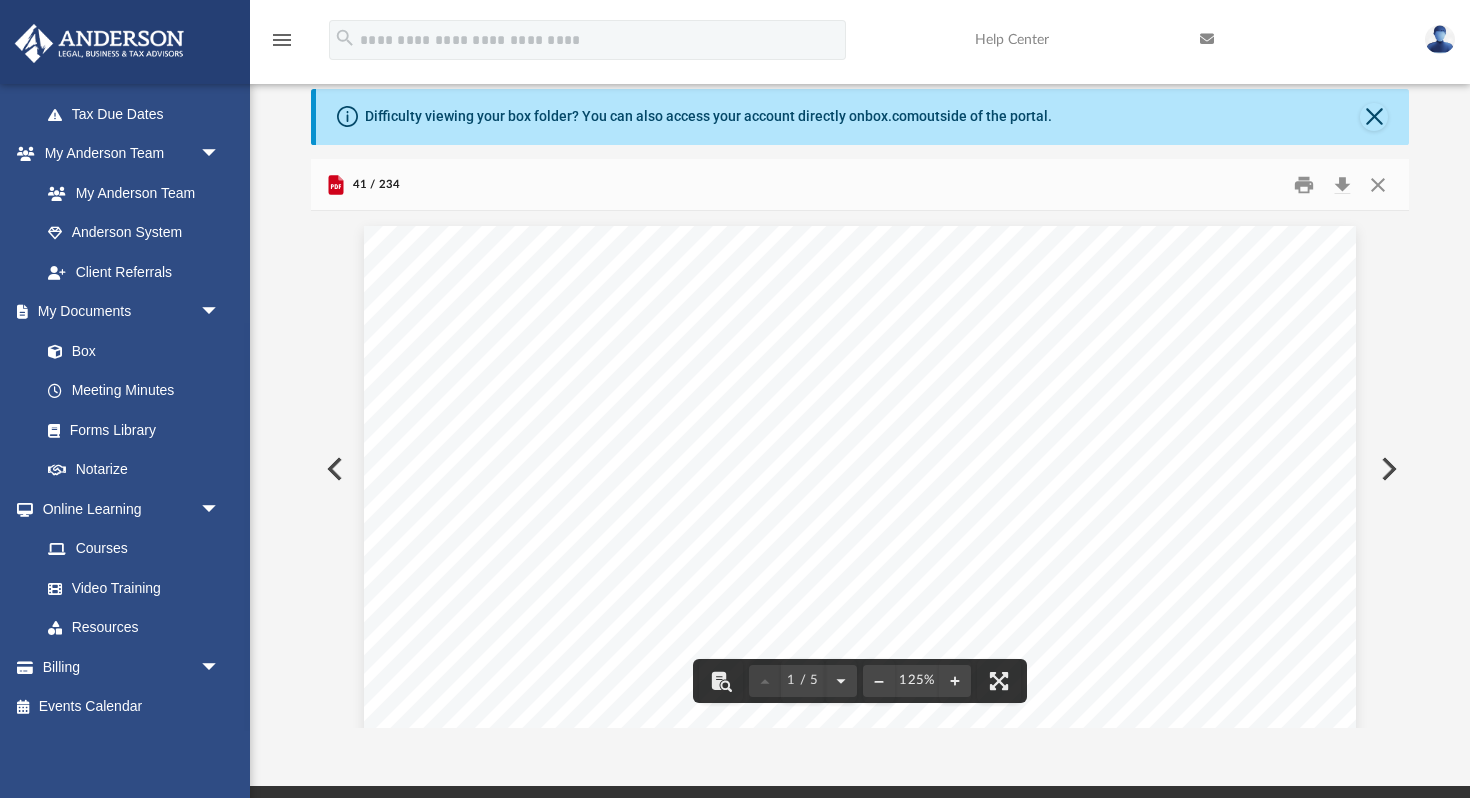 scroll, scrollTop: 37, scrollLeft: 0, axis: vertical 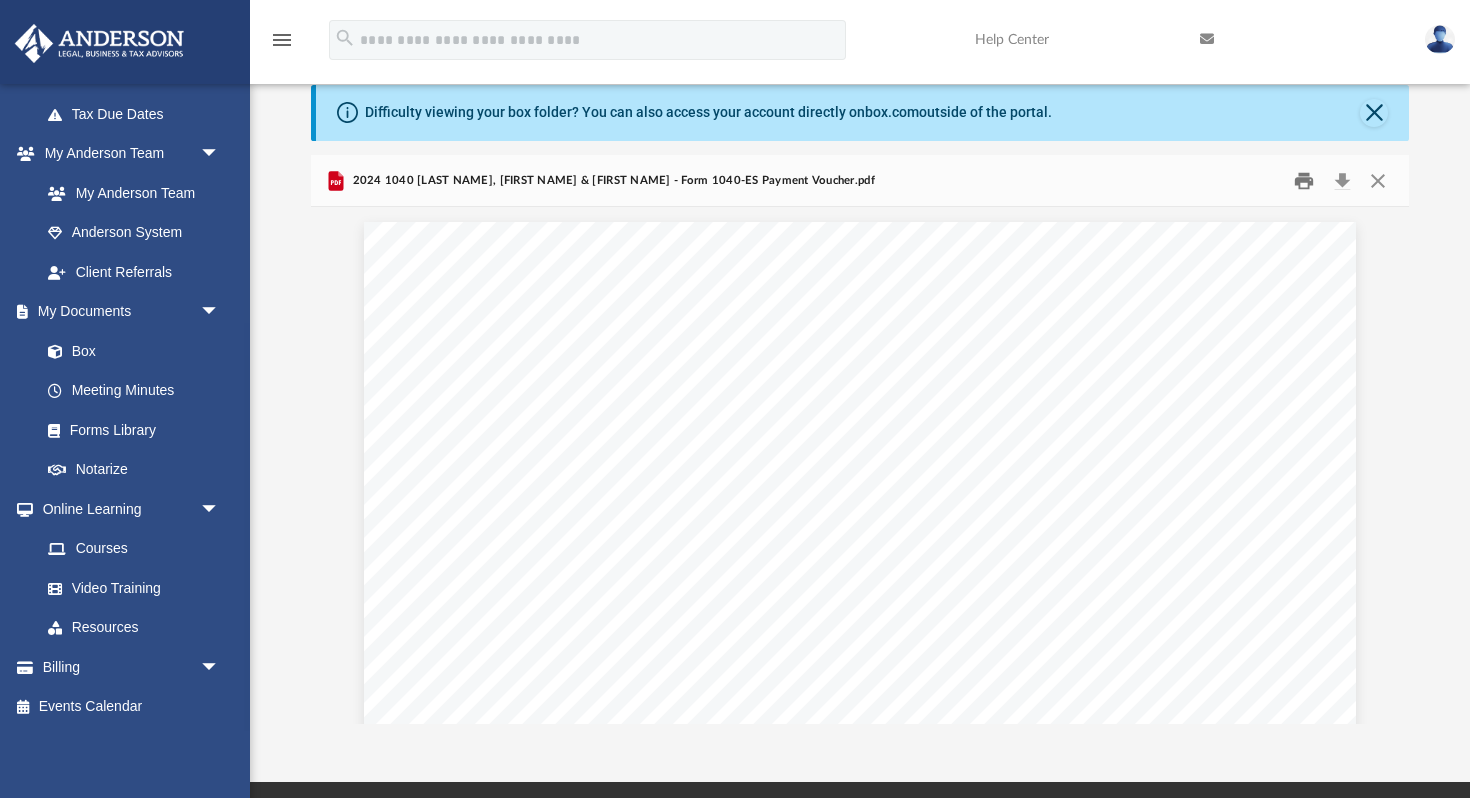 click at bounding box center [1305, 180] 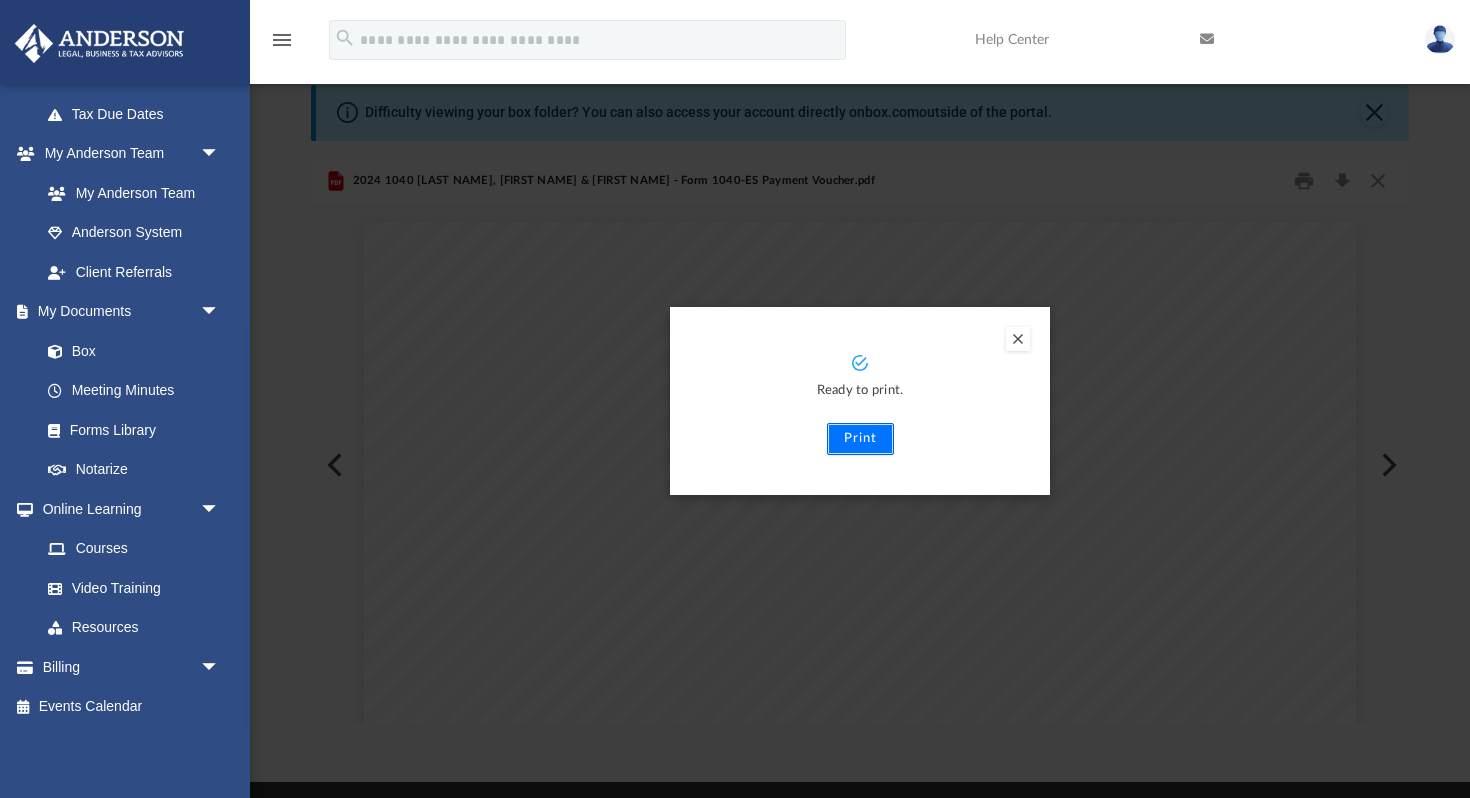 click on "Print" at bounding box center [860, 439] 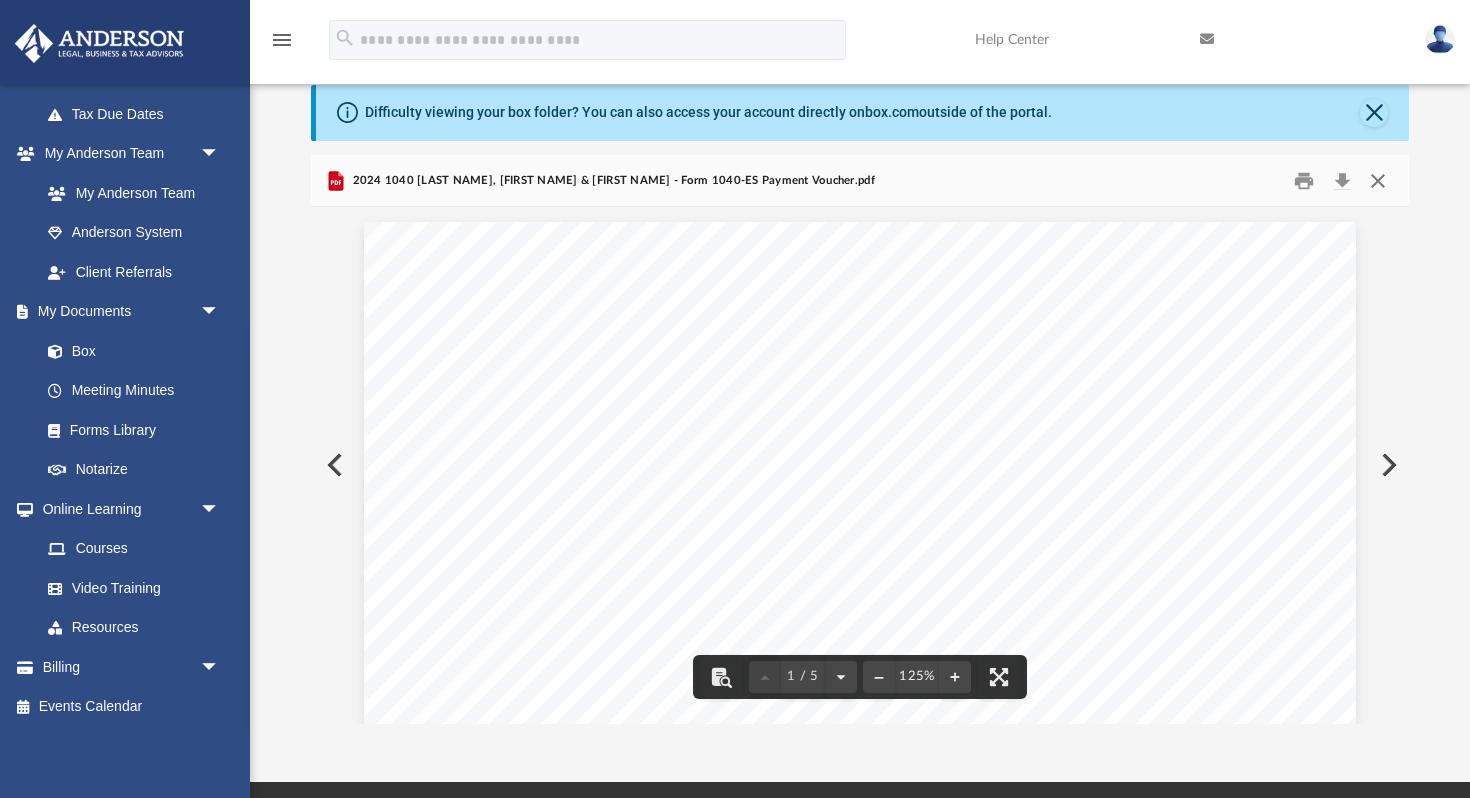 click at bounding box center [1378, 180] 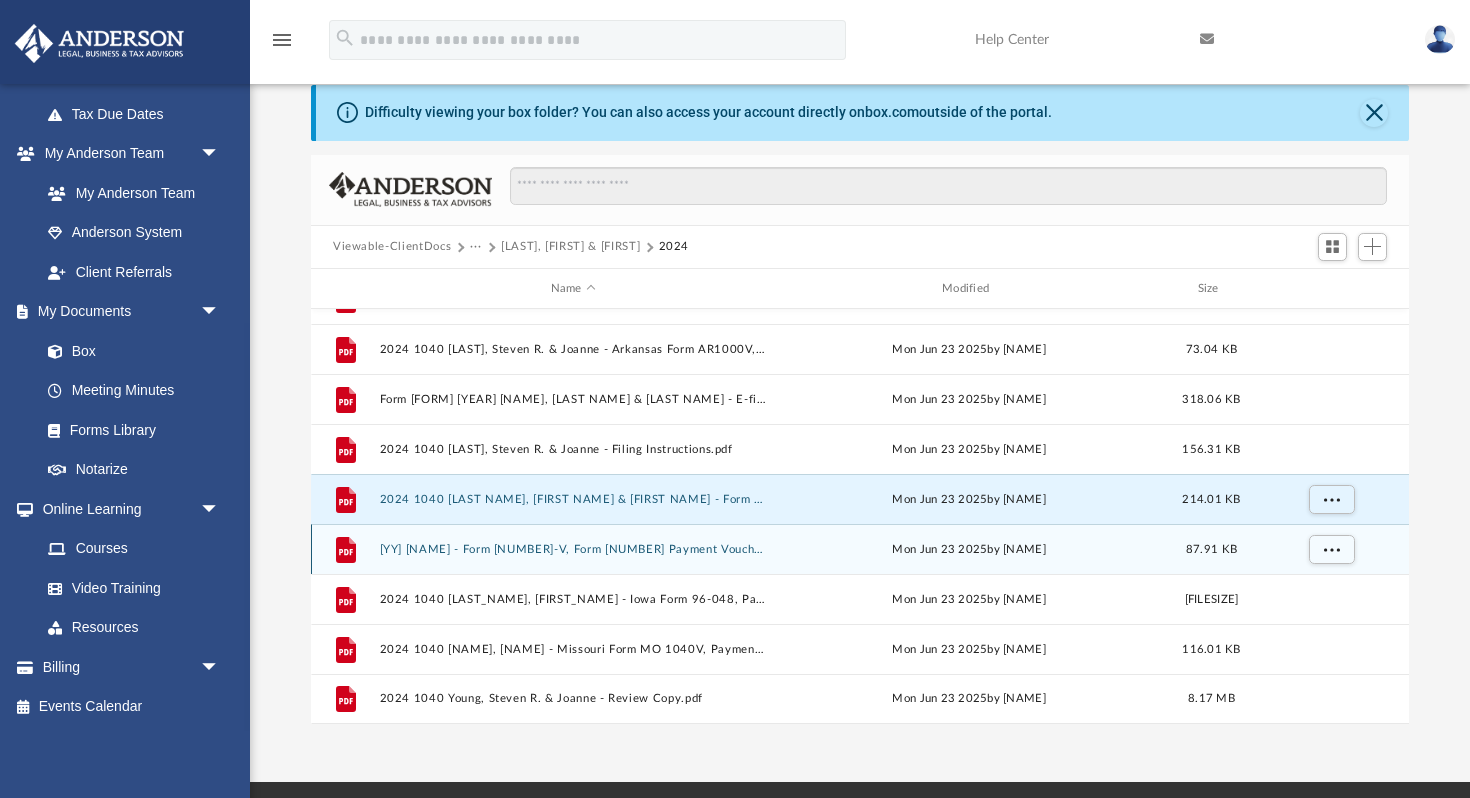 click on "[YY] [NAME] - Form [NUMBER]-V, Form [NUMBER] Payment Voucher.pdf" at bounding box center (573, 549) 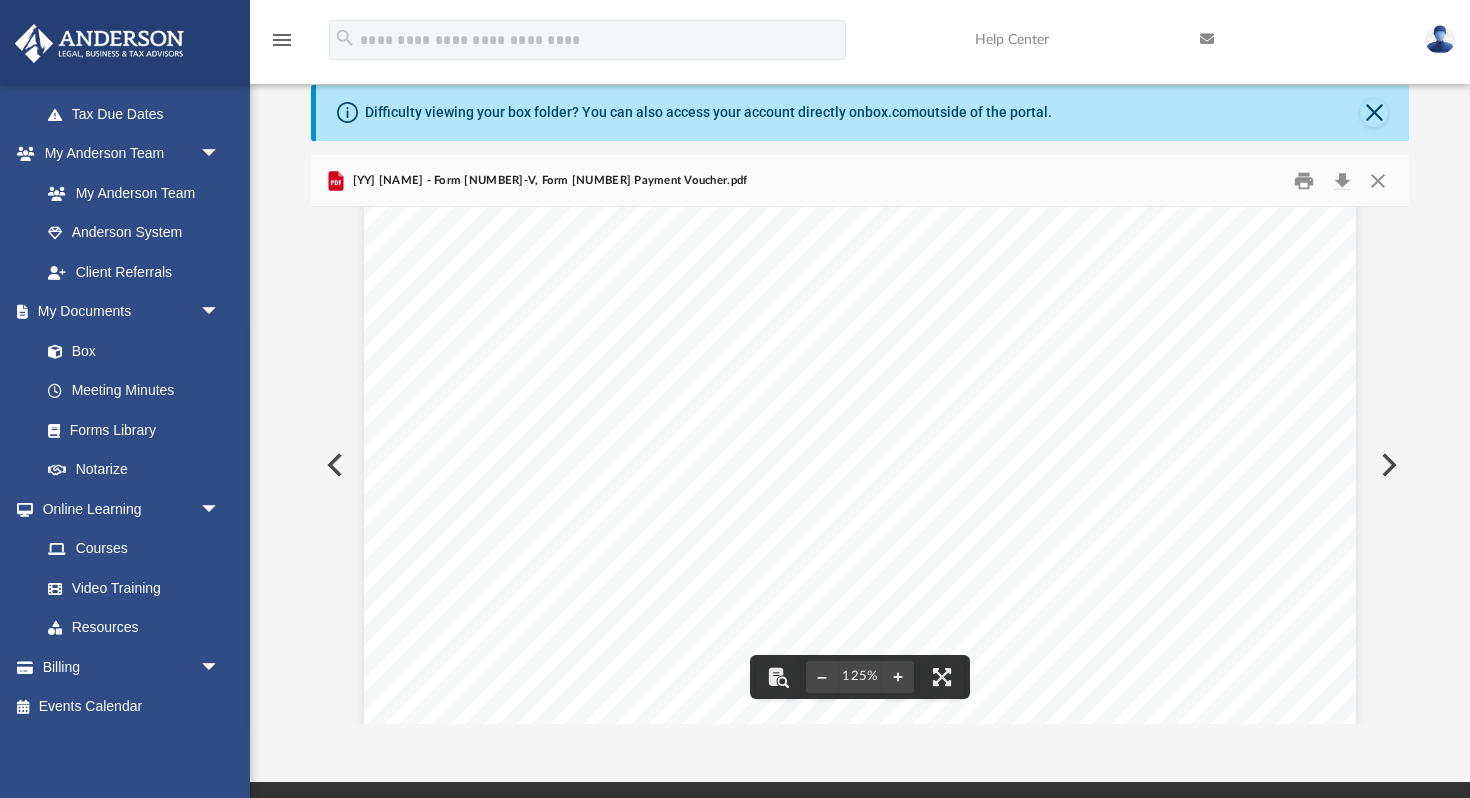 scroll, scrollTop: 866, scrollLeft: 0, axis: vertical 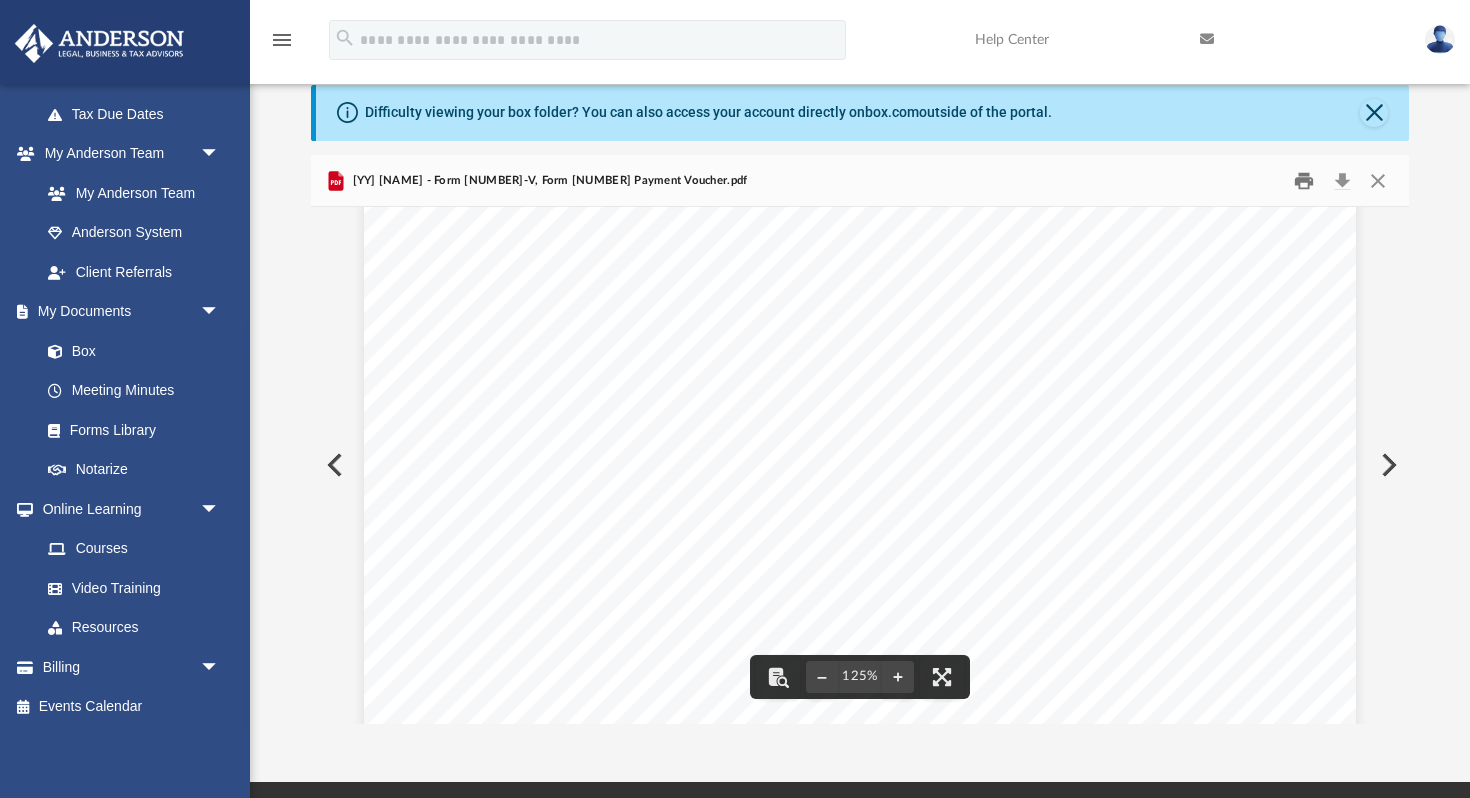 click at bounding box center [1305, 180] 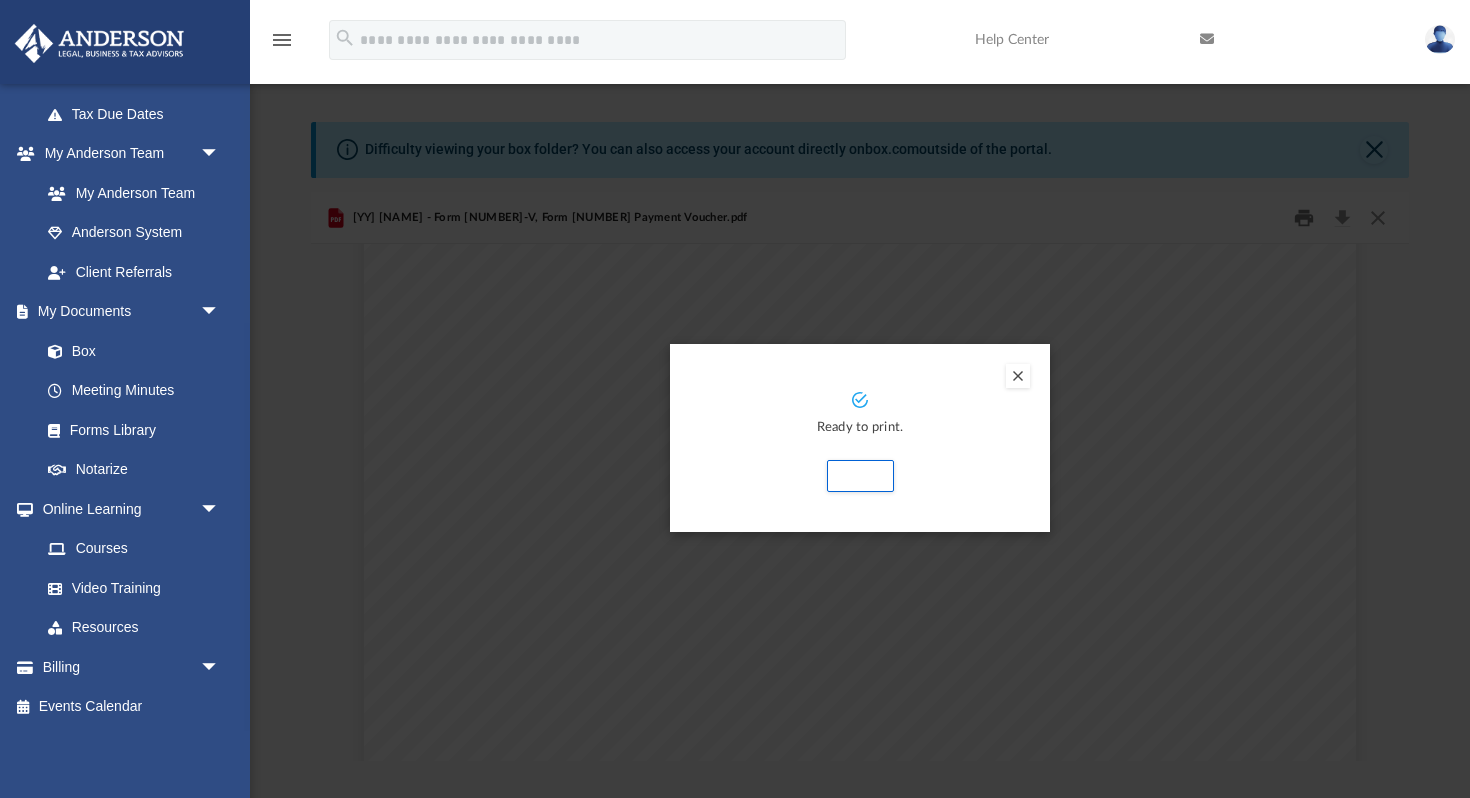 scroll, scrollTop: 0, scrollLeft: 0, axis: both 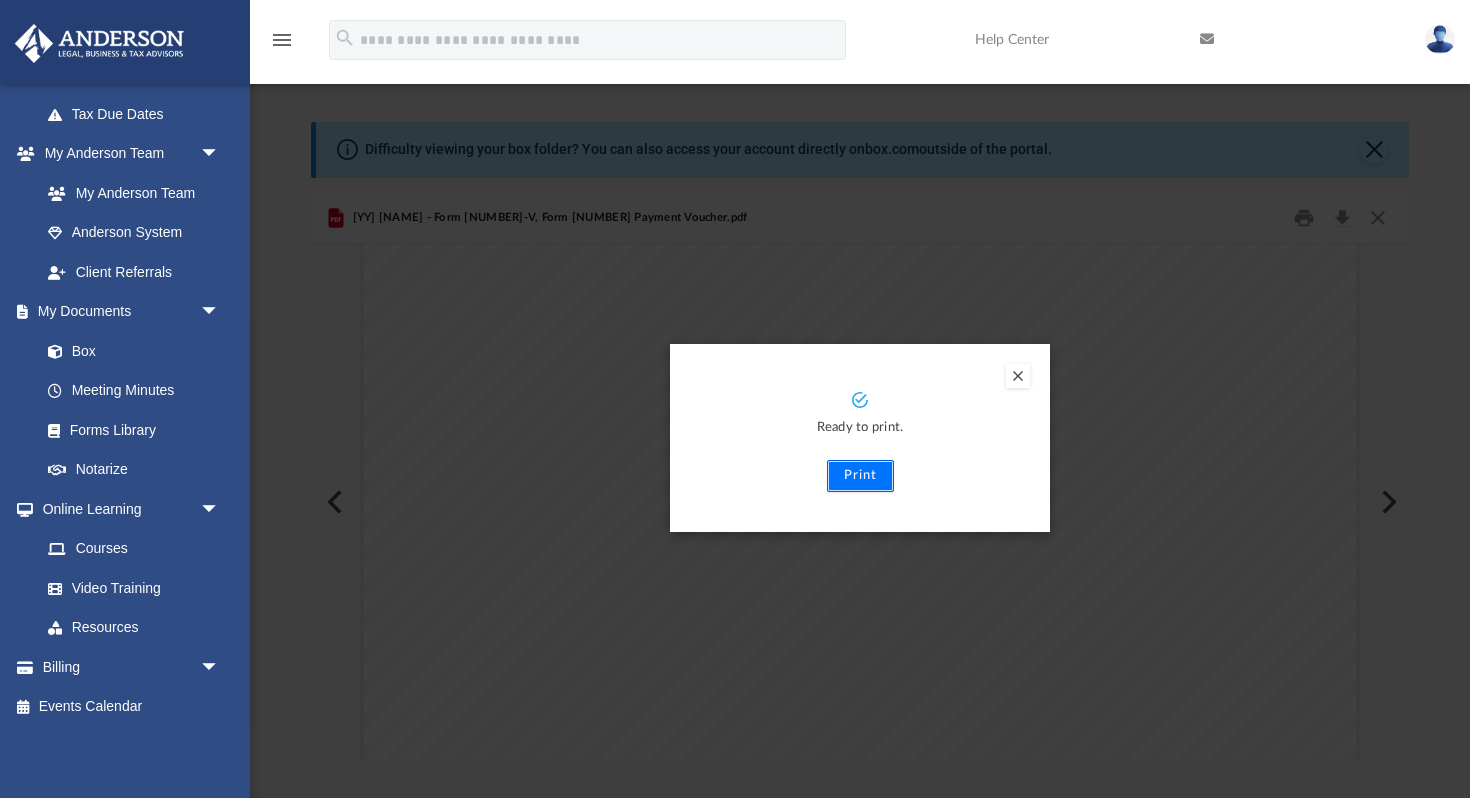 click on "Print" at bounding box center [860, 476] 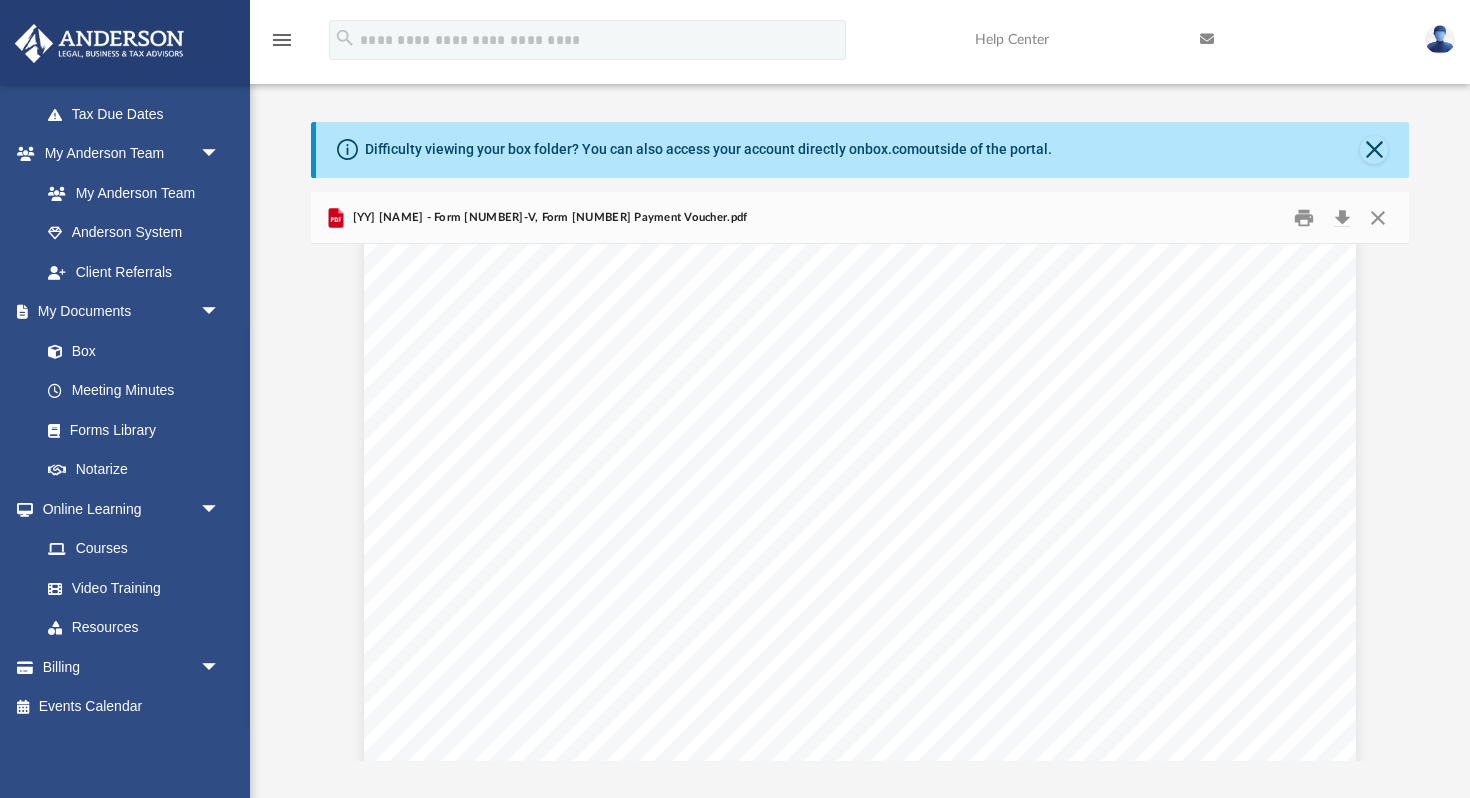 scroll, scrollTop: 0, scrollLeft: 0, axis: both 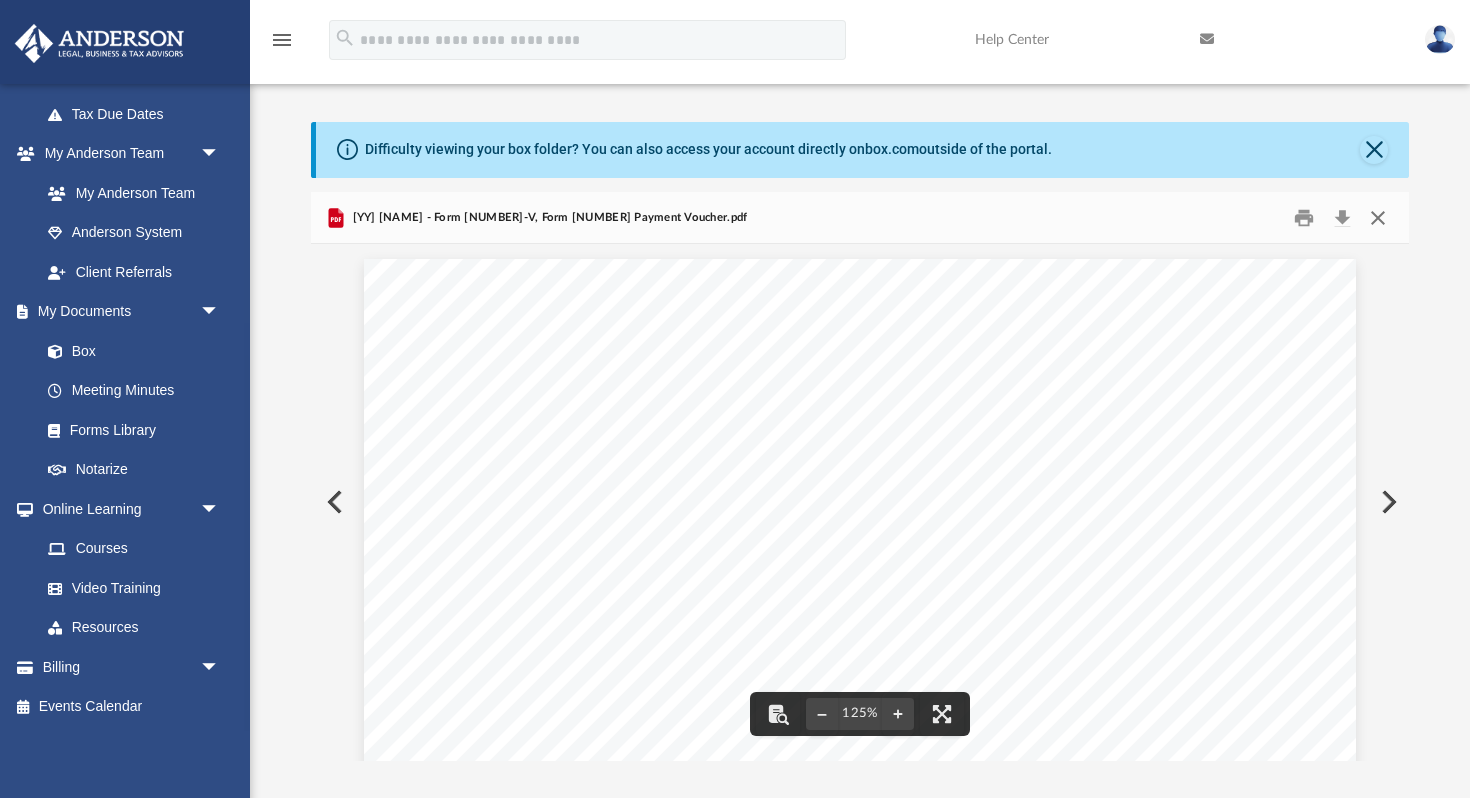 click at bounding box center [1378, 217] 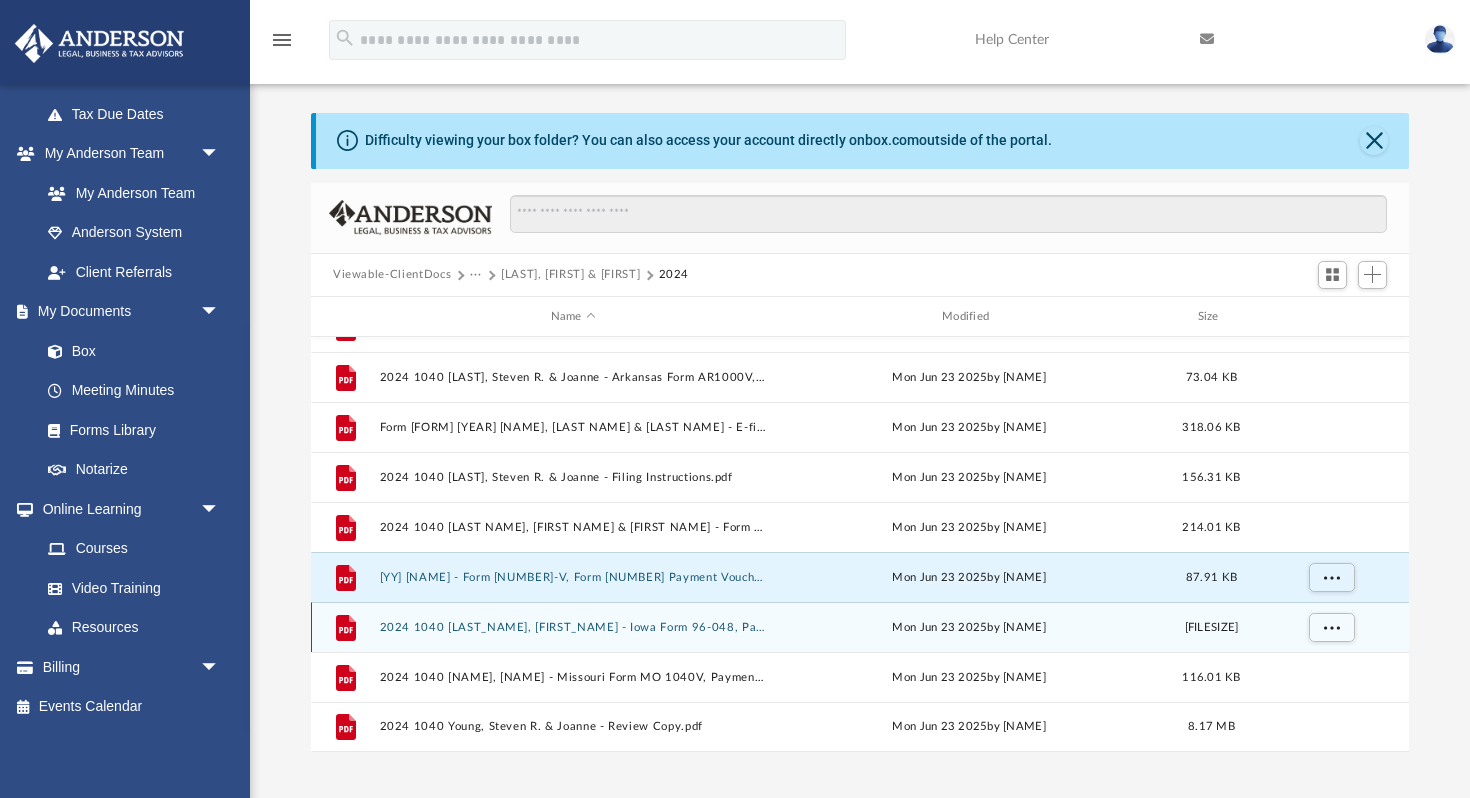 scroll, scrollTop: 7, scrollLeft: 0, axis: vertical 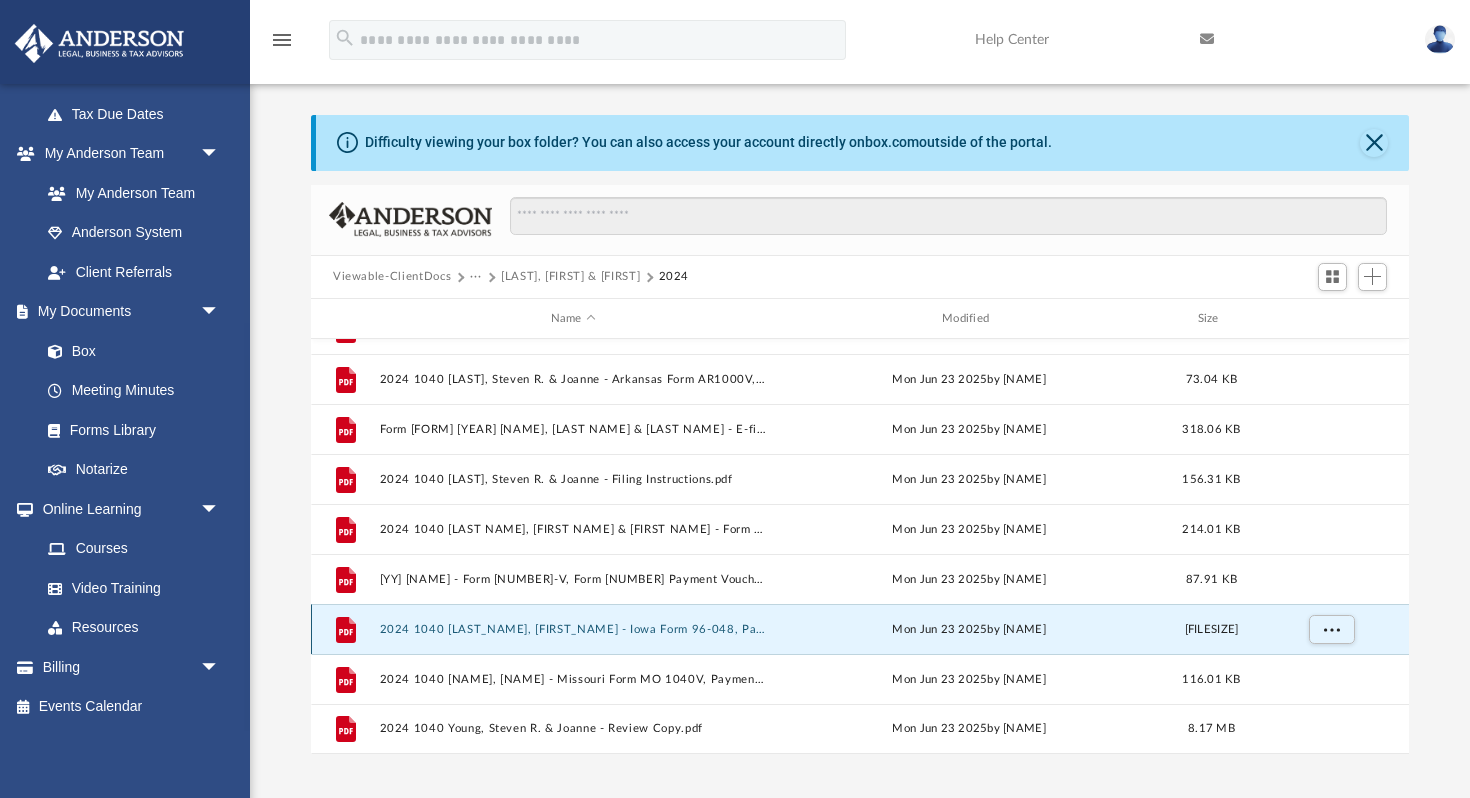 click on "2024 1040 [LAST_NAME], [FIRST_NAME] - Iowa Form 96-048, Payment Voucher.pdf" at bounding box center [573, 629] 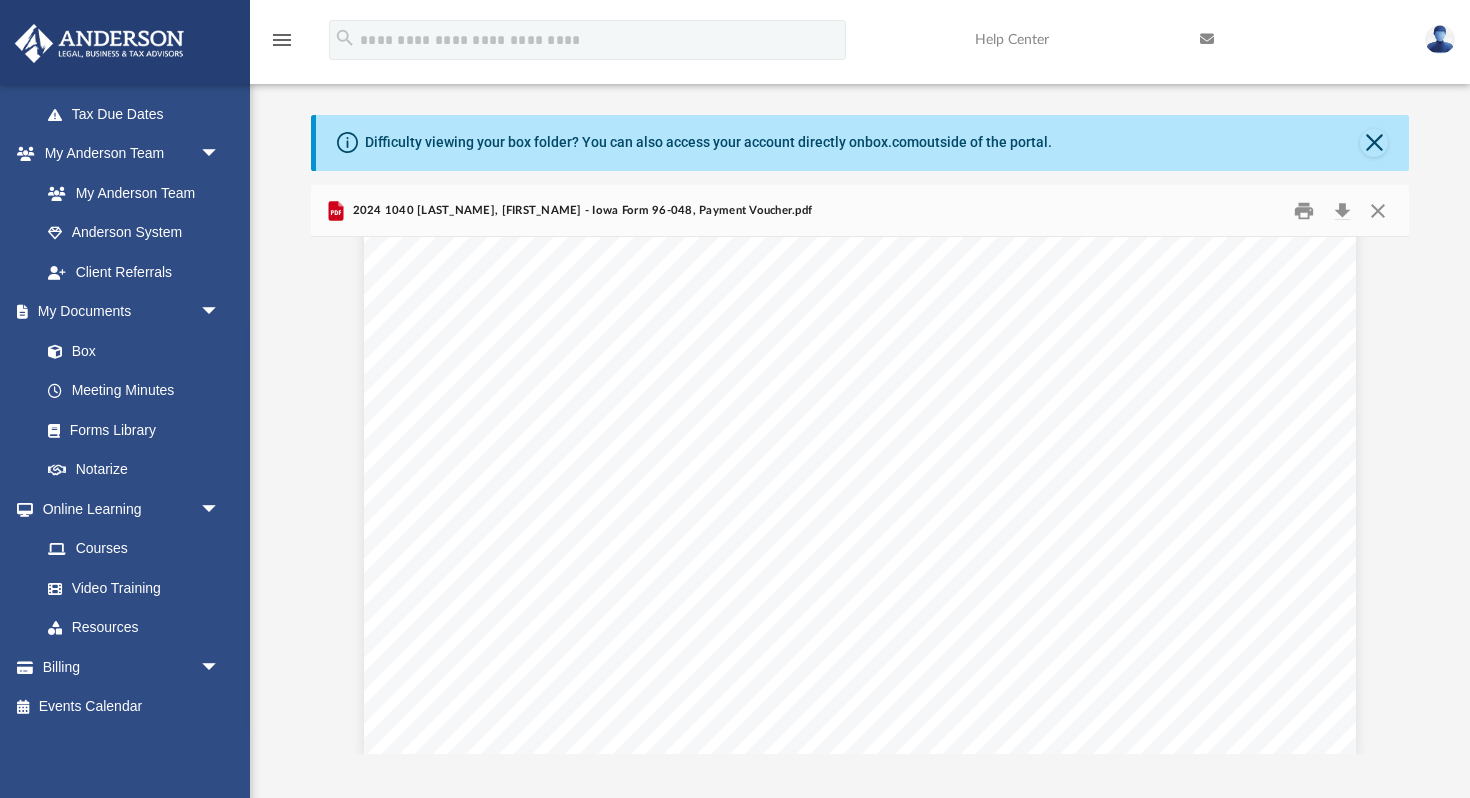 scroll, scrollTop: 916, scrollLeft: 0, axis: vertical 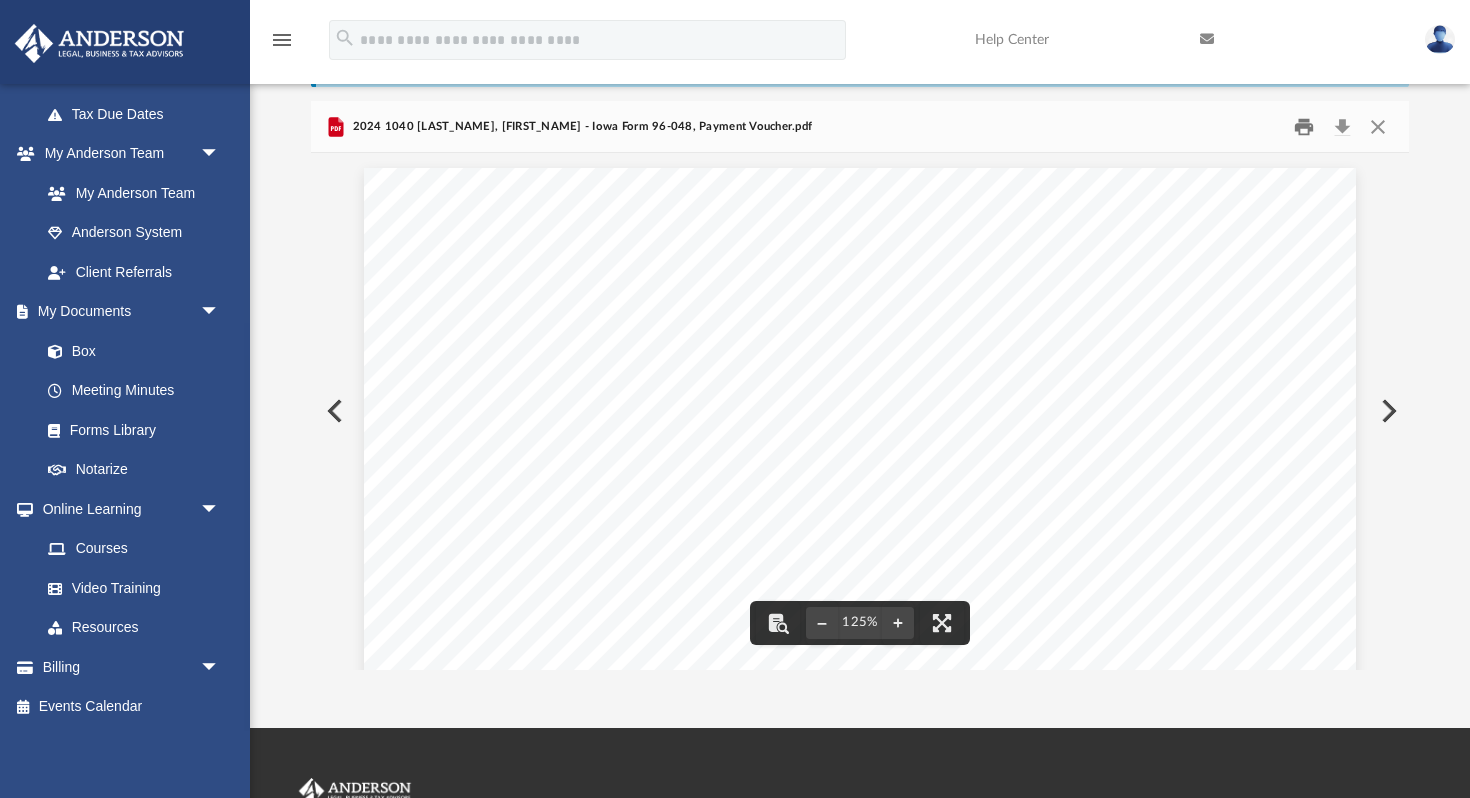 click at bounding box center [1305, 126] 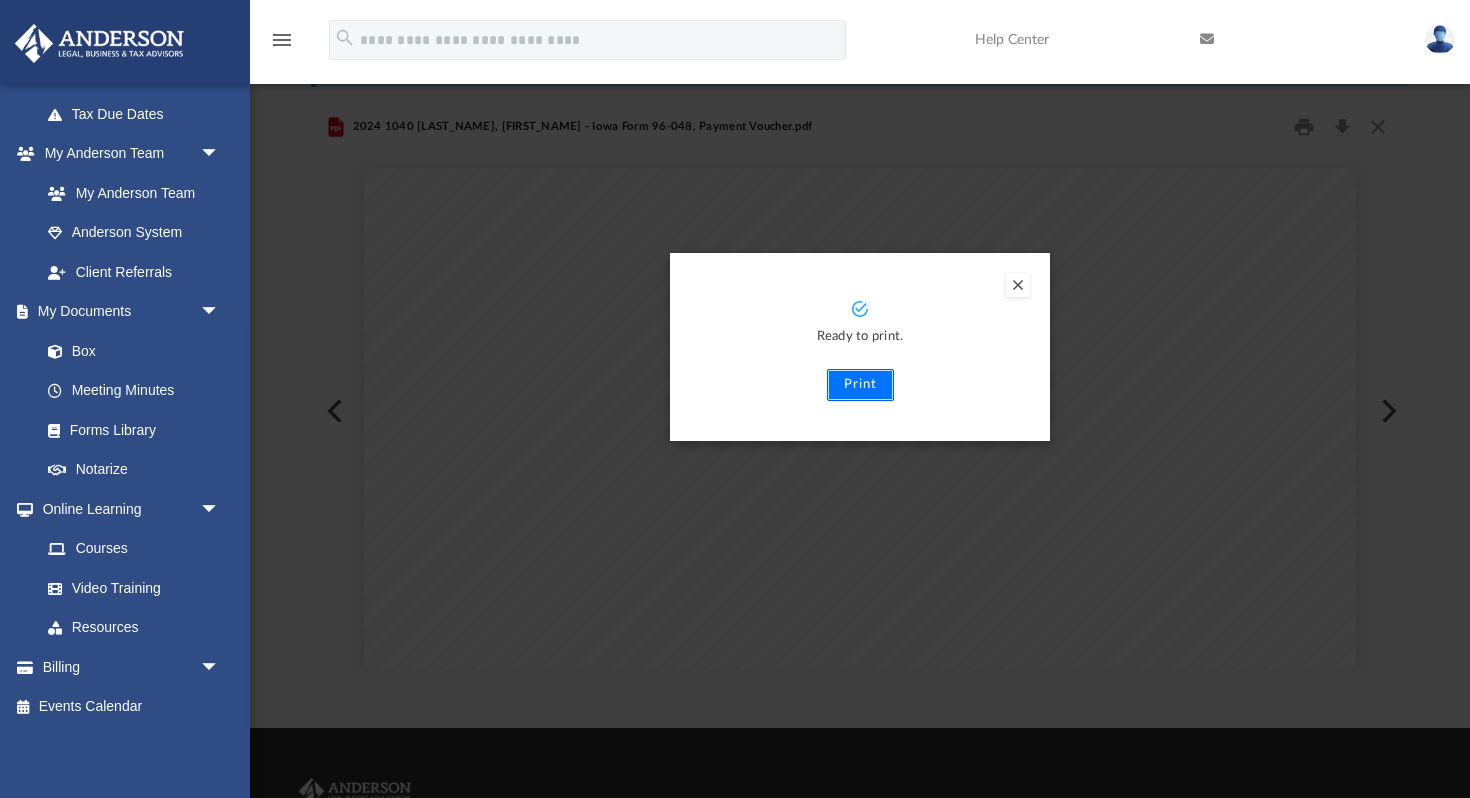 click on "Print" at bounding box center (860, 385) 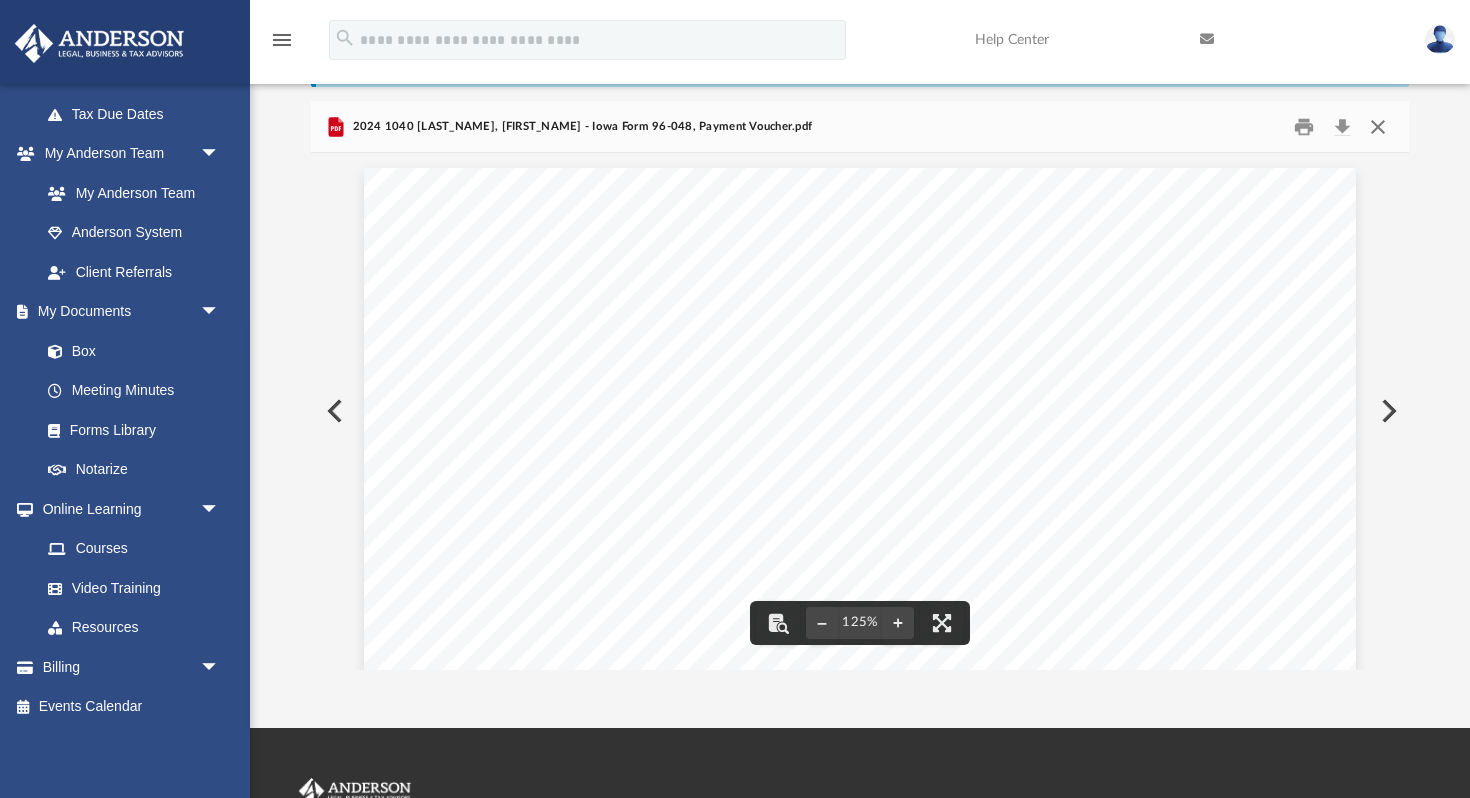 click at bounding box center (1378, 126) 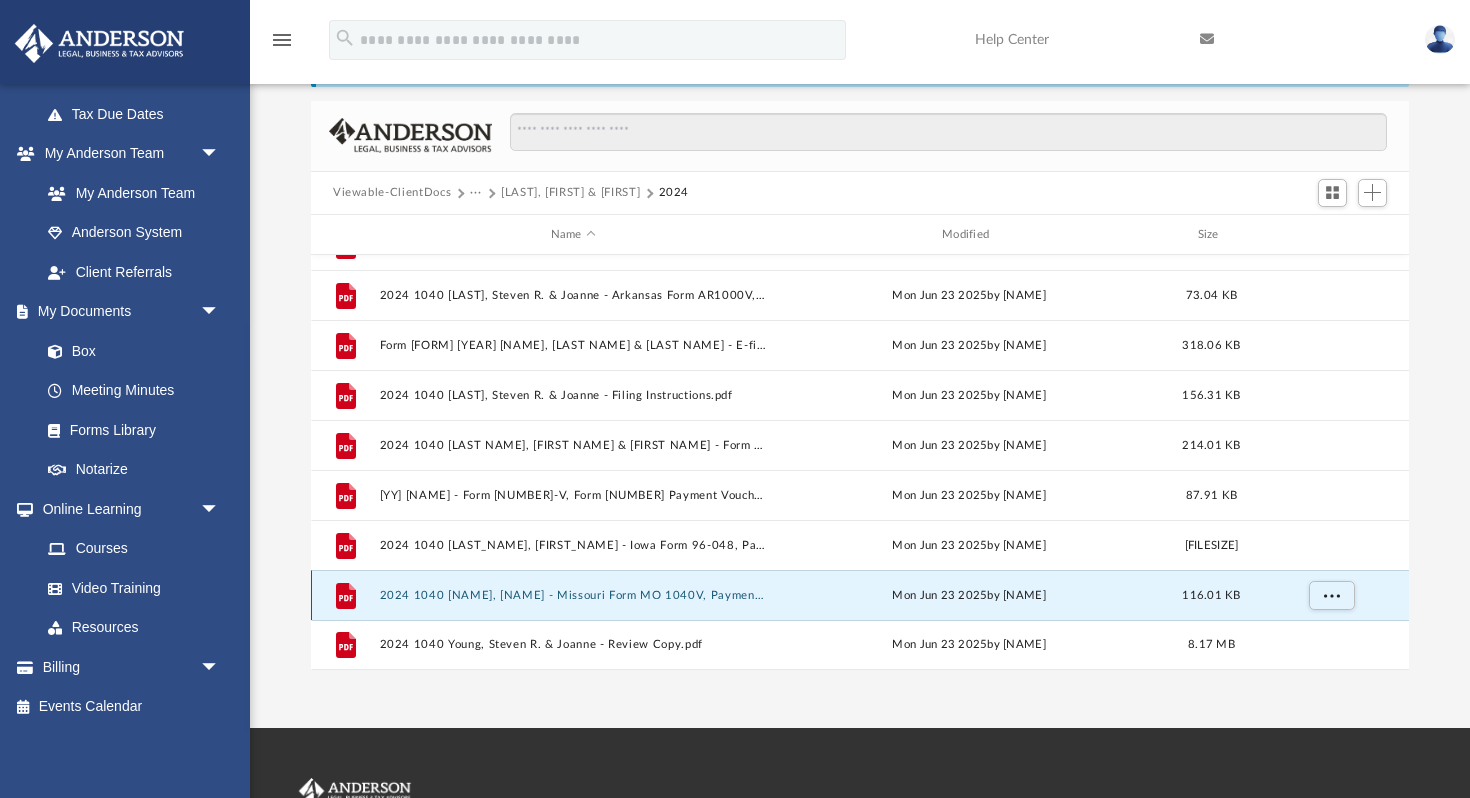 click on "2024 1040 [NAME], [NAME] - Missouri Form MO 1040V, Payment Voucher.pdf" at bounding box center (573, 595) 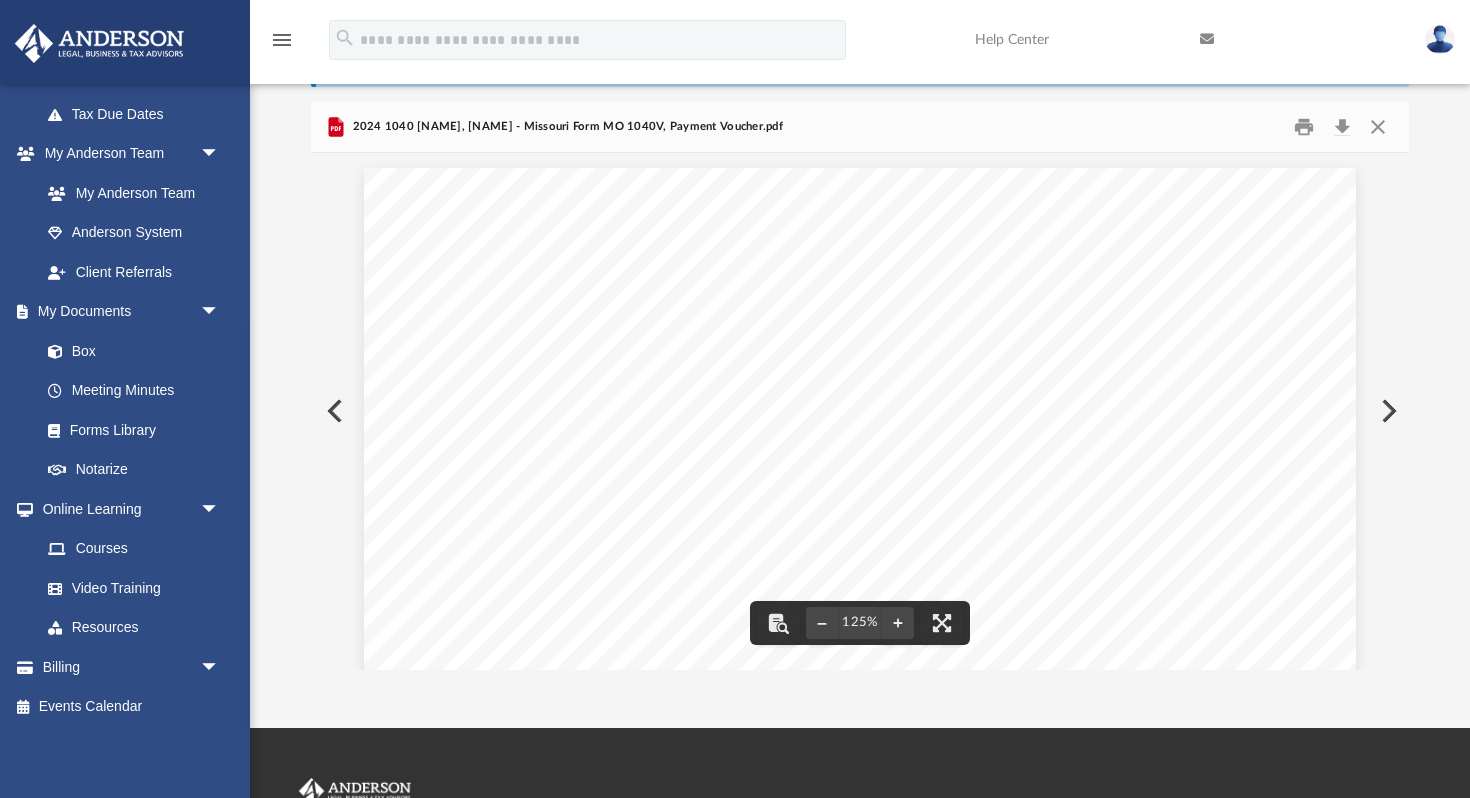 scroll, scrollTop: 0, scrollLeft: 0, axis: both 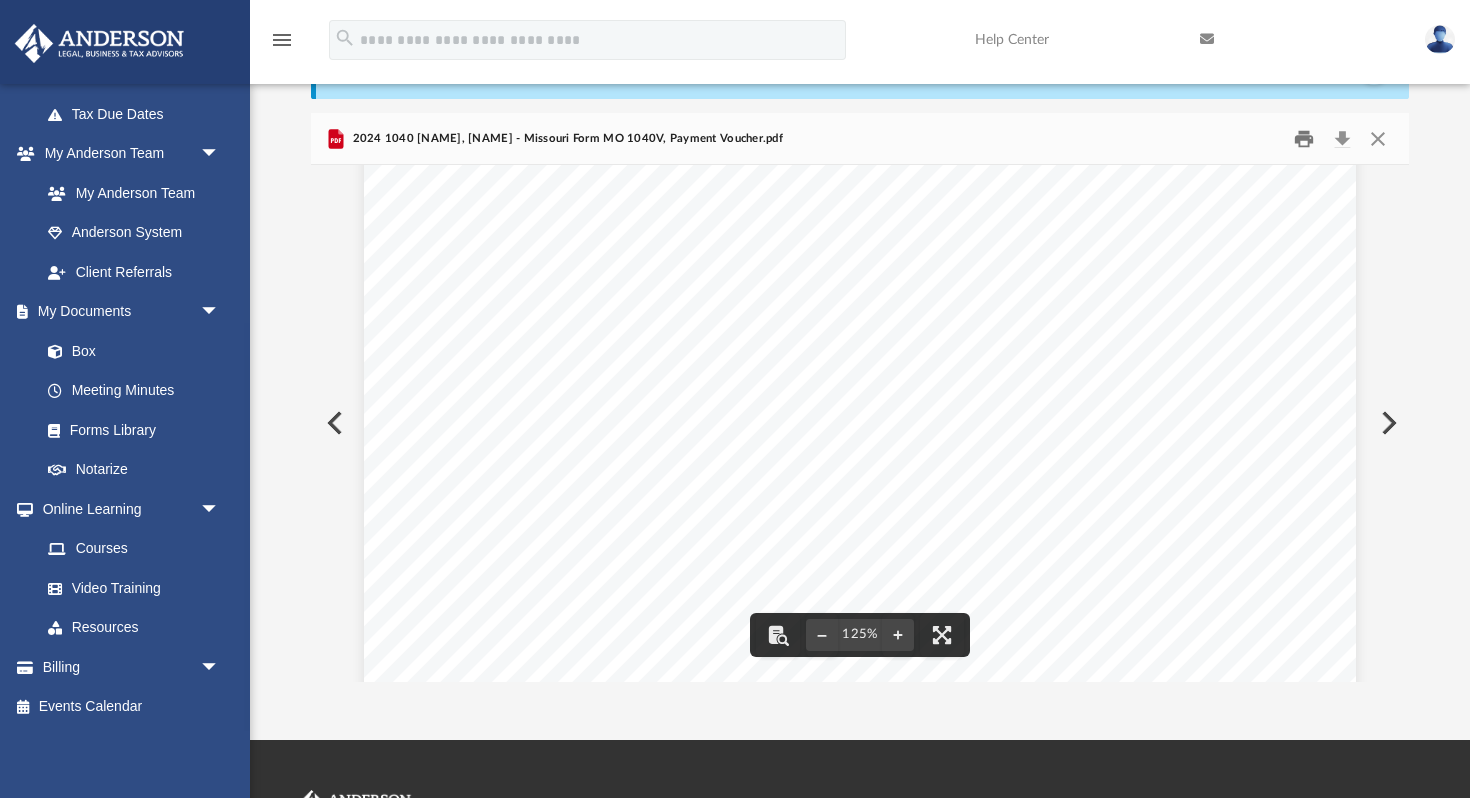 click at bounding box center (1305, 138) 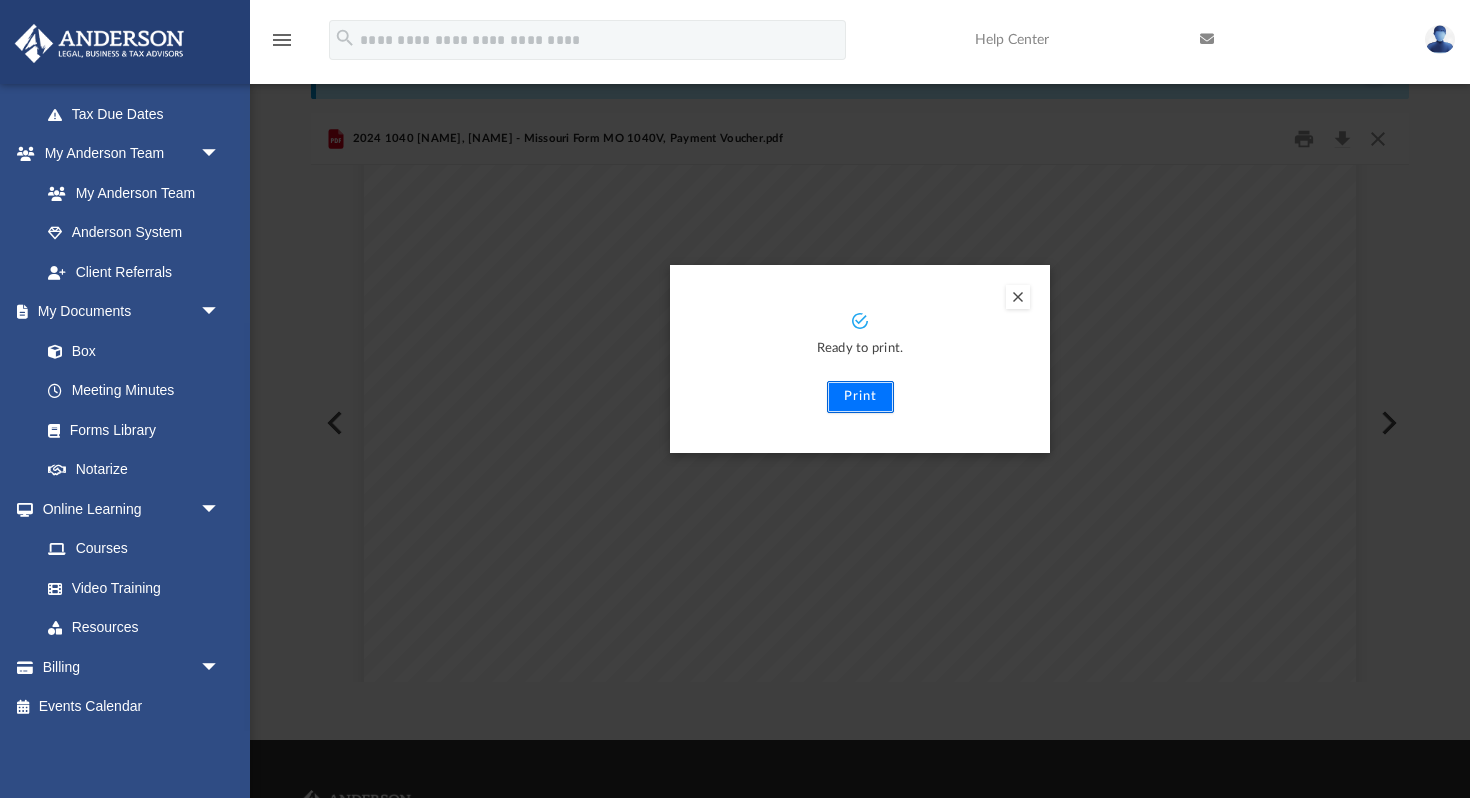 click on "Print" at bounding box center [860, 397] 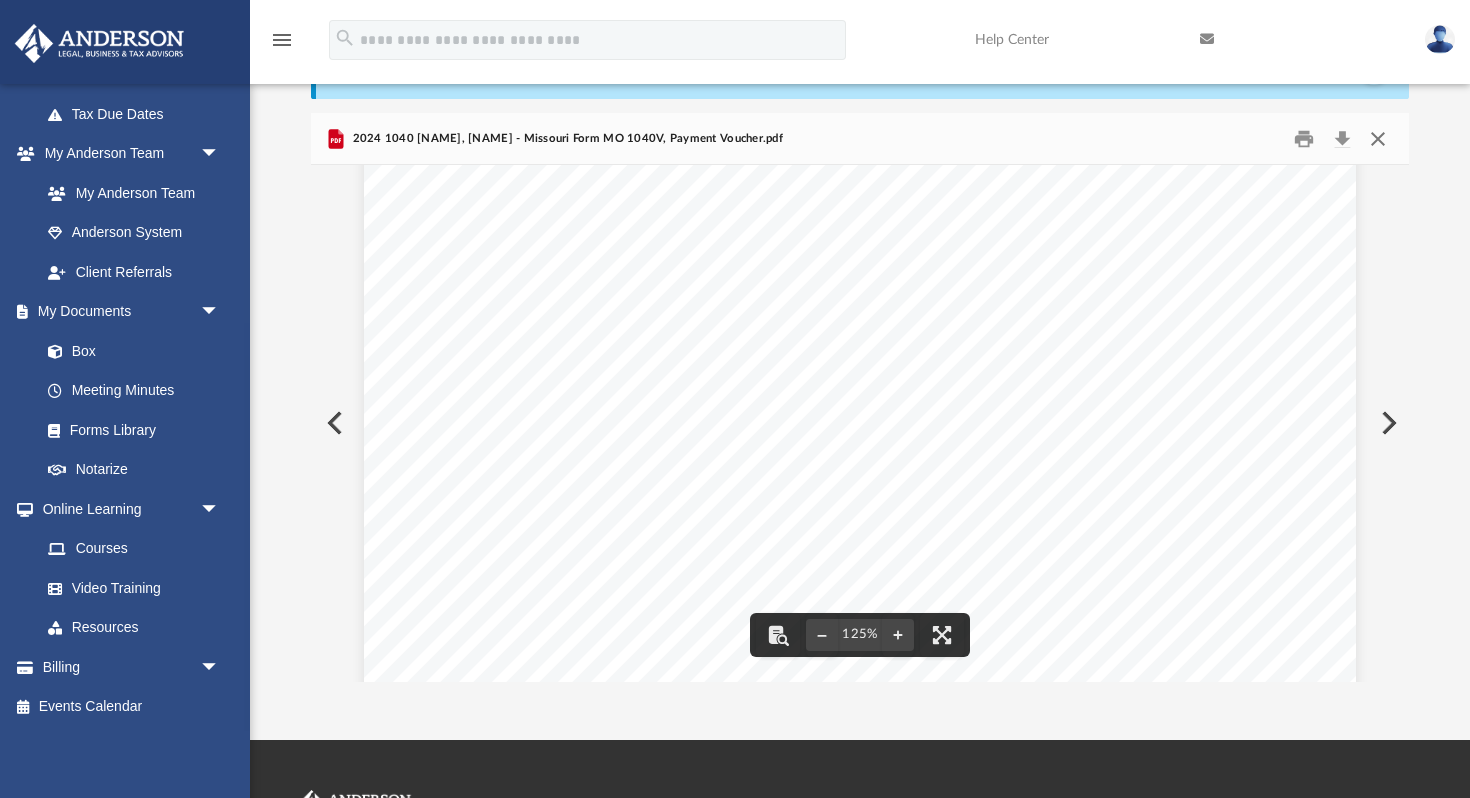 click at bounding box center (1378, 138) 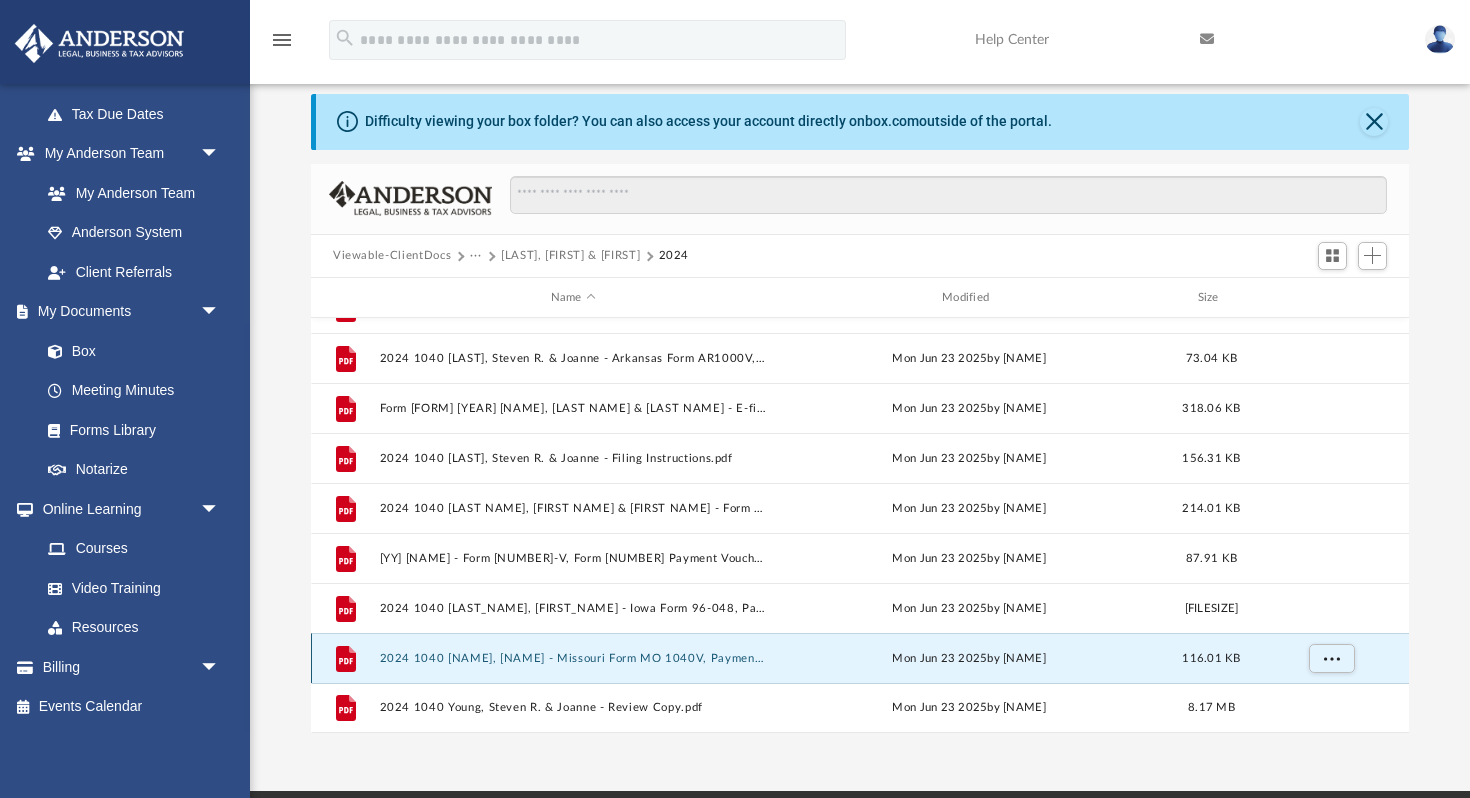 scroll, scrollTop: 0, scrollLeft: 0, axis: both 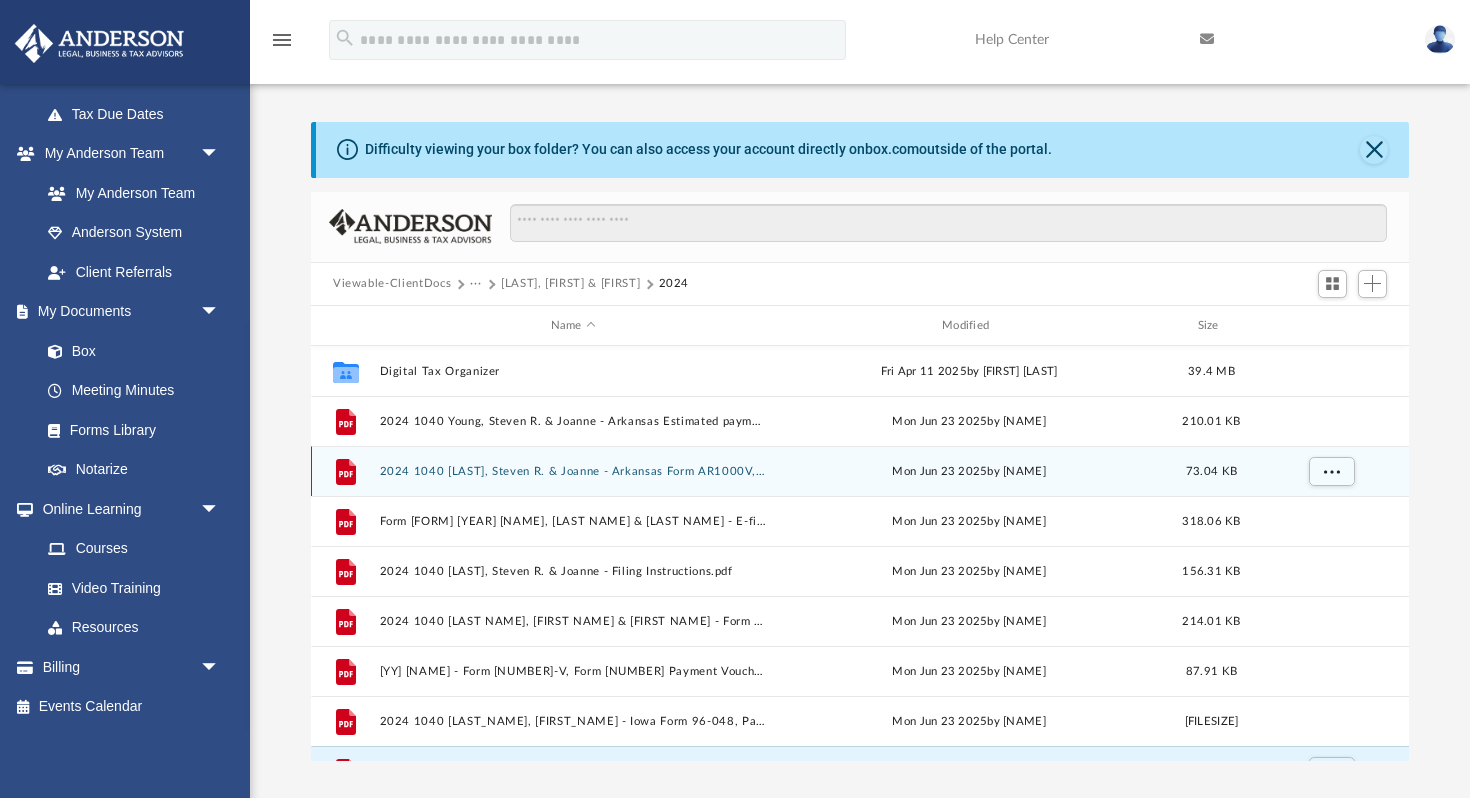 click on "2024 1040 [LAST], Steven R. & Joanne - Arkansas Form AR1000V, Payment Voucher.pdf" at bounding box center [573, 471] 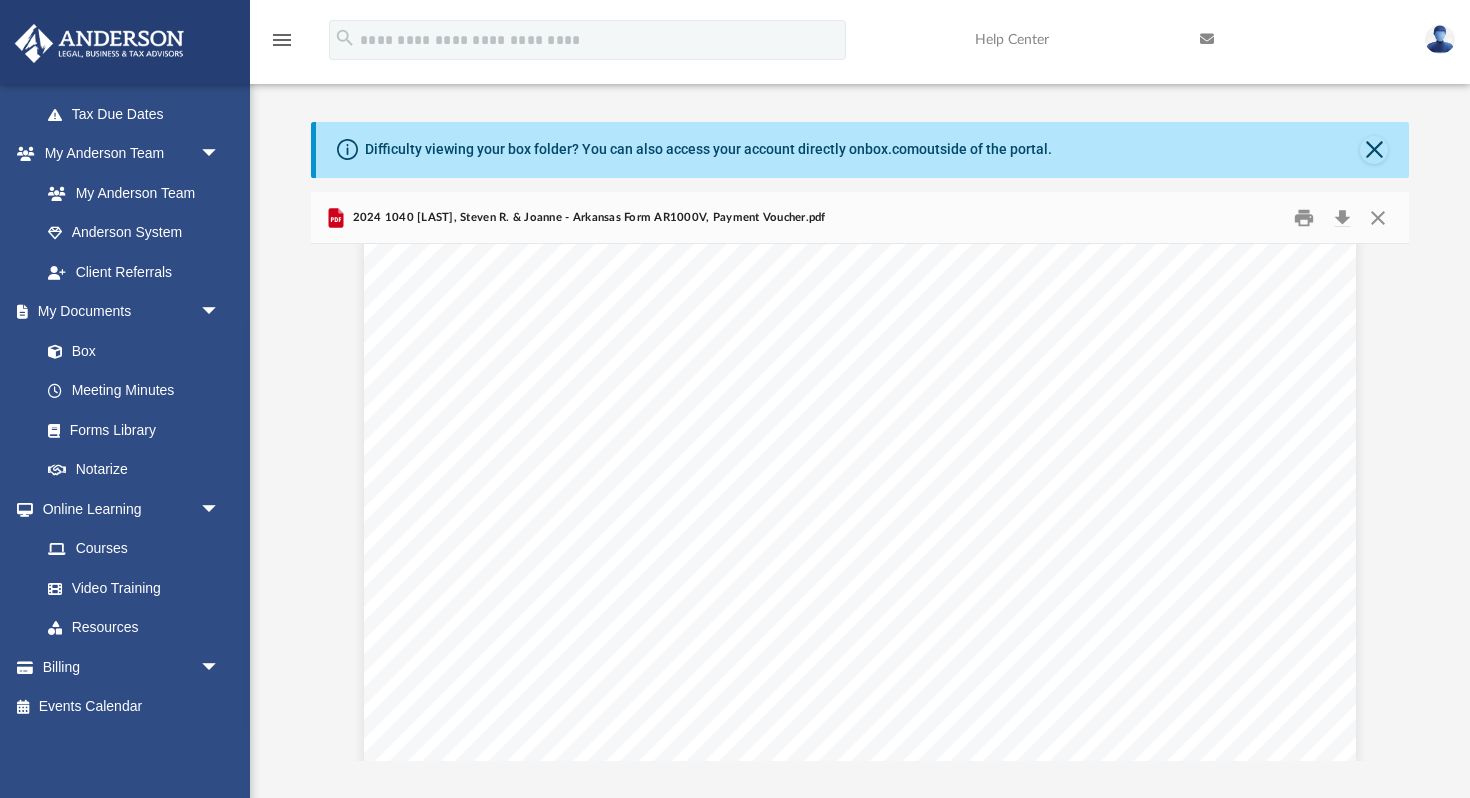 scroll, scrollTop: 916, scrollLeft: 0, axis: vertical 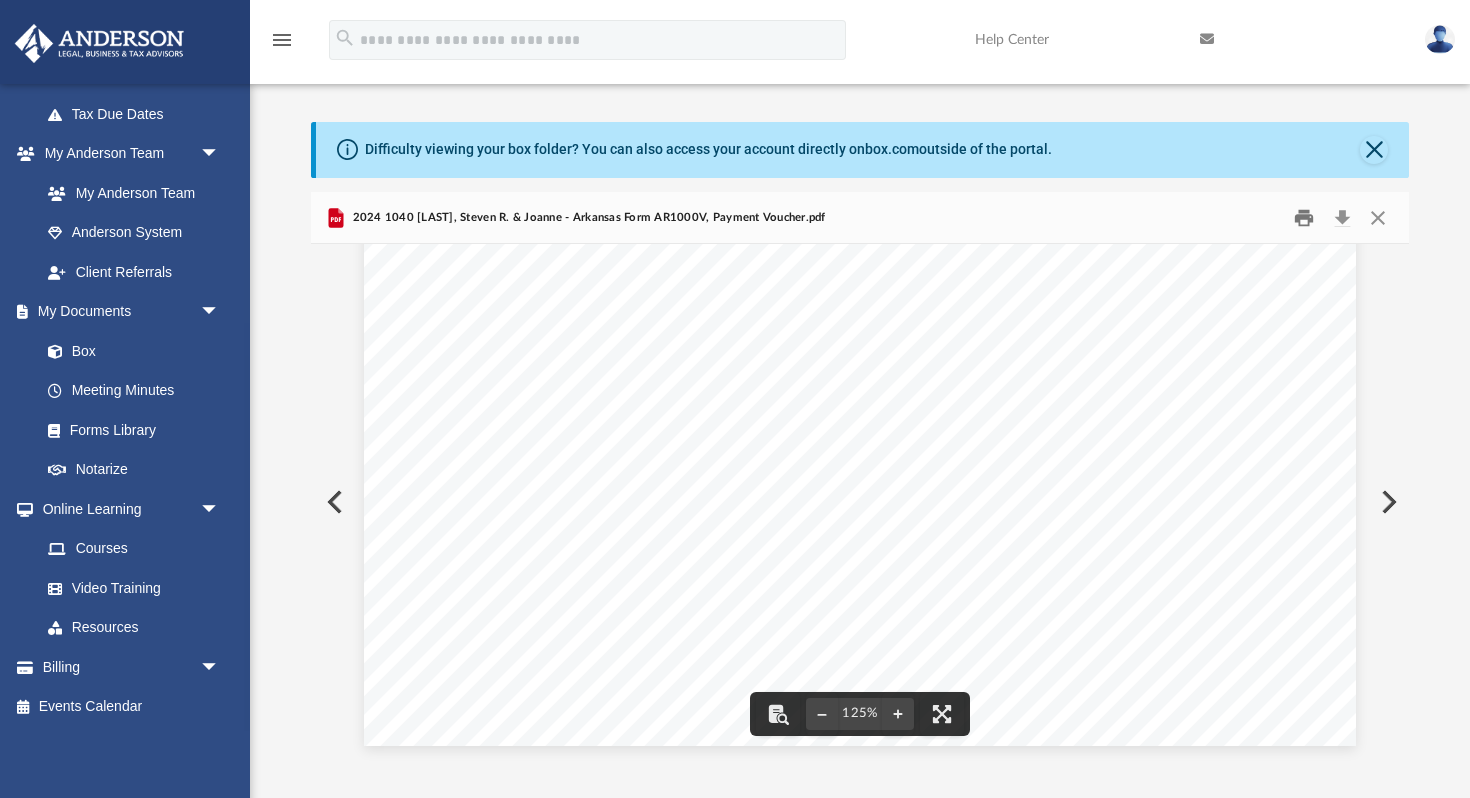 click at bounding box center [1305, 217] 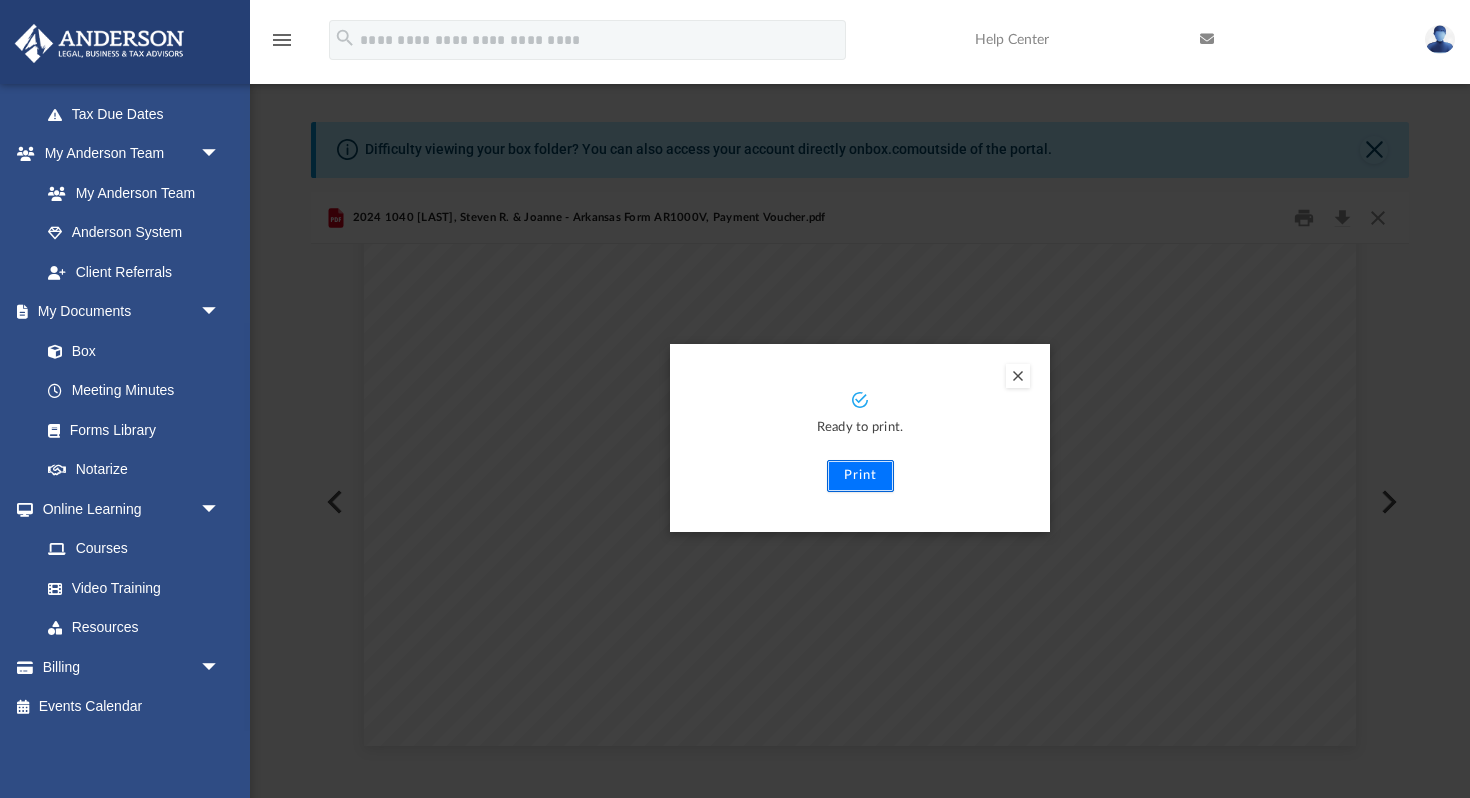 click on "Print" at bounding box center (860, 476) 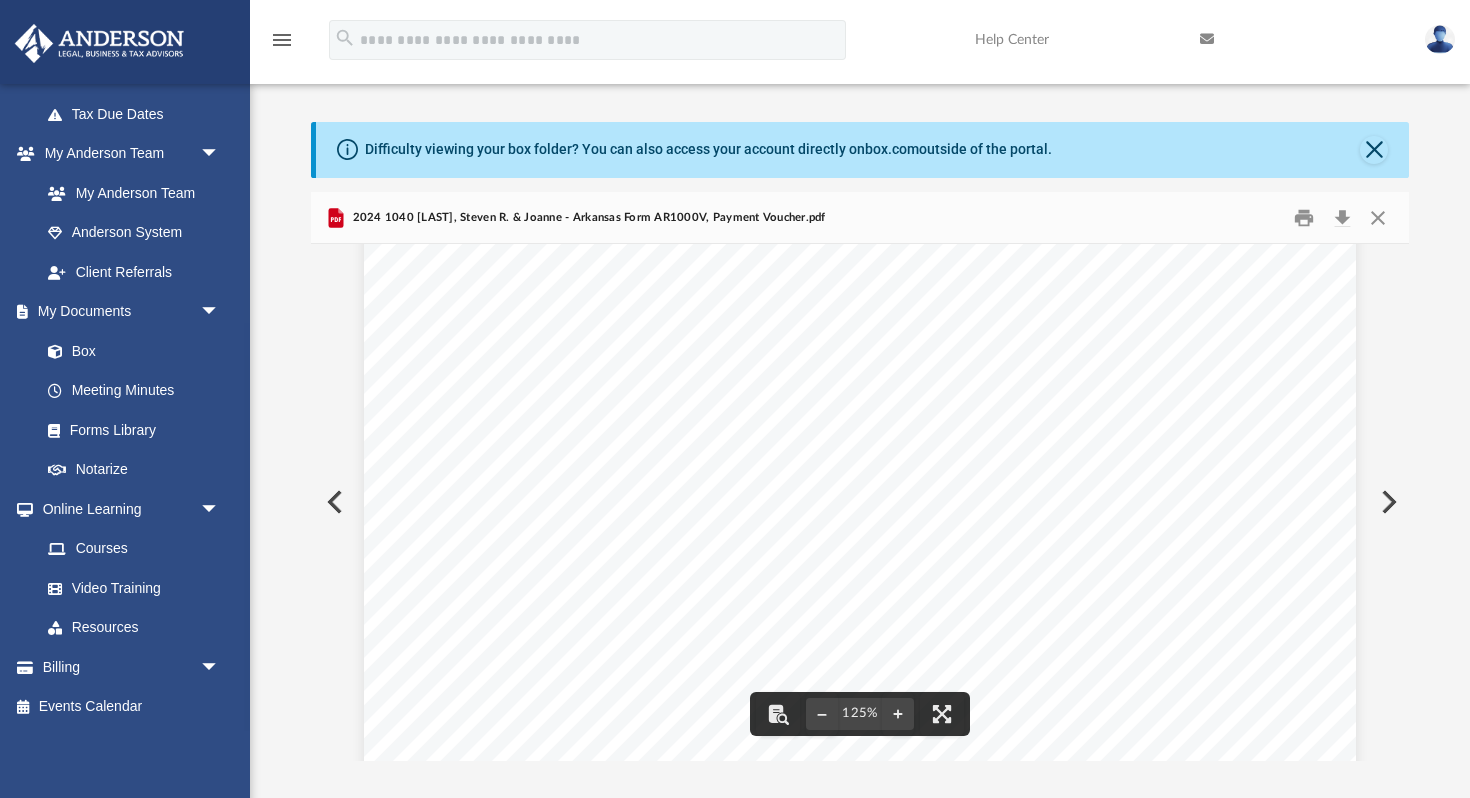 scroll, scrollTop: 0, scrollLeft: 0, axis: both 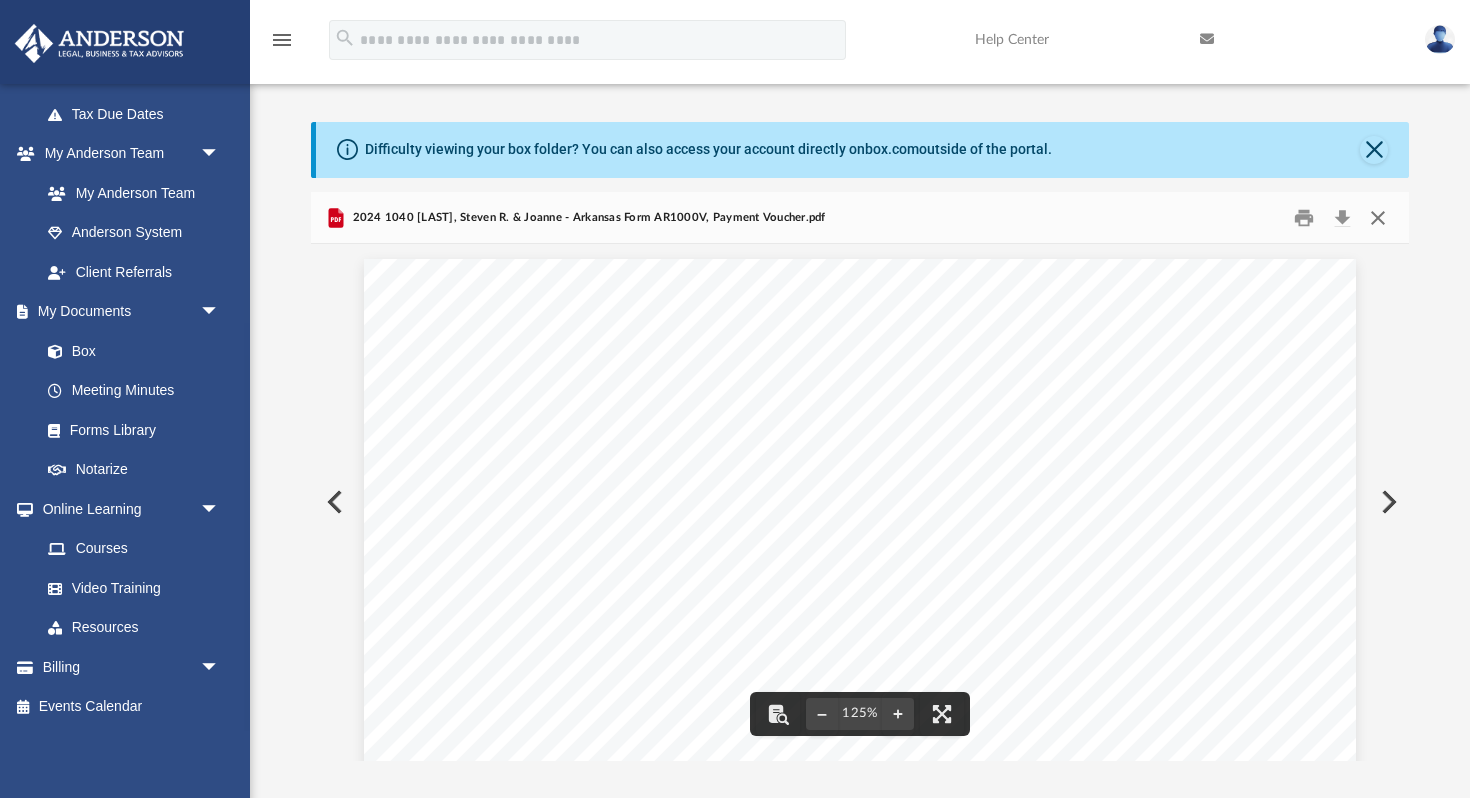 click at bounding box center (1378, 217) 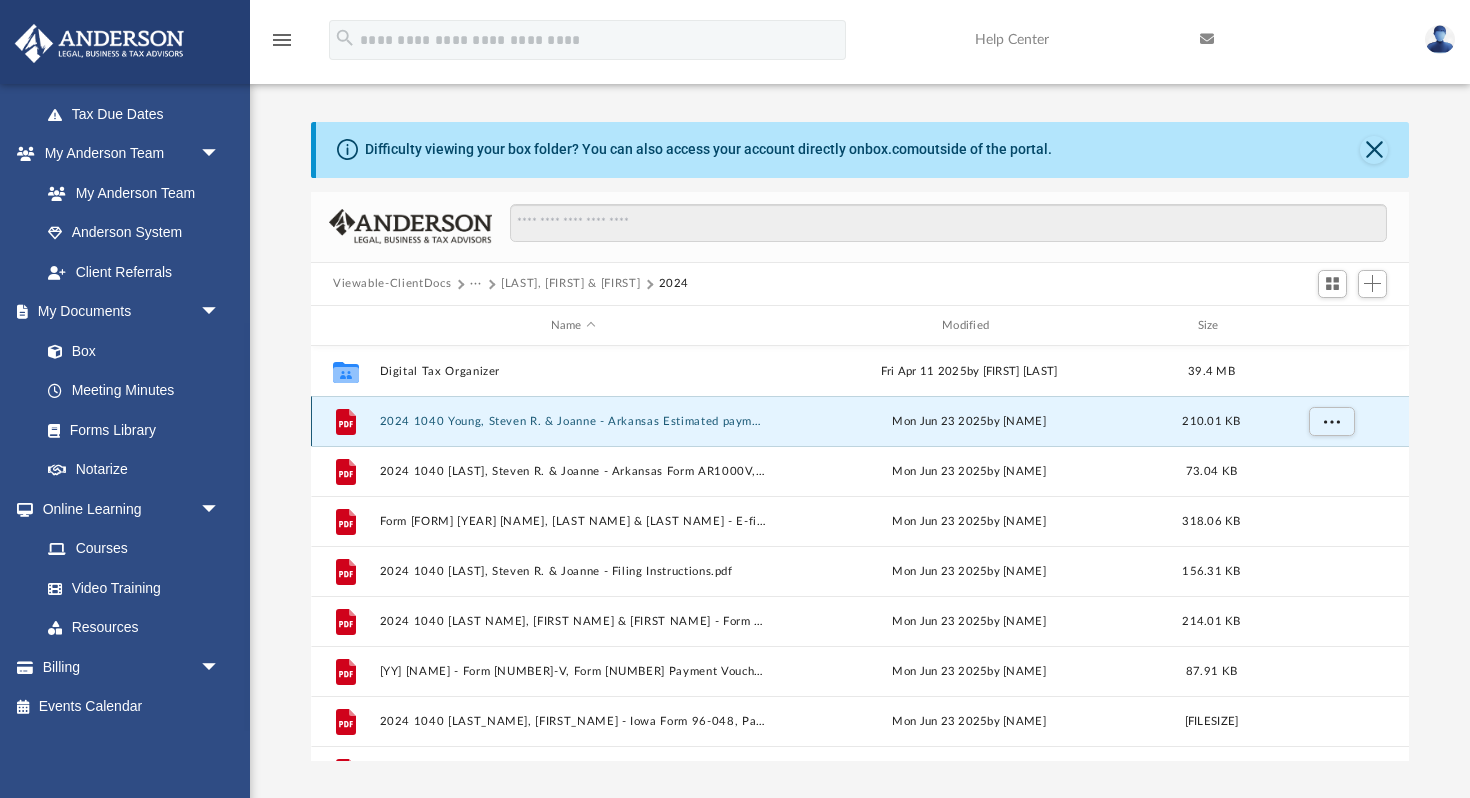 click on "2024 1040 Young, Steven R. & Joanne - Arkansas Estimated payment voucher.pdf" at bounding box center [573, 421] 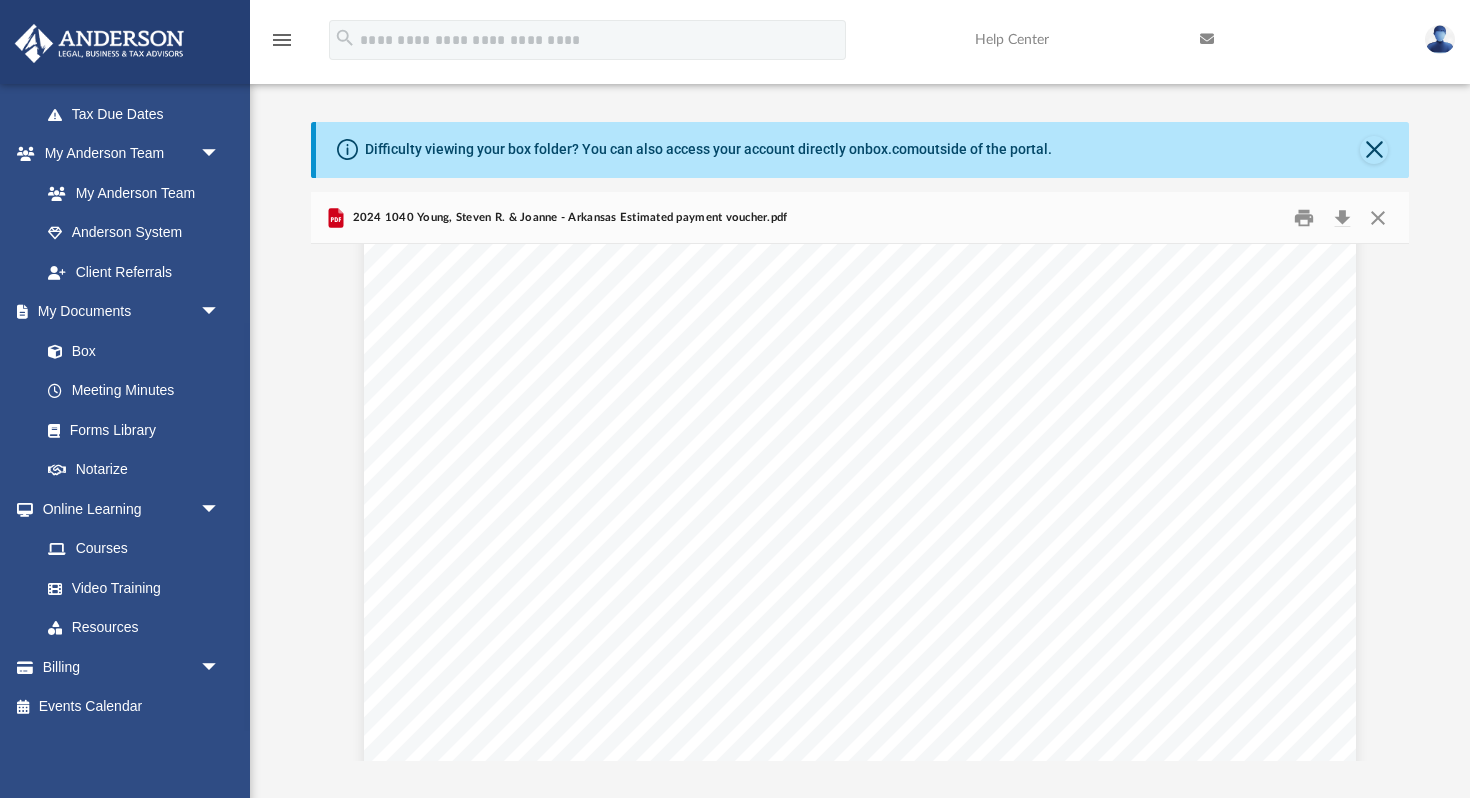 scroll, scrollTop: 2300, scrollLeft: 0, axis: vertical 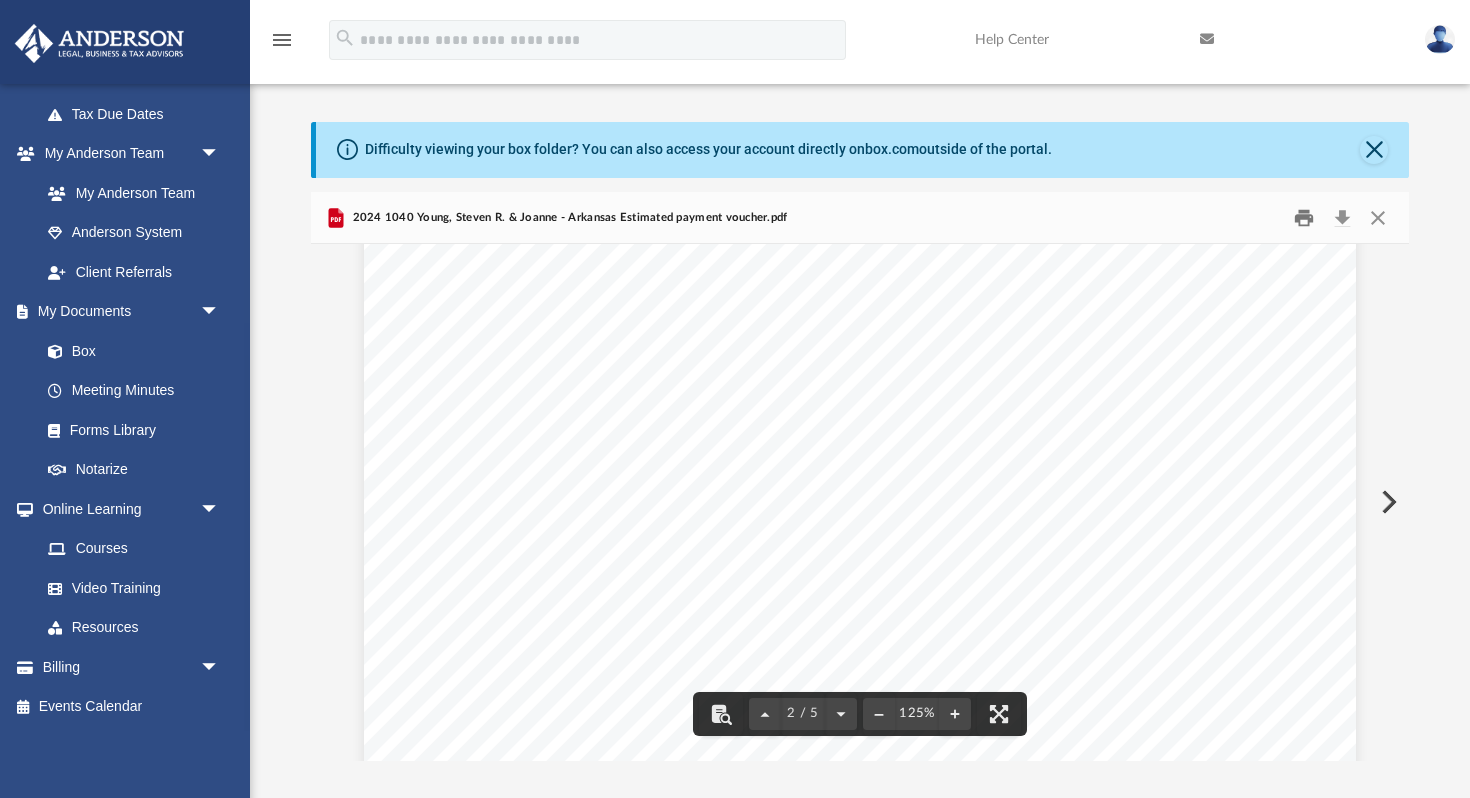 click at bounding box center (1305, 217) 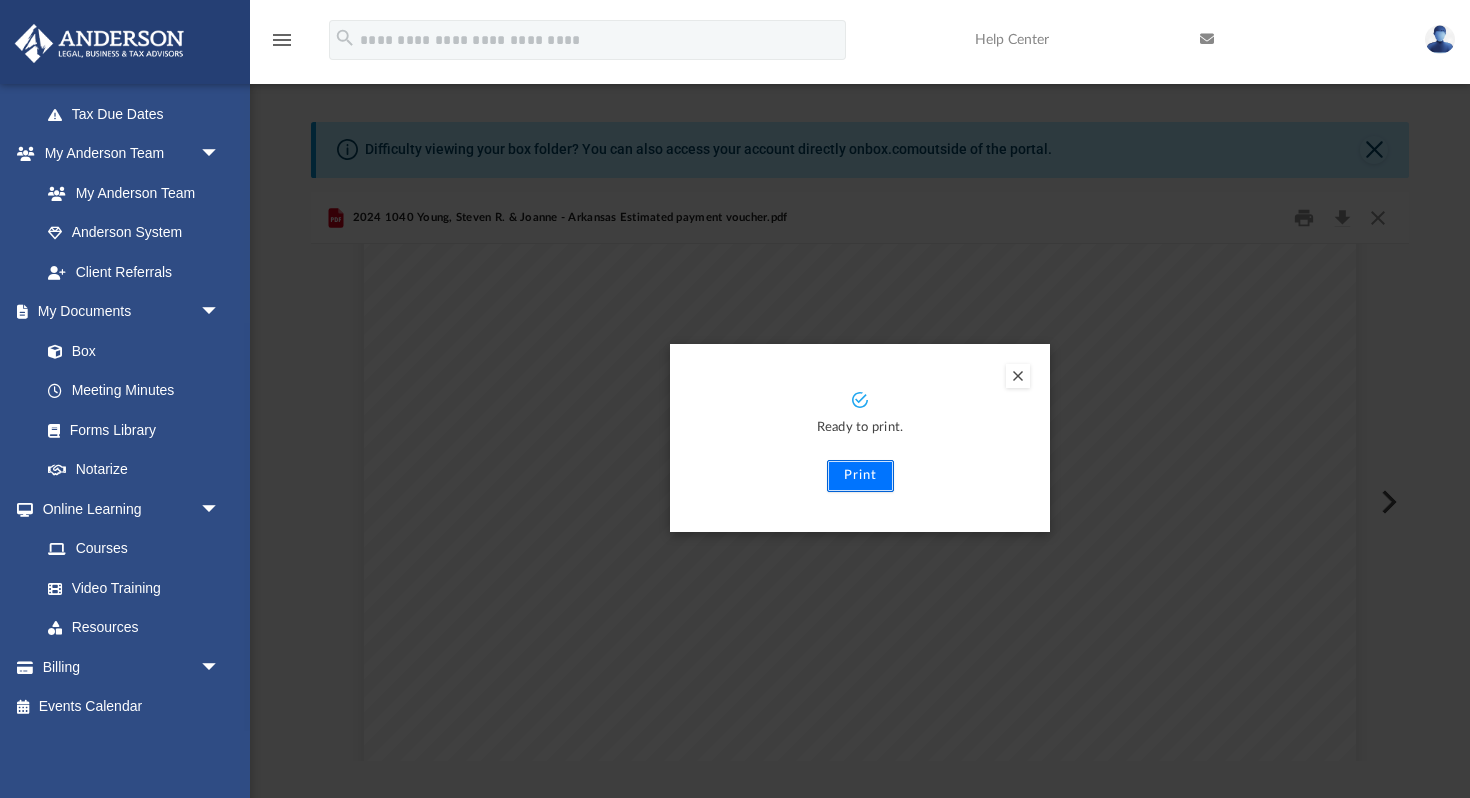 click on "Print" at bounding box center (860, 476) 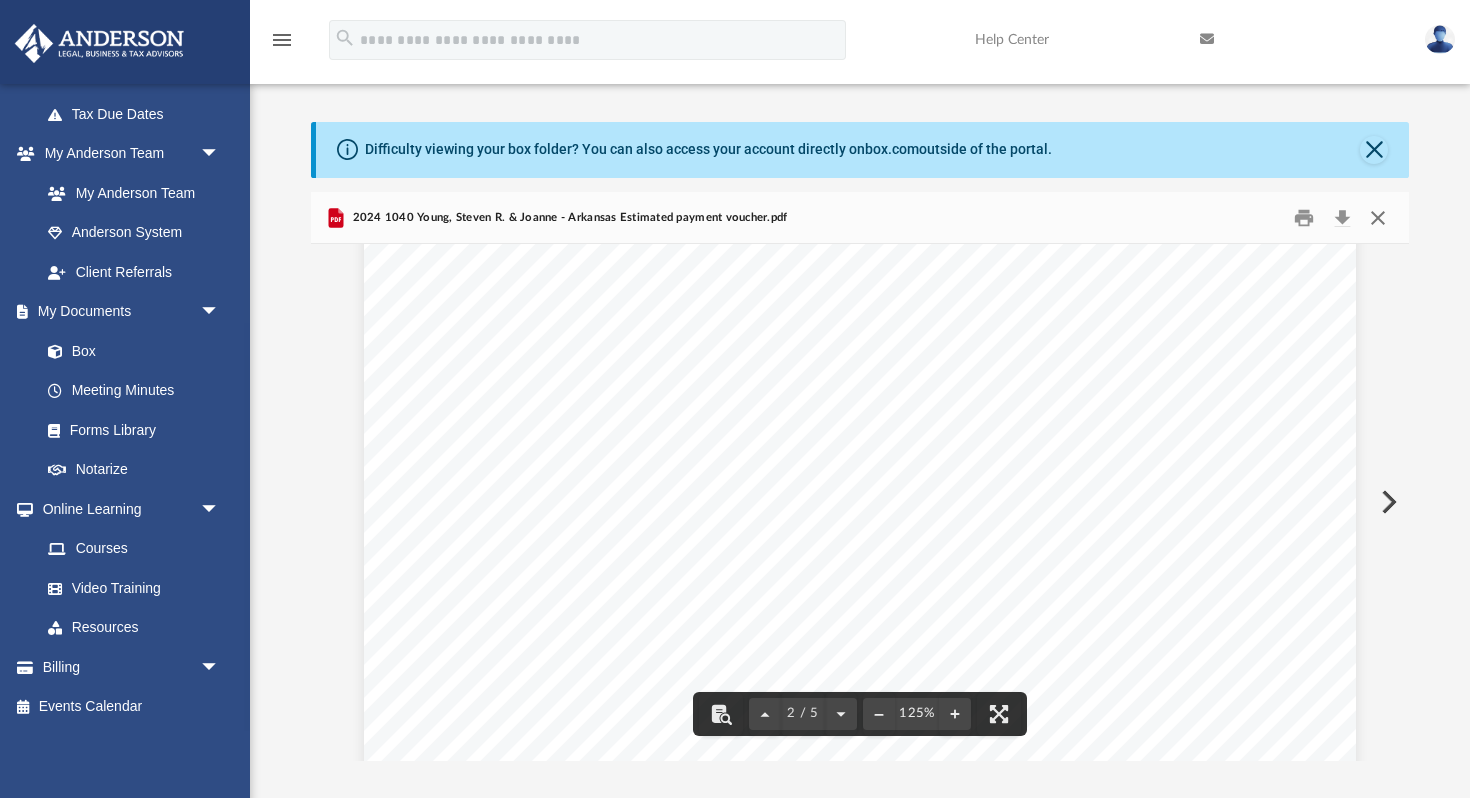 click at bounding box center (1378, 217) 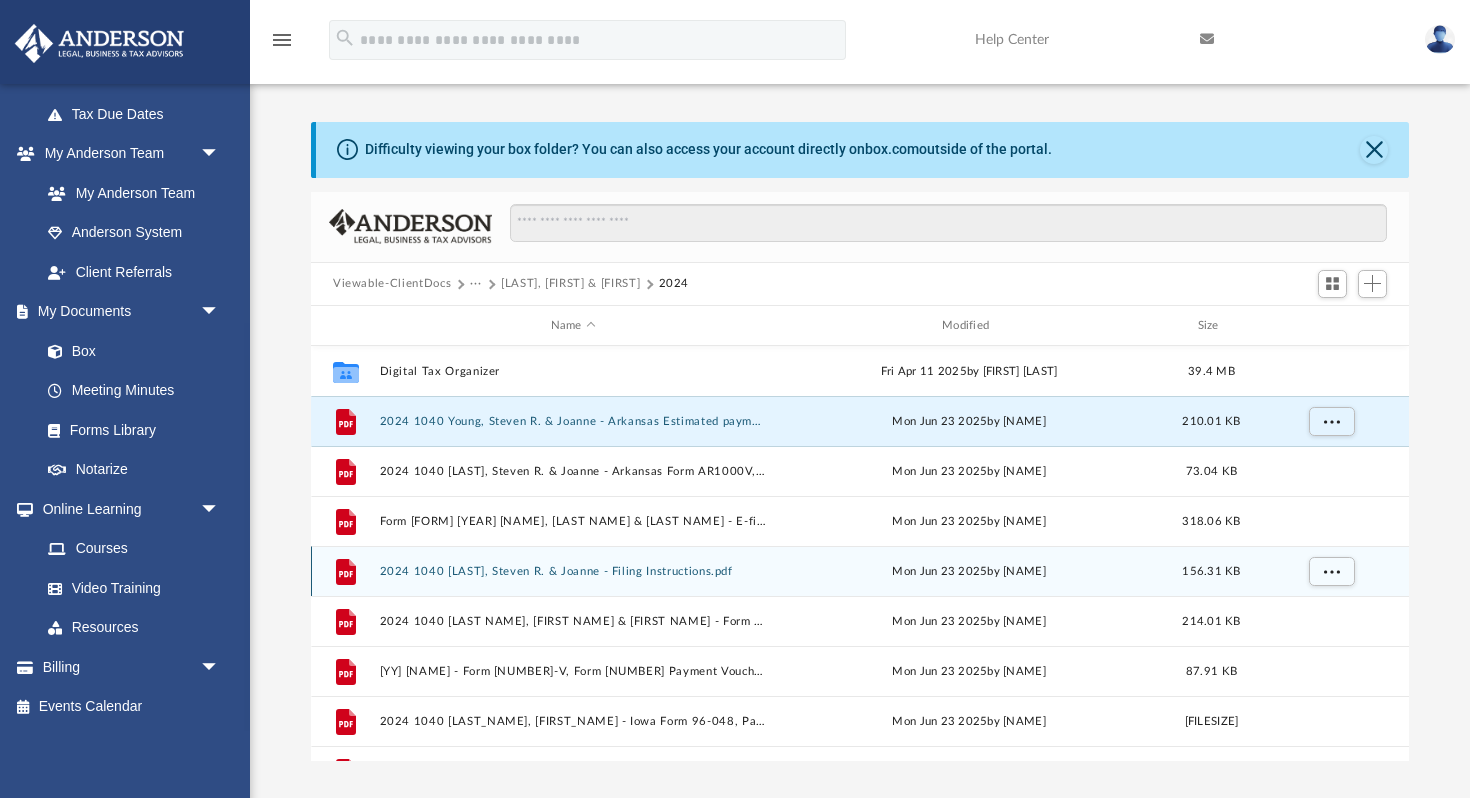 click on "2024 1040 [LAST], Steven R. & Joanne - Filing Instructions.pdf" at bounding box center (573, 571) 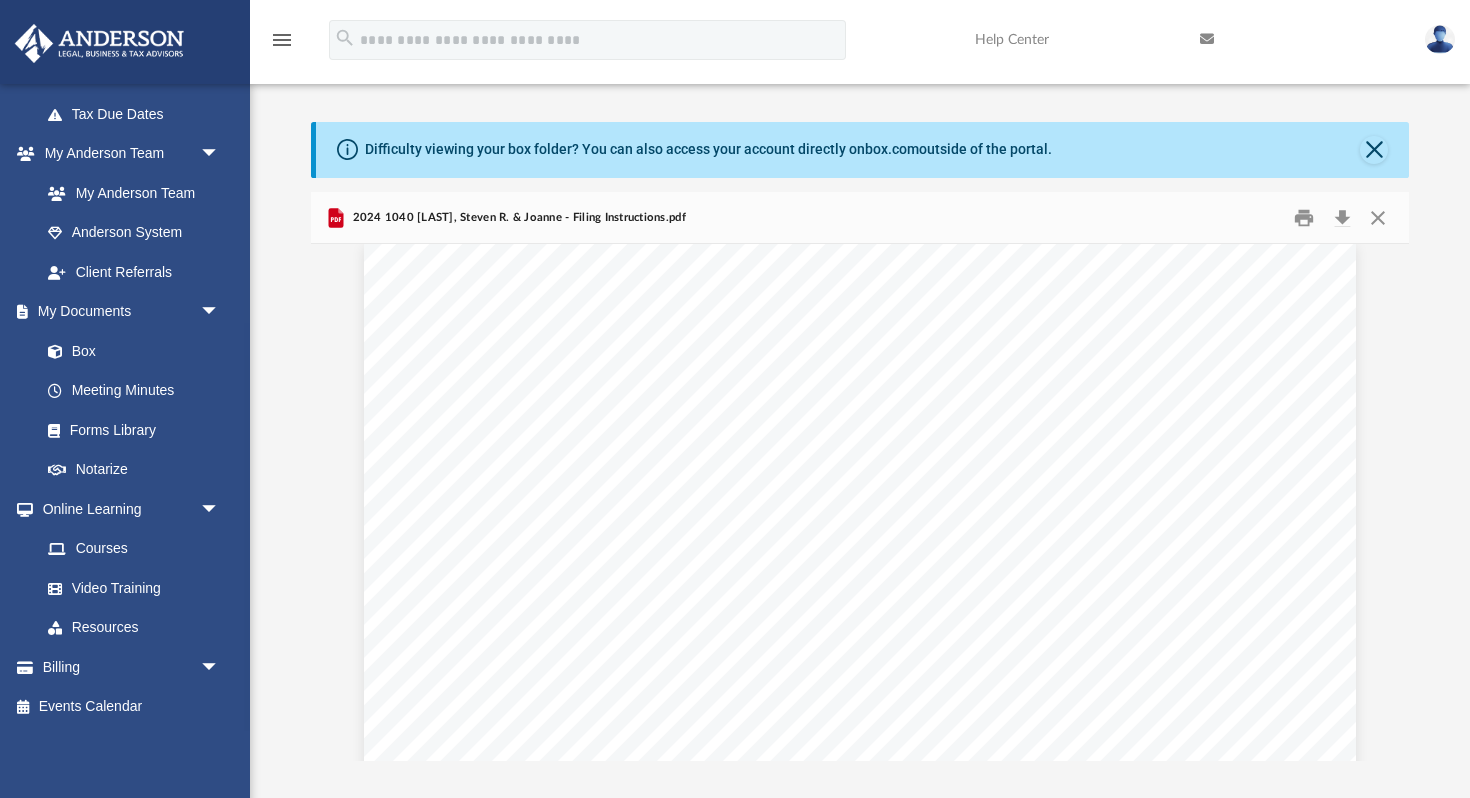 scroll, scrollTop: 2775, scrollLeft: 0, axis: vertical 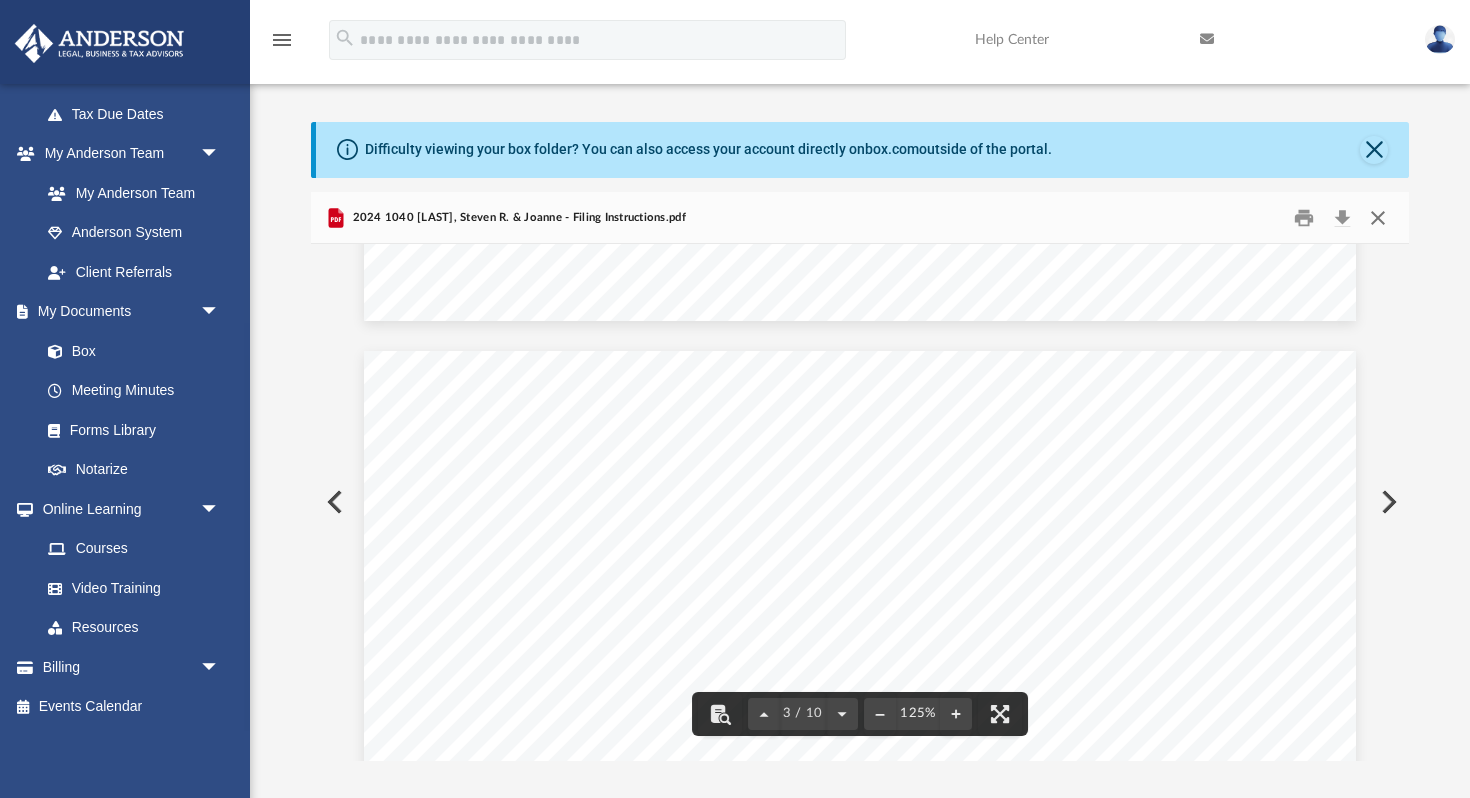 click at bounding box center [1378, 217] 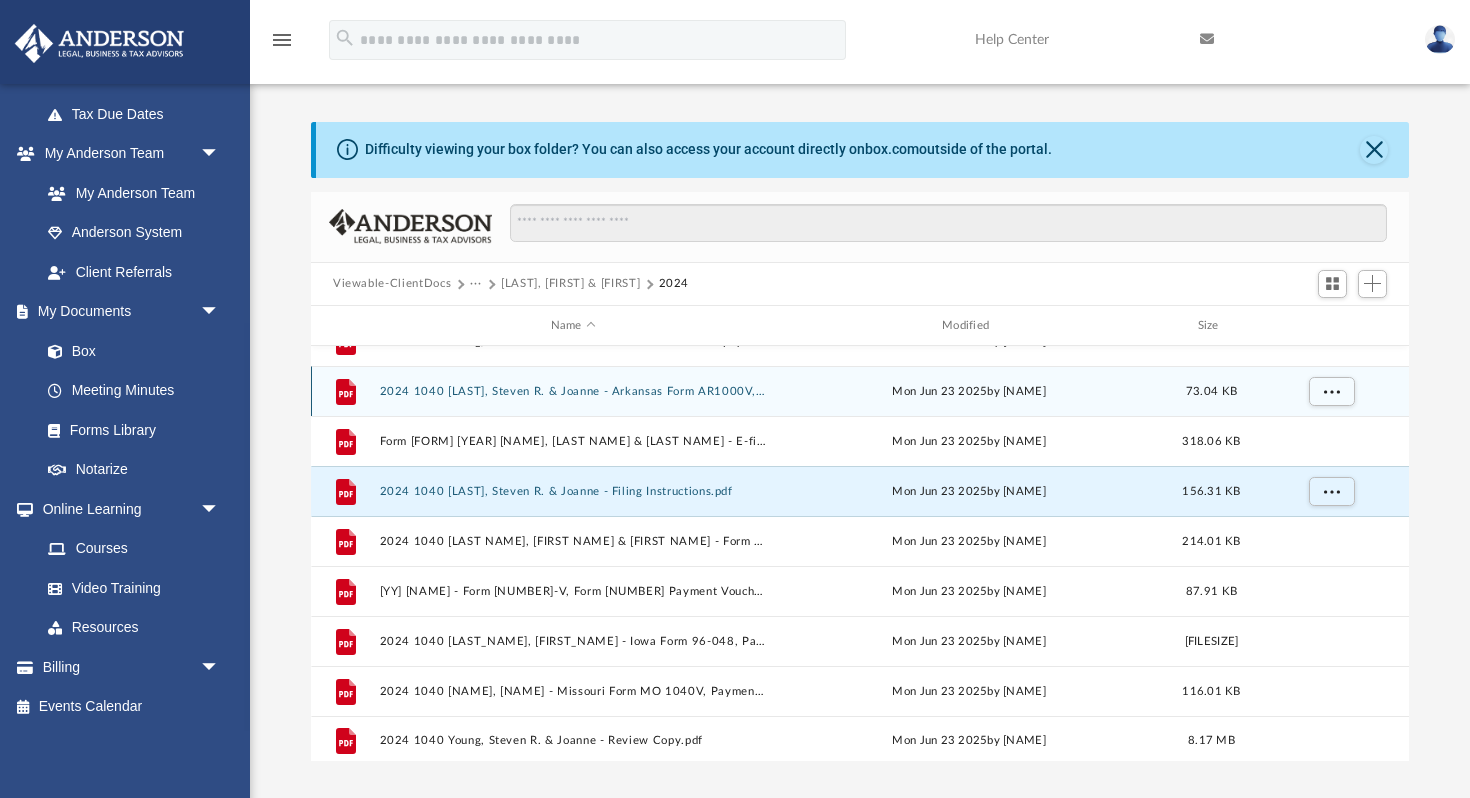 scroll, scrollTop: 85, scrollLeft: 0, axis: vertical 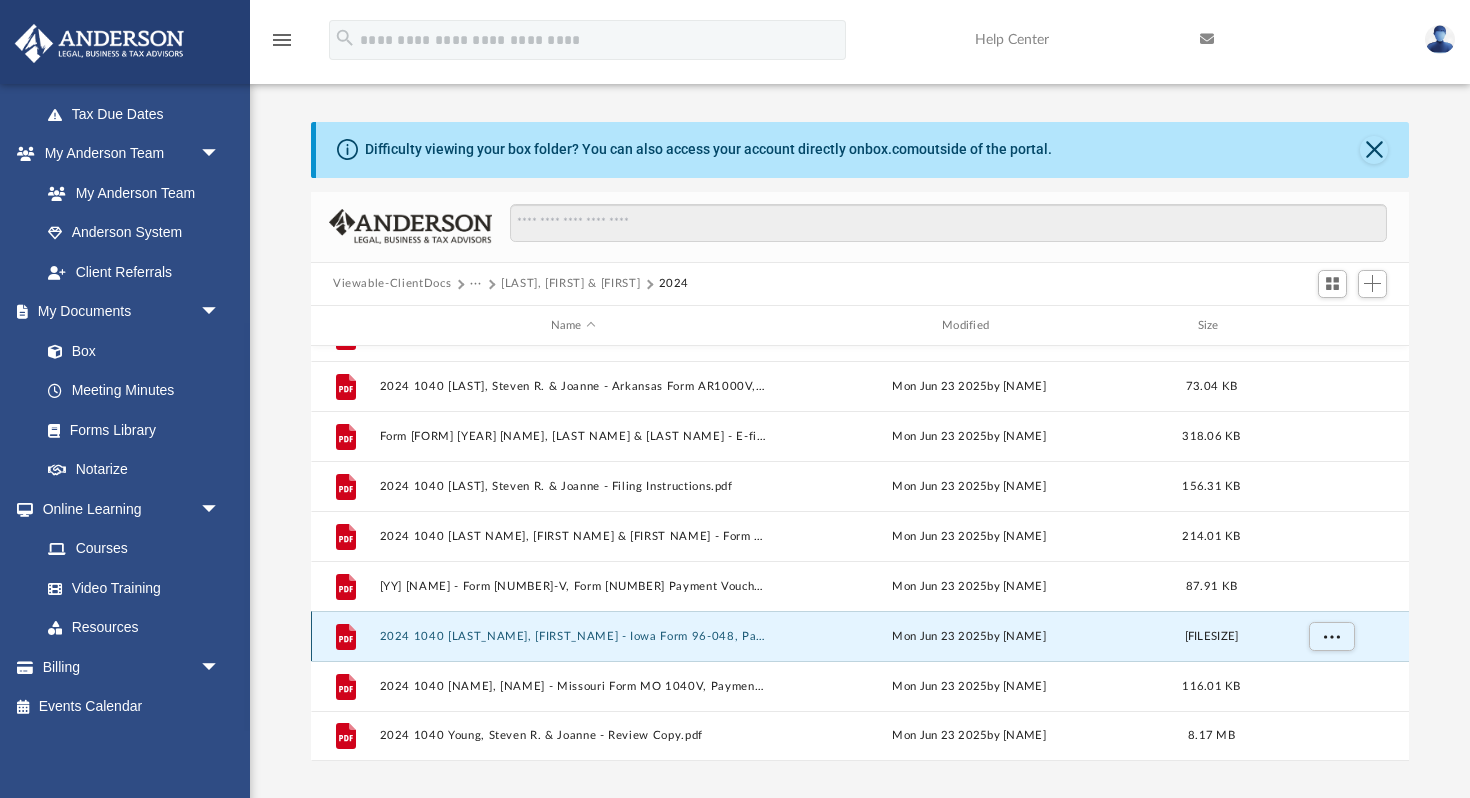 click on "2024 1040 [LAST_NAME], [FIRST_NAME] - Iowa Form 96-048, Payment Voucher.pdf" at bounding box center (573, 636) 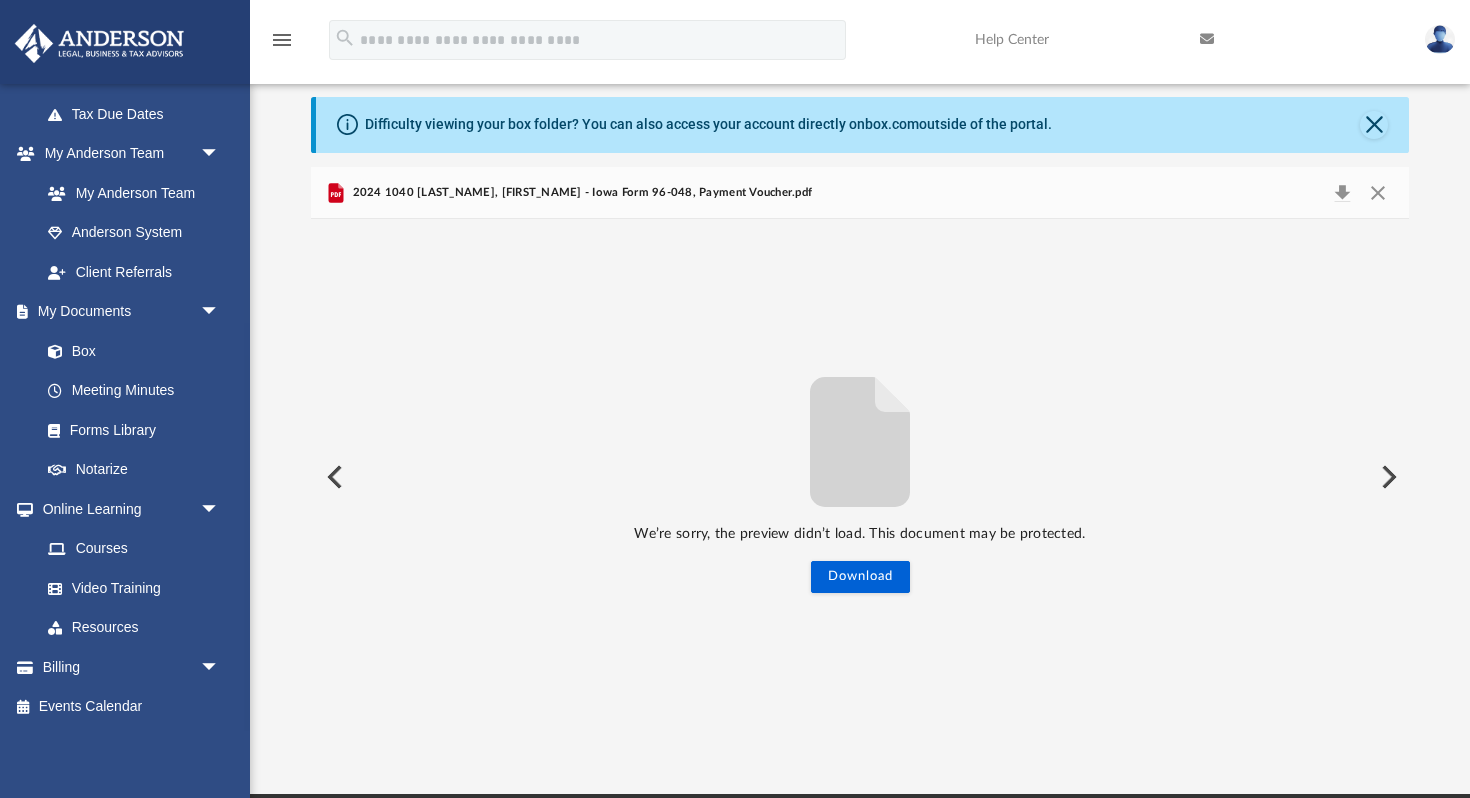 scroll, scrollTop: 0, scrollLeft: 0, axis: both 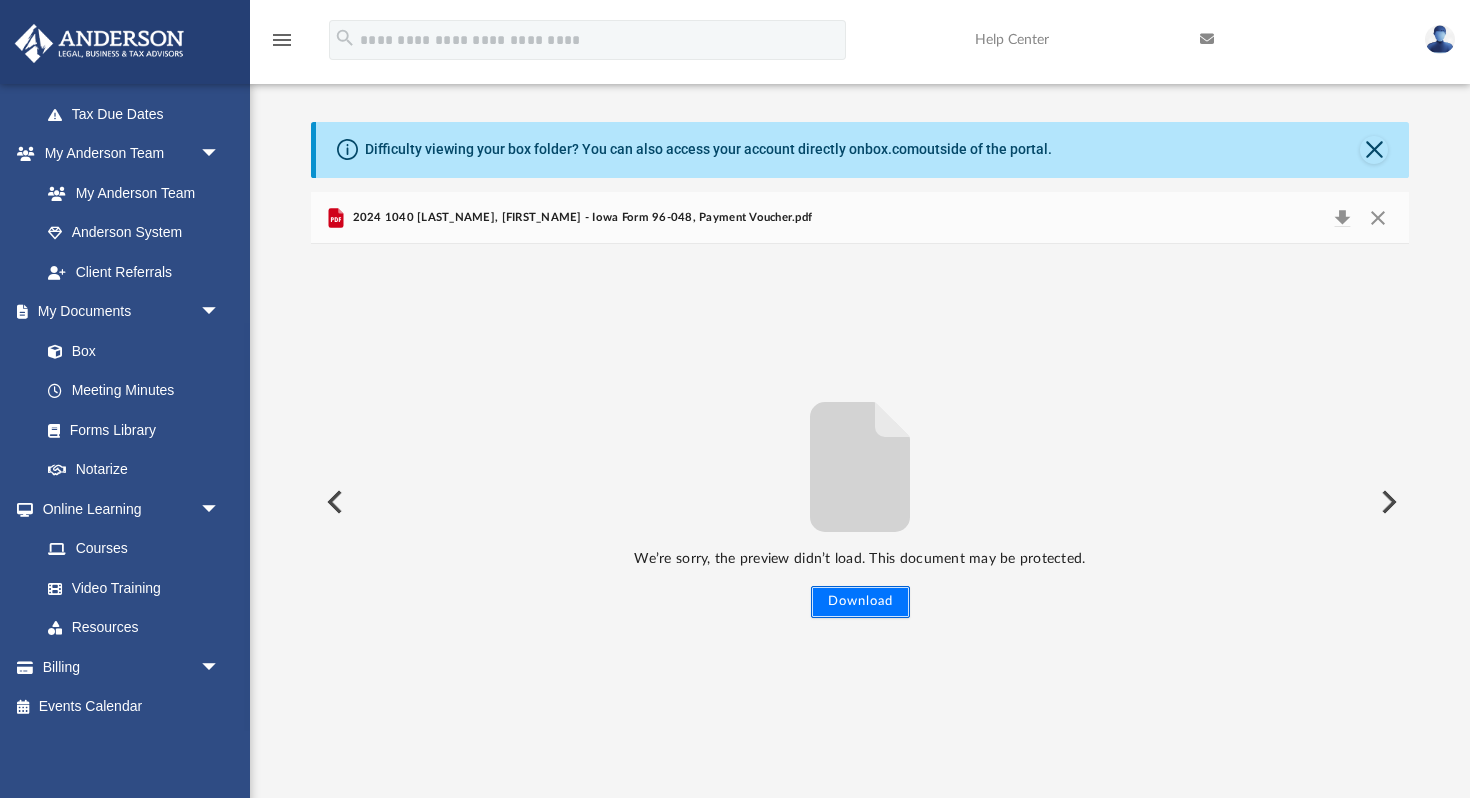 click on "Download" at bounding box center [860, 602] 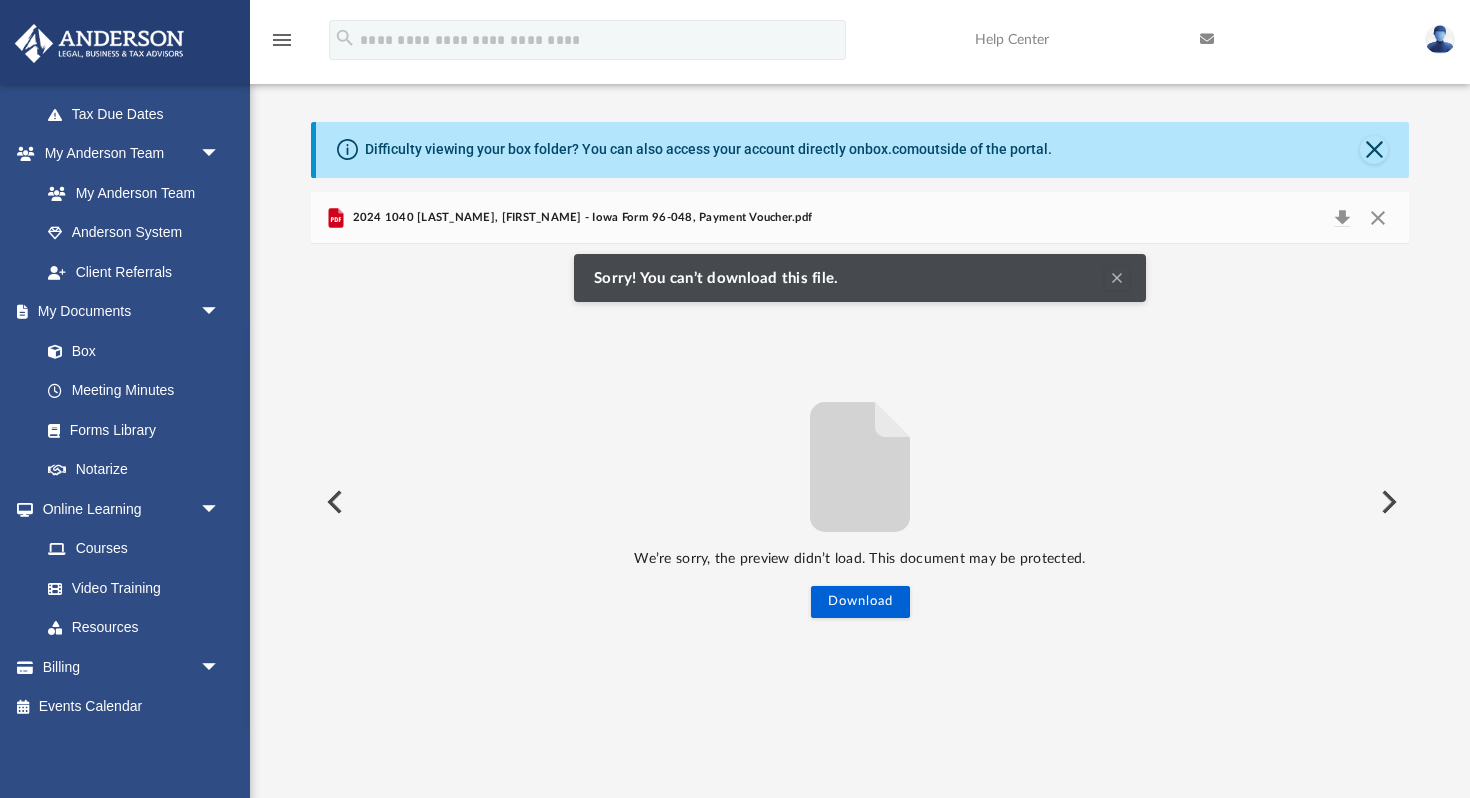 click at bounding box center (1117, 278) 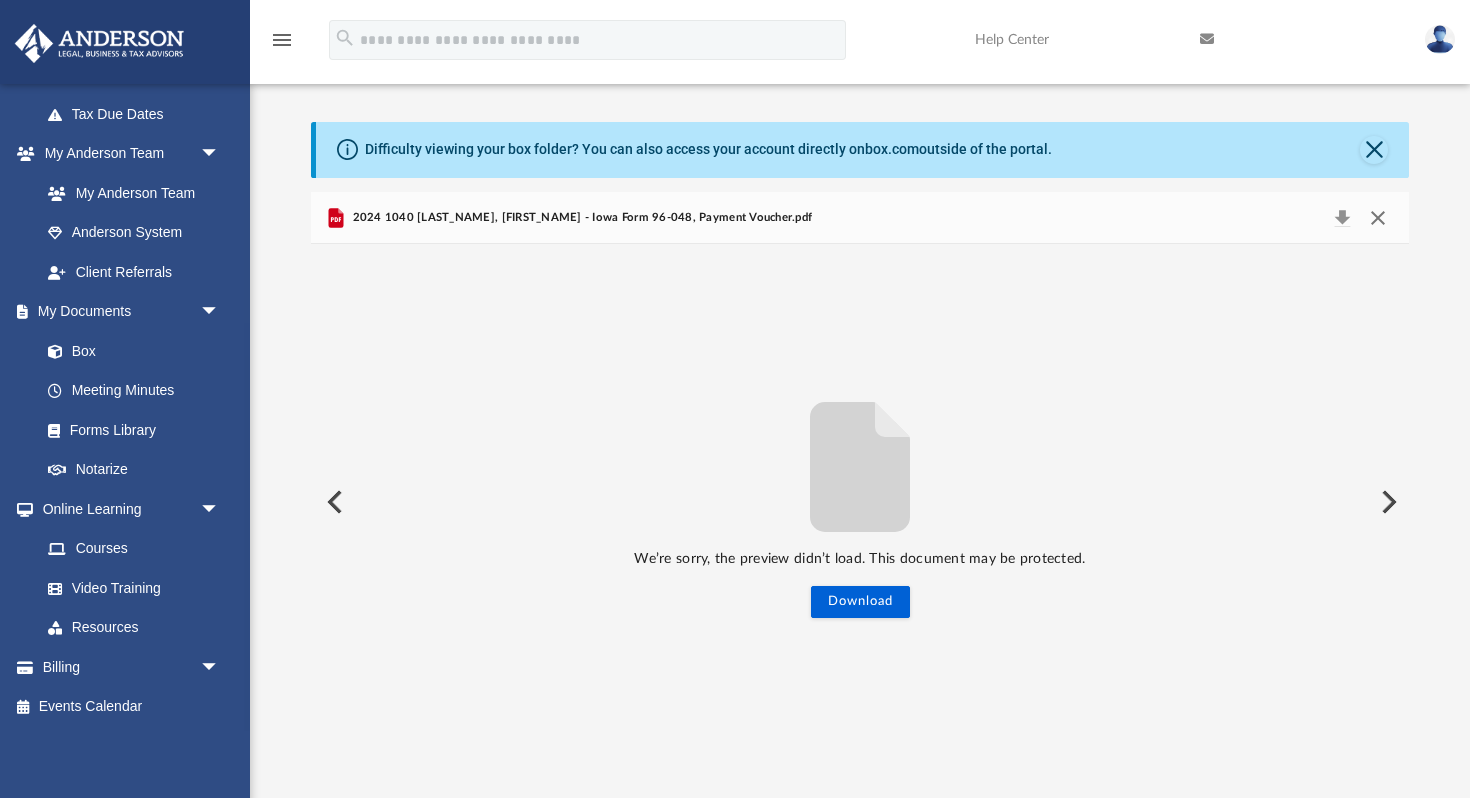 click at bounding box center [1378, 218] 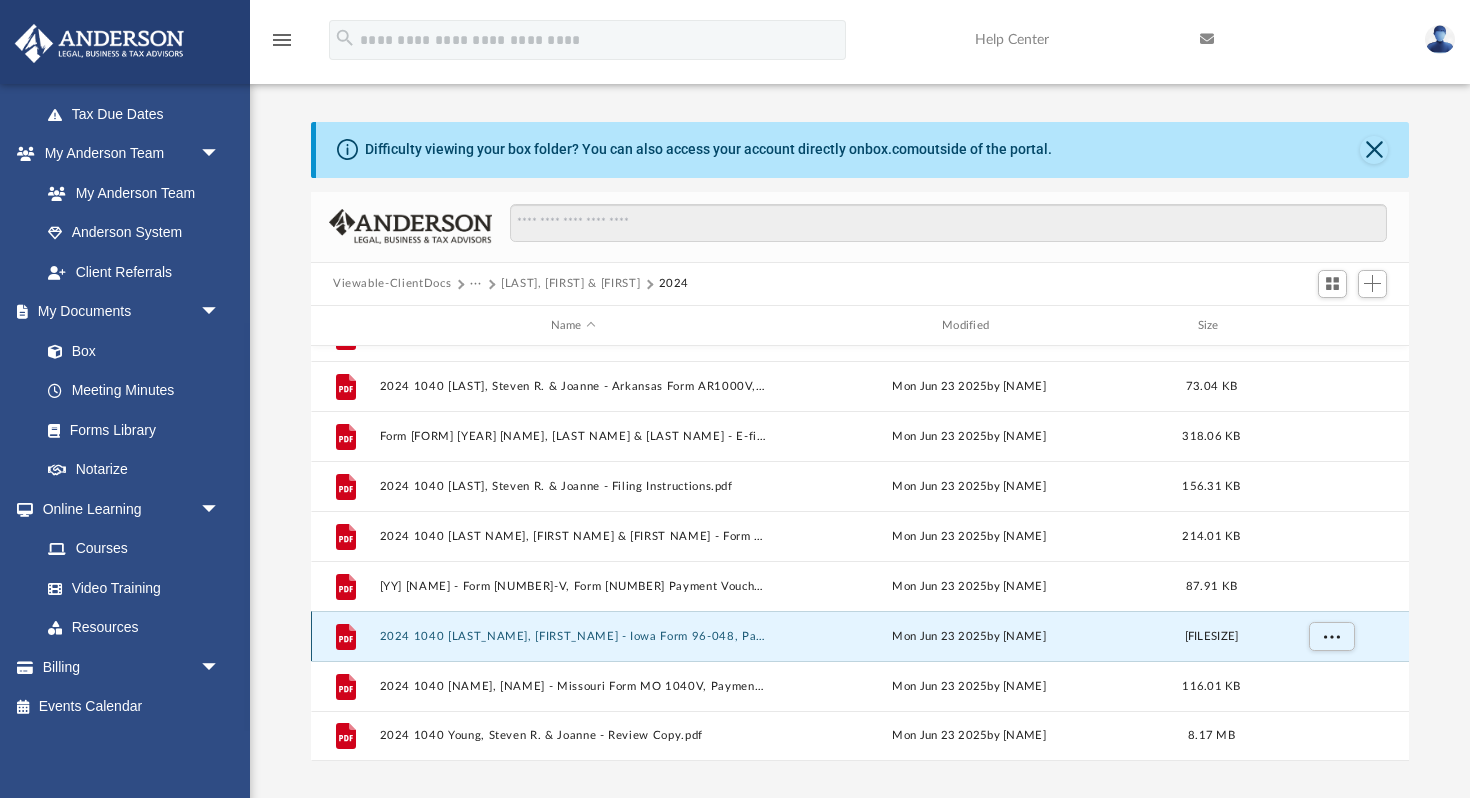 click on "2024 1040 [LAST_NAME], [FIRST_NAME] - Iowa Form 96-048, Payment Voucher.pdf" at bounding box center (573, 636) 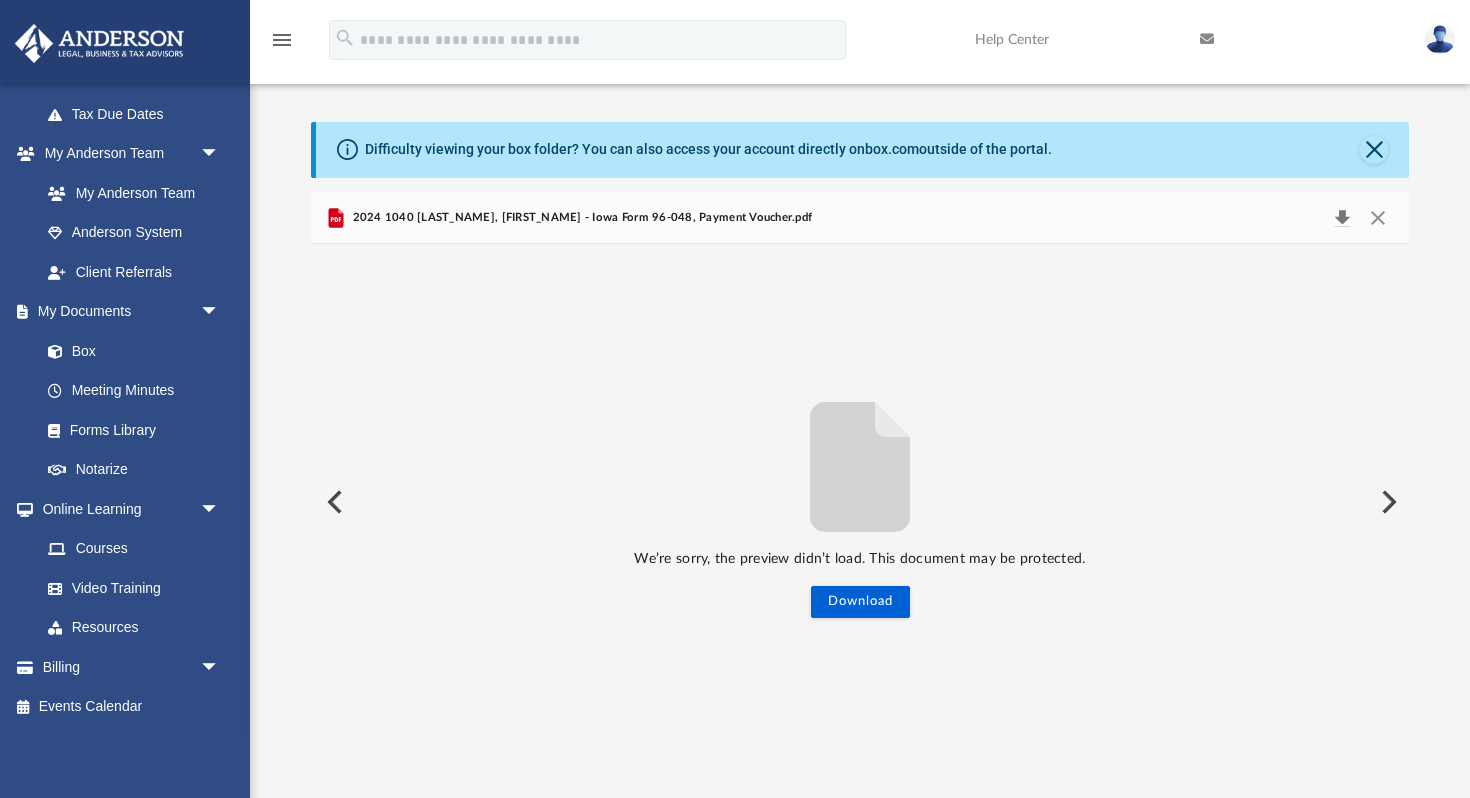 click at bounding box center (1342, 218) 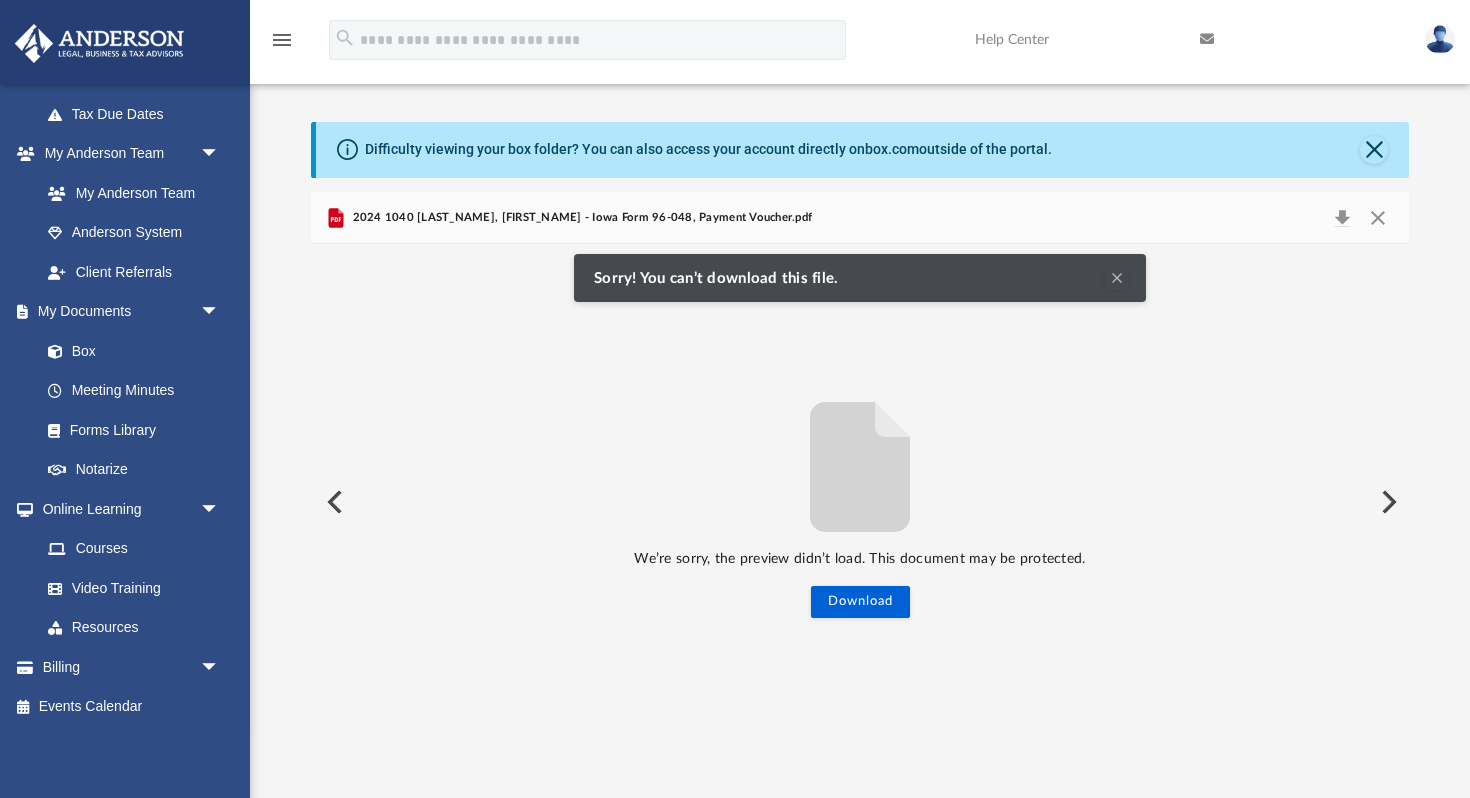 click at bounding box center [1117, 278] 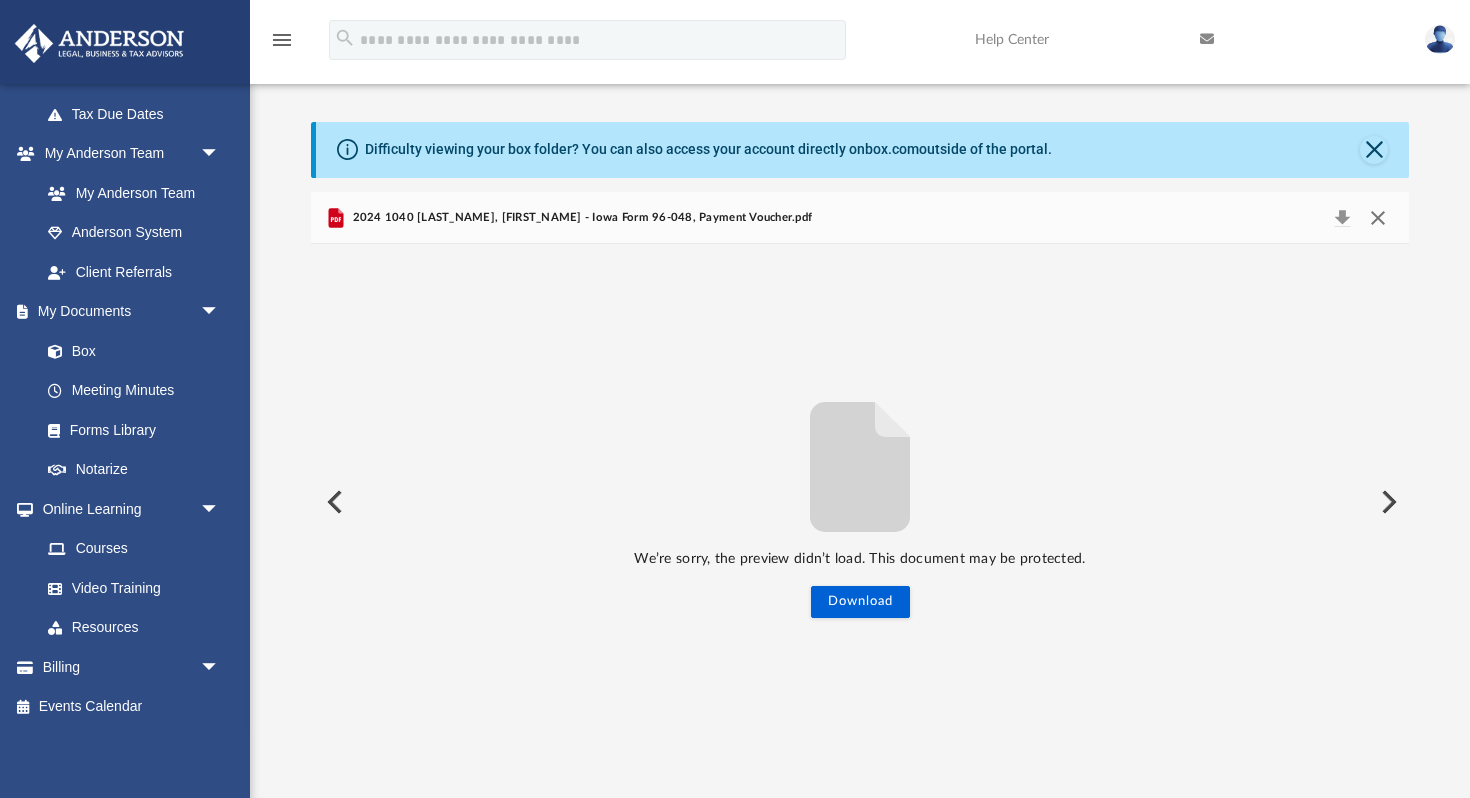 click at bounding box center [1378, 218] 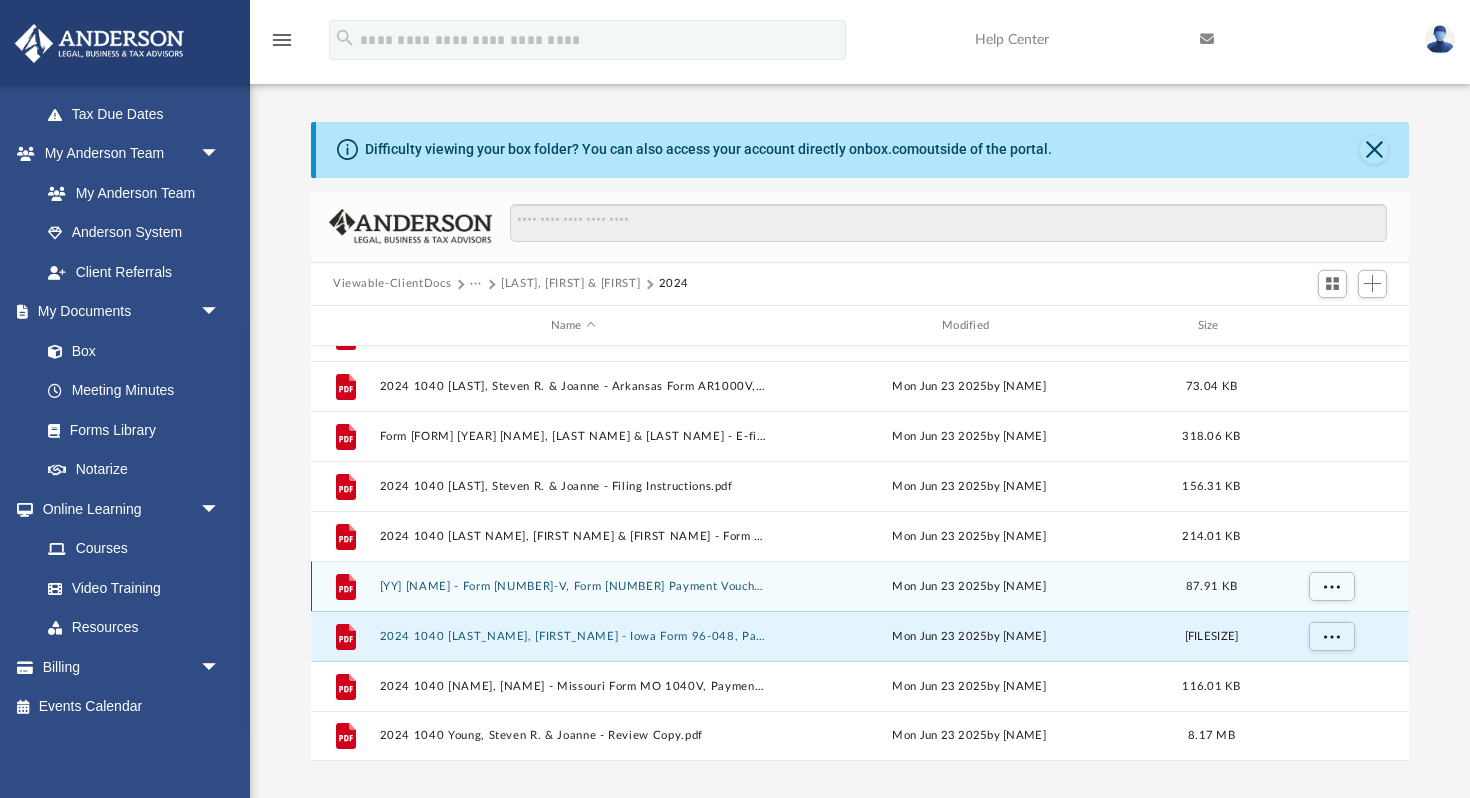 click on "[YY] [NAME] - Form [NUMBER]-V, Form [NUMBER] Payment Voucher.pdf" at bounding box center [573, 586] 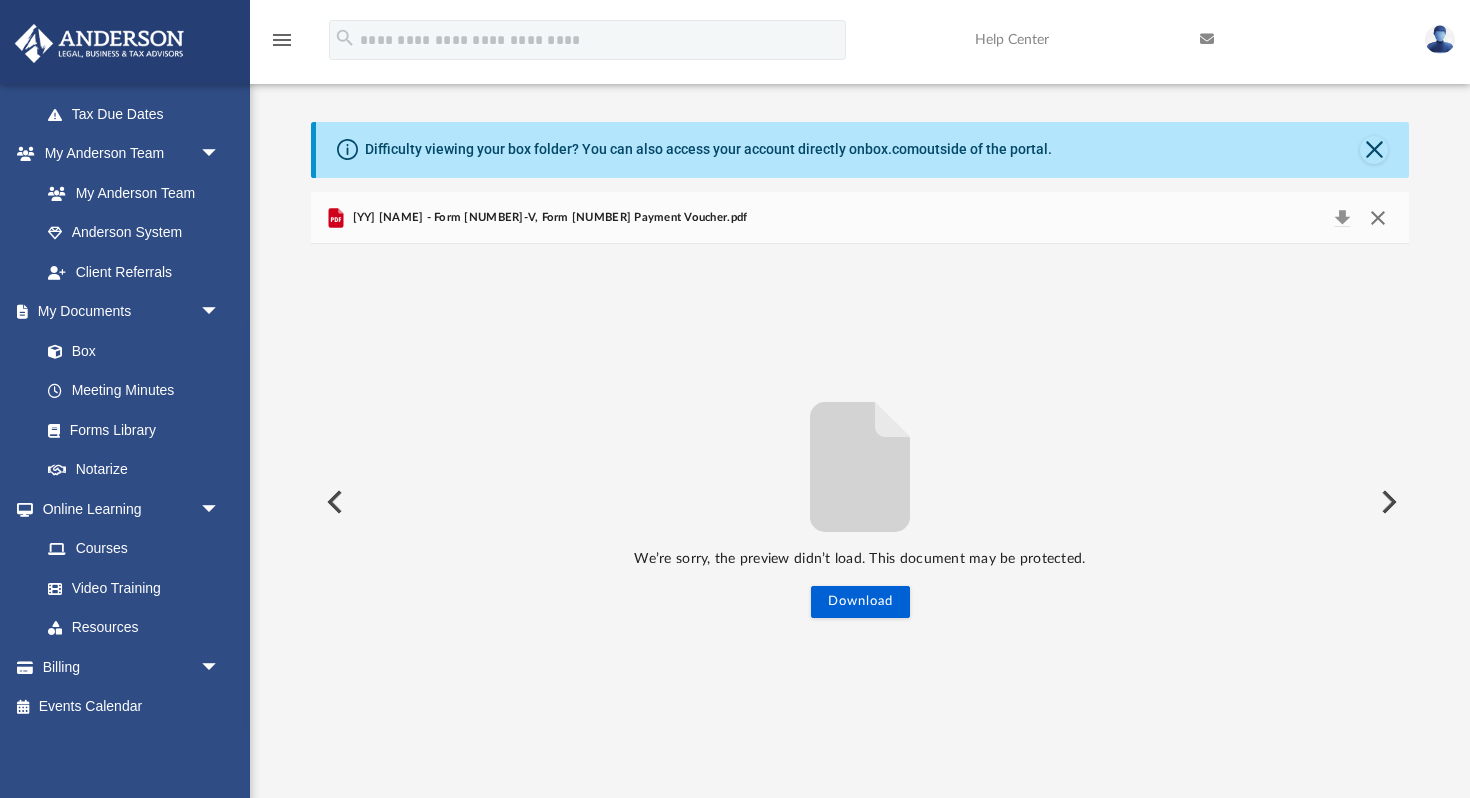 click at bounding box center (1378, 218) 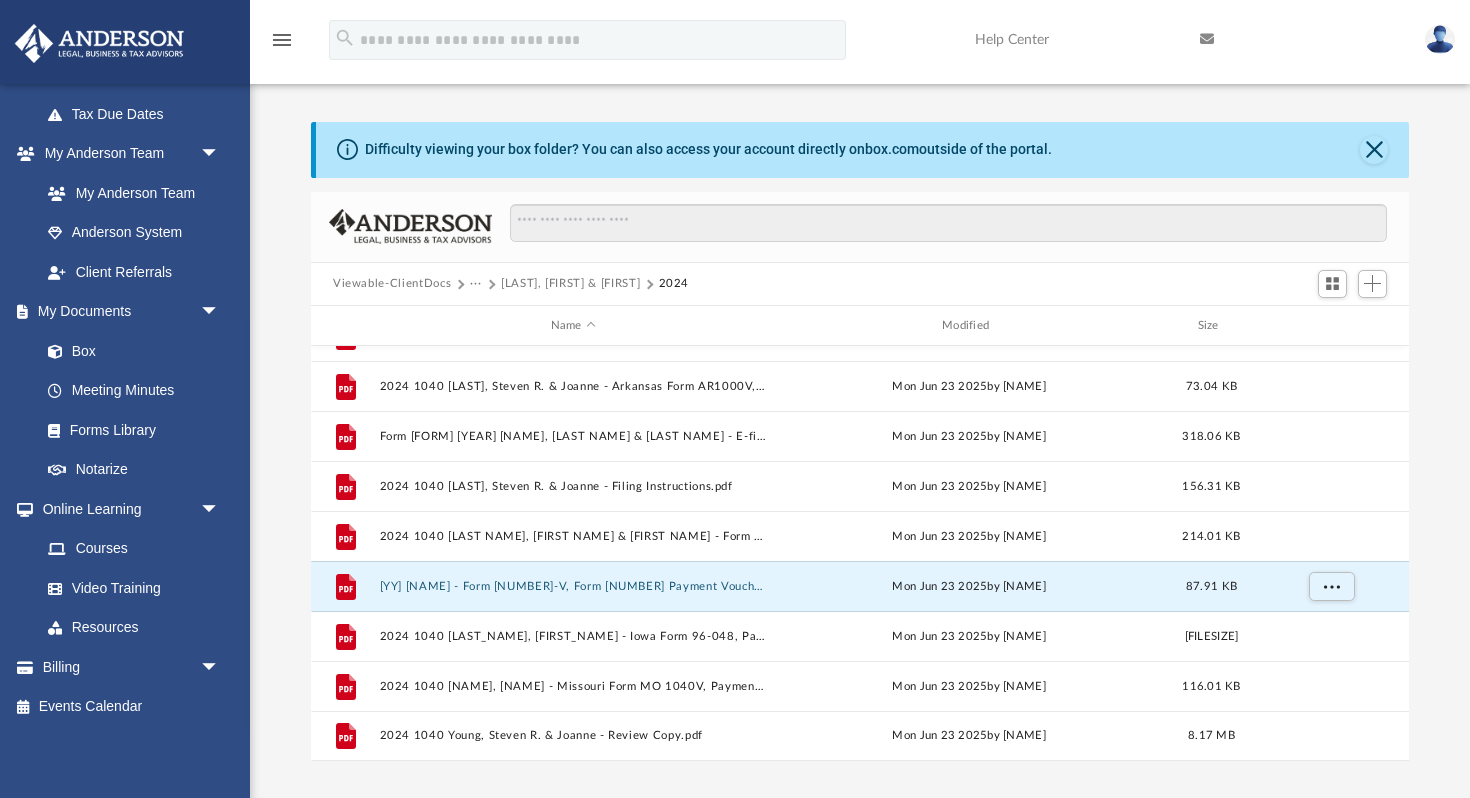 click on "[LAST], [FIRST] & [FIRST]" at bounding box center [570, 284] 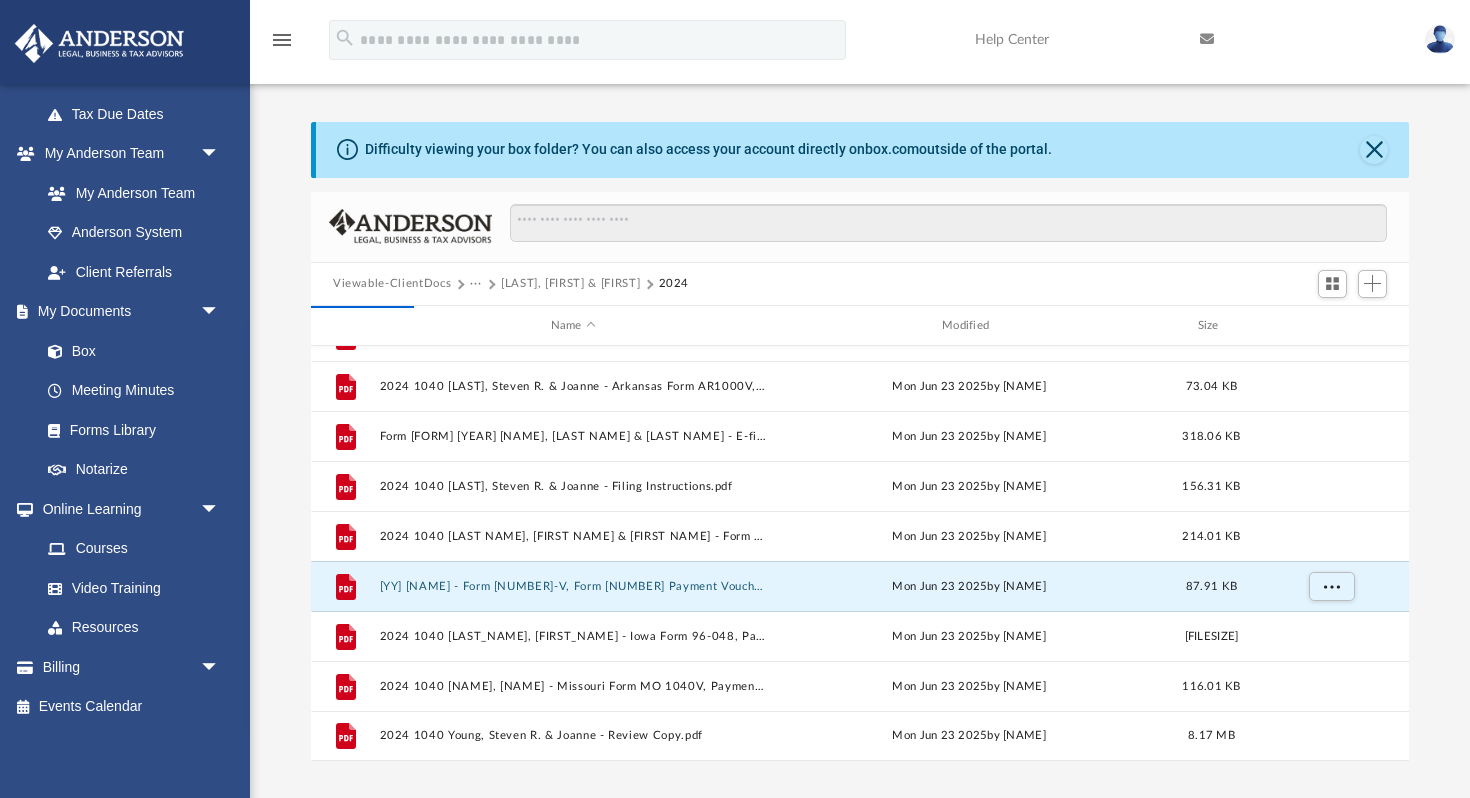 click on "[LAST], [FIRST] & [FIRST]" at bounding box center (570, 284) 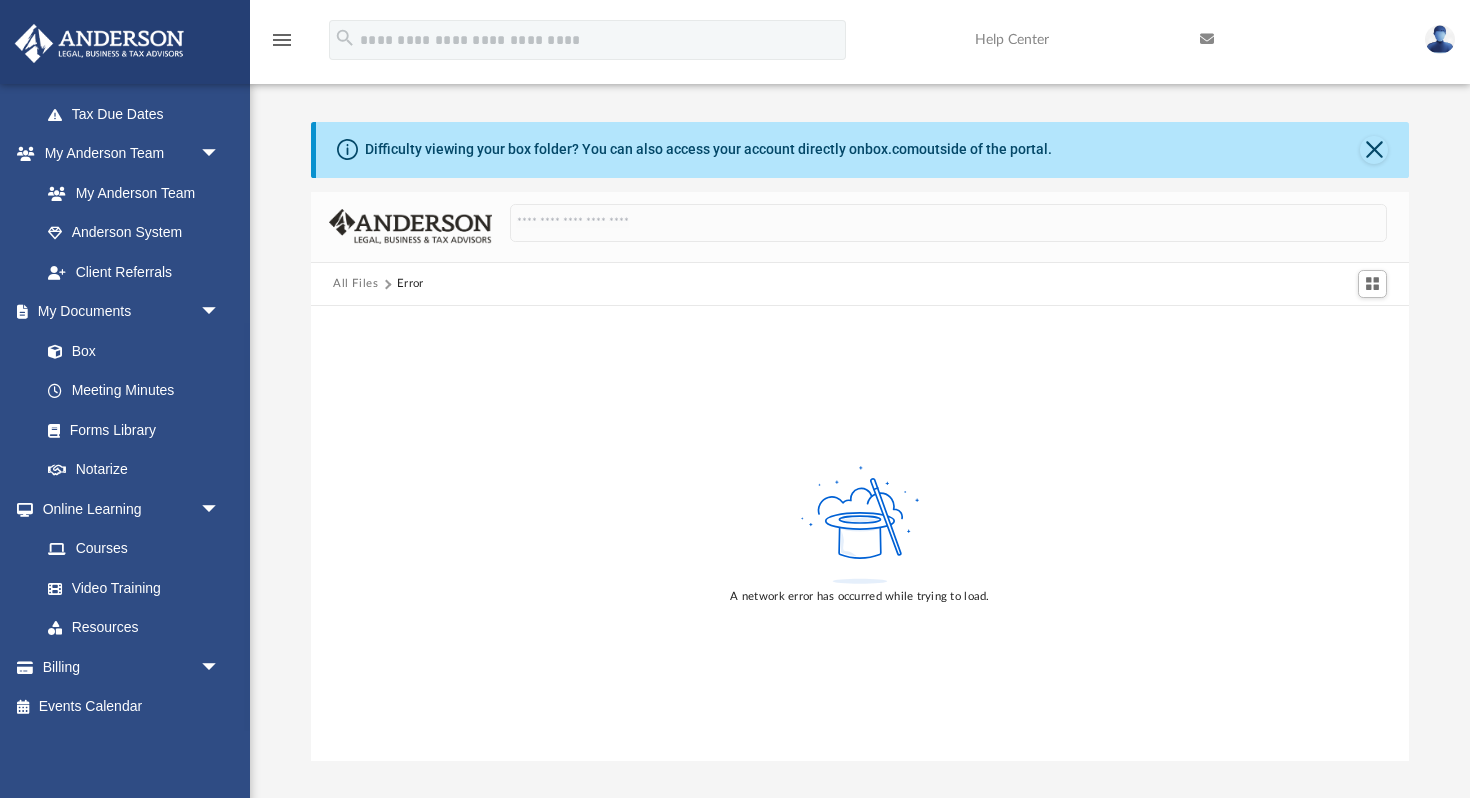 click on "All Files" at bounding box center (356, 284) 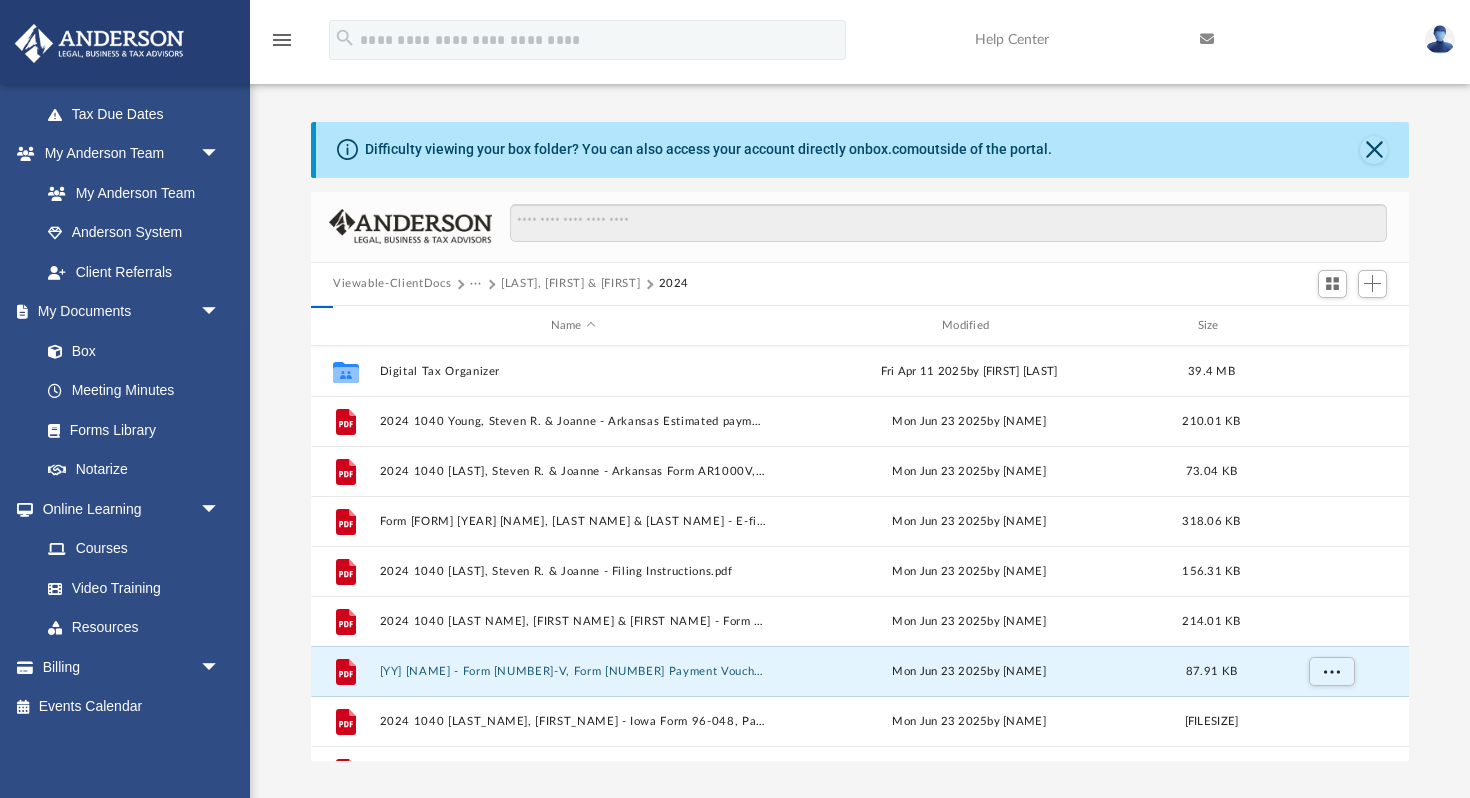 scroll, scrollTop: 1, scrollLeft: 1, axis: both 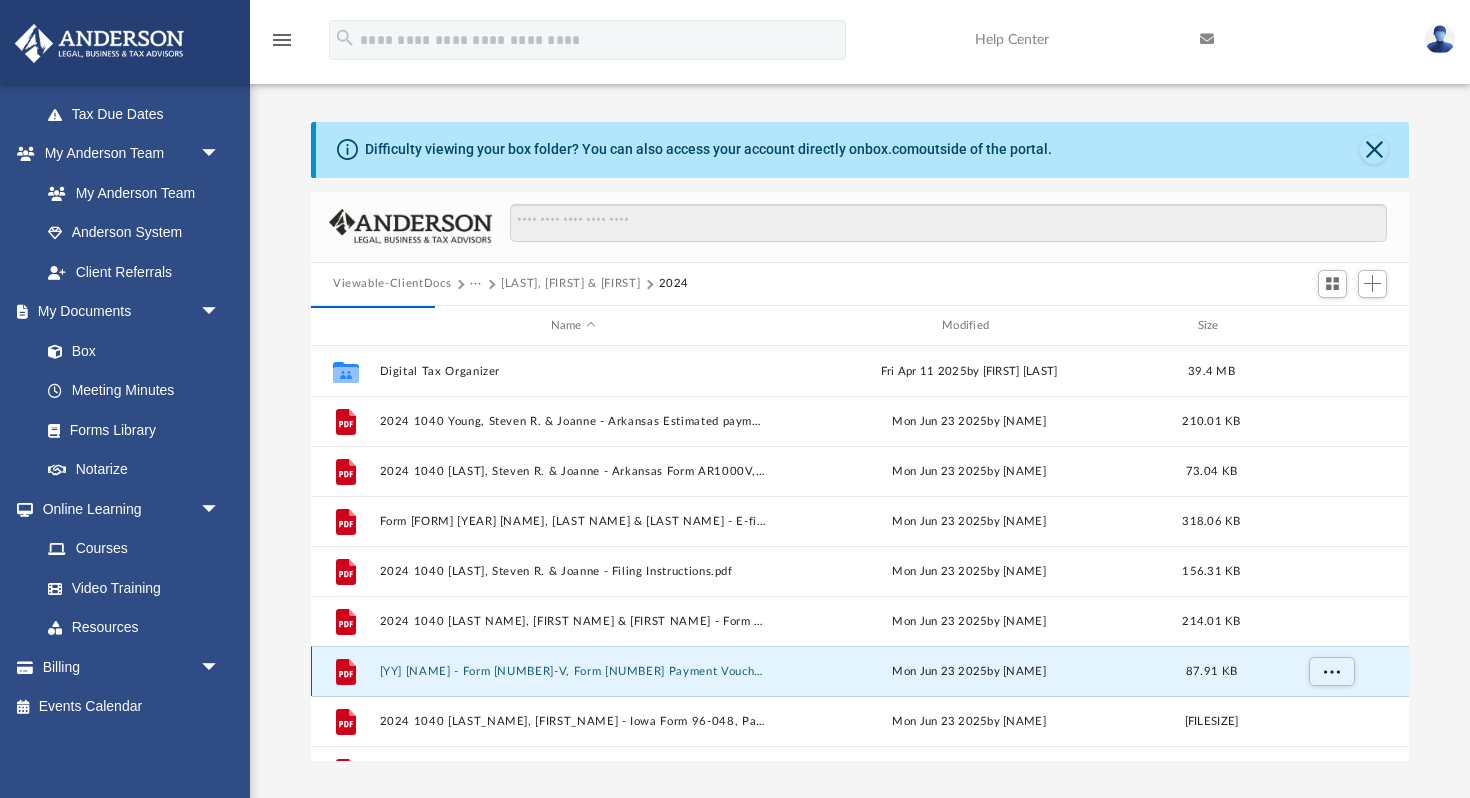 click on "[YY] [NAME] - Form [NUMBER]-V, Form [NUMBER] Payment Voucher.pdf" at bounding box center (573, 671) 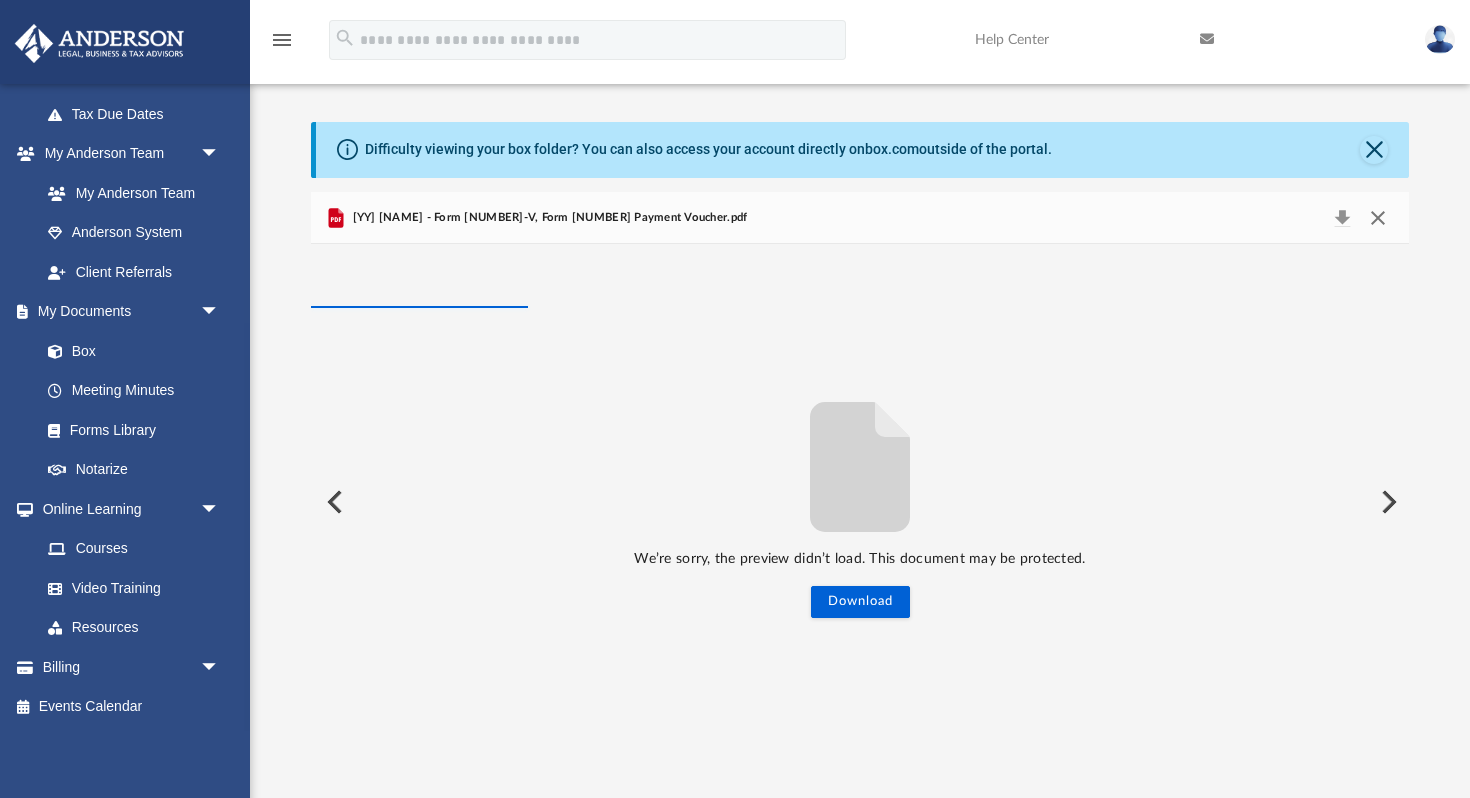 click at bounding box center [1378, 218] 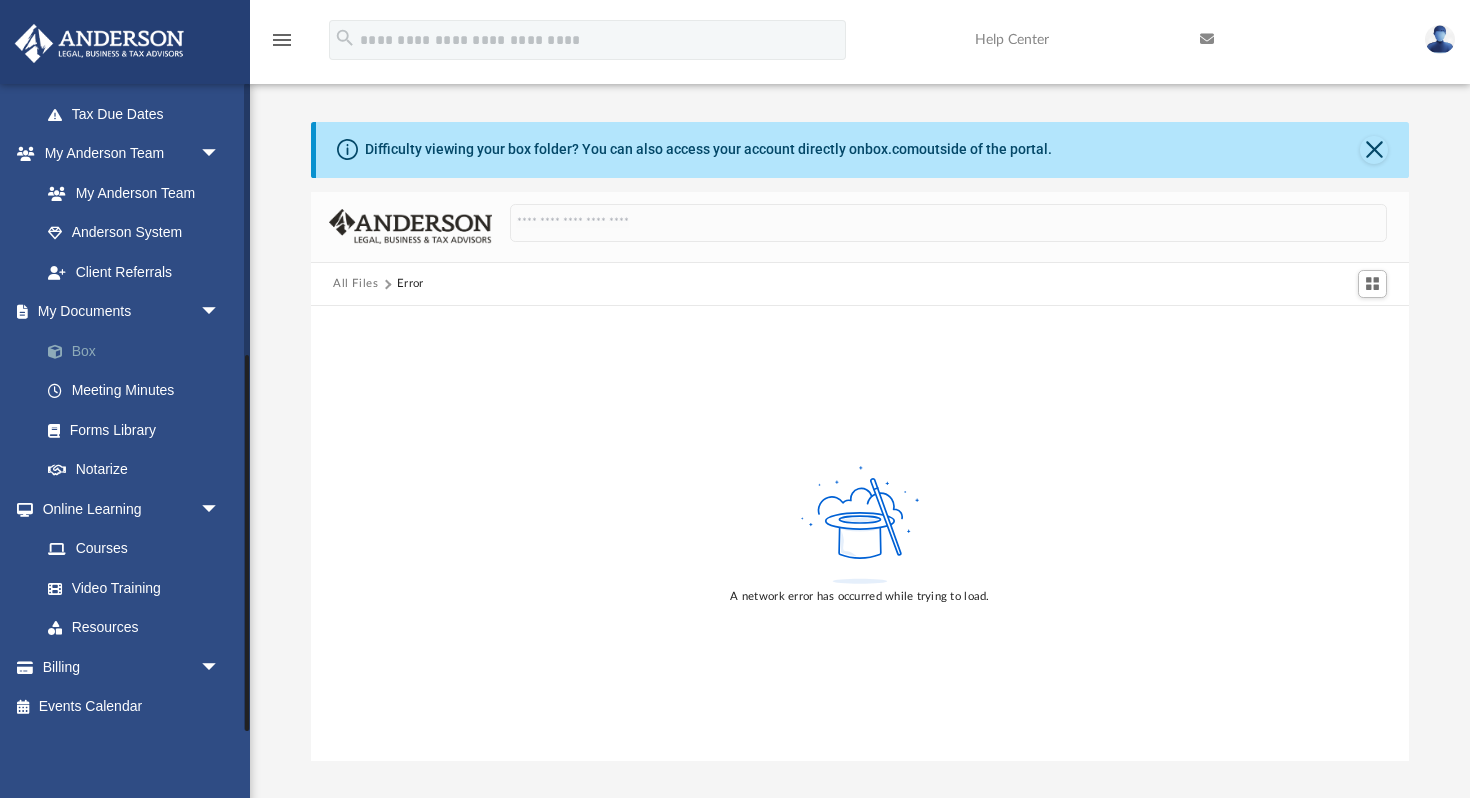 click on "Box" at bounding box center [139, 351] 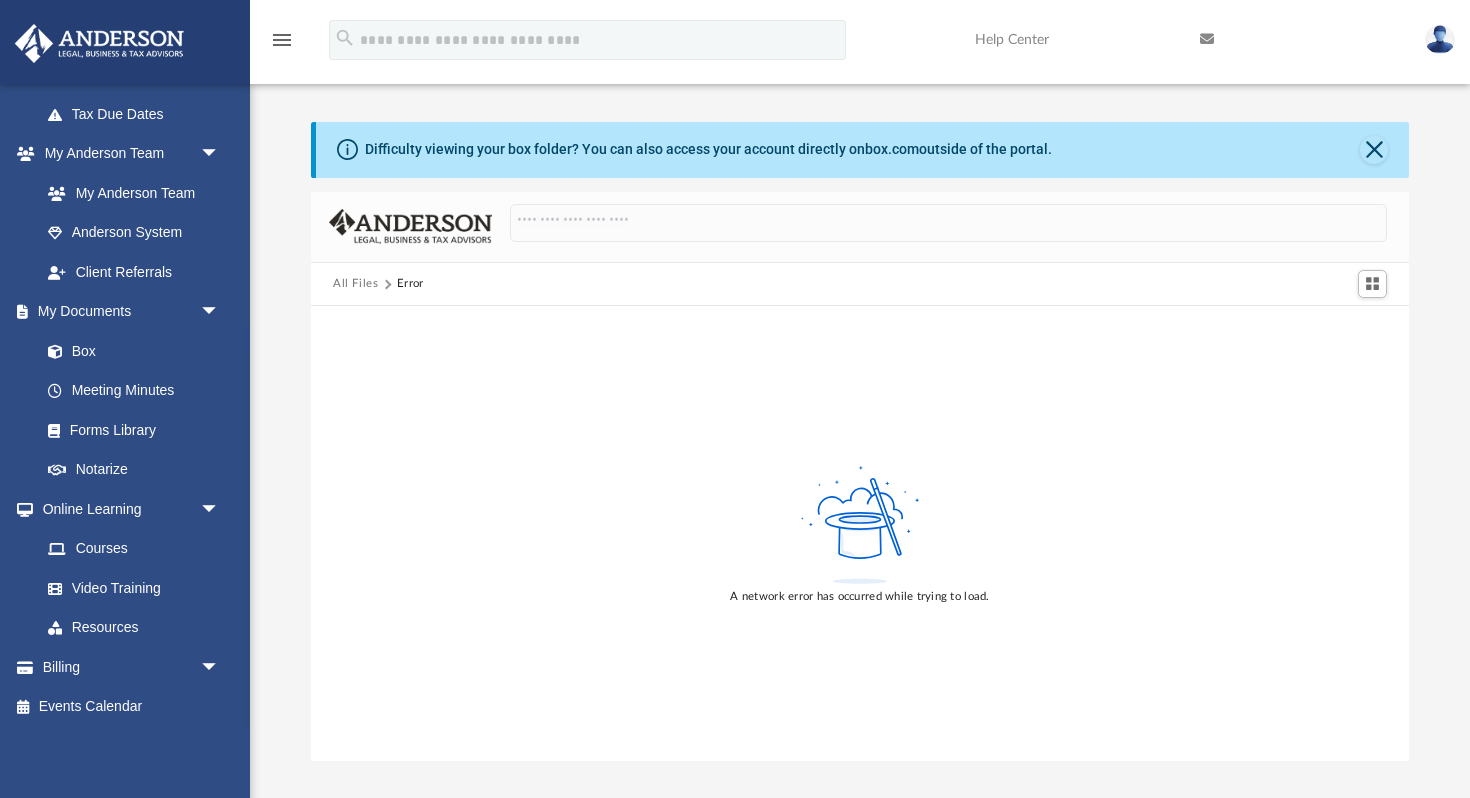 click on "All Files" at bounding box center [356, 284] 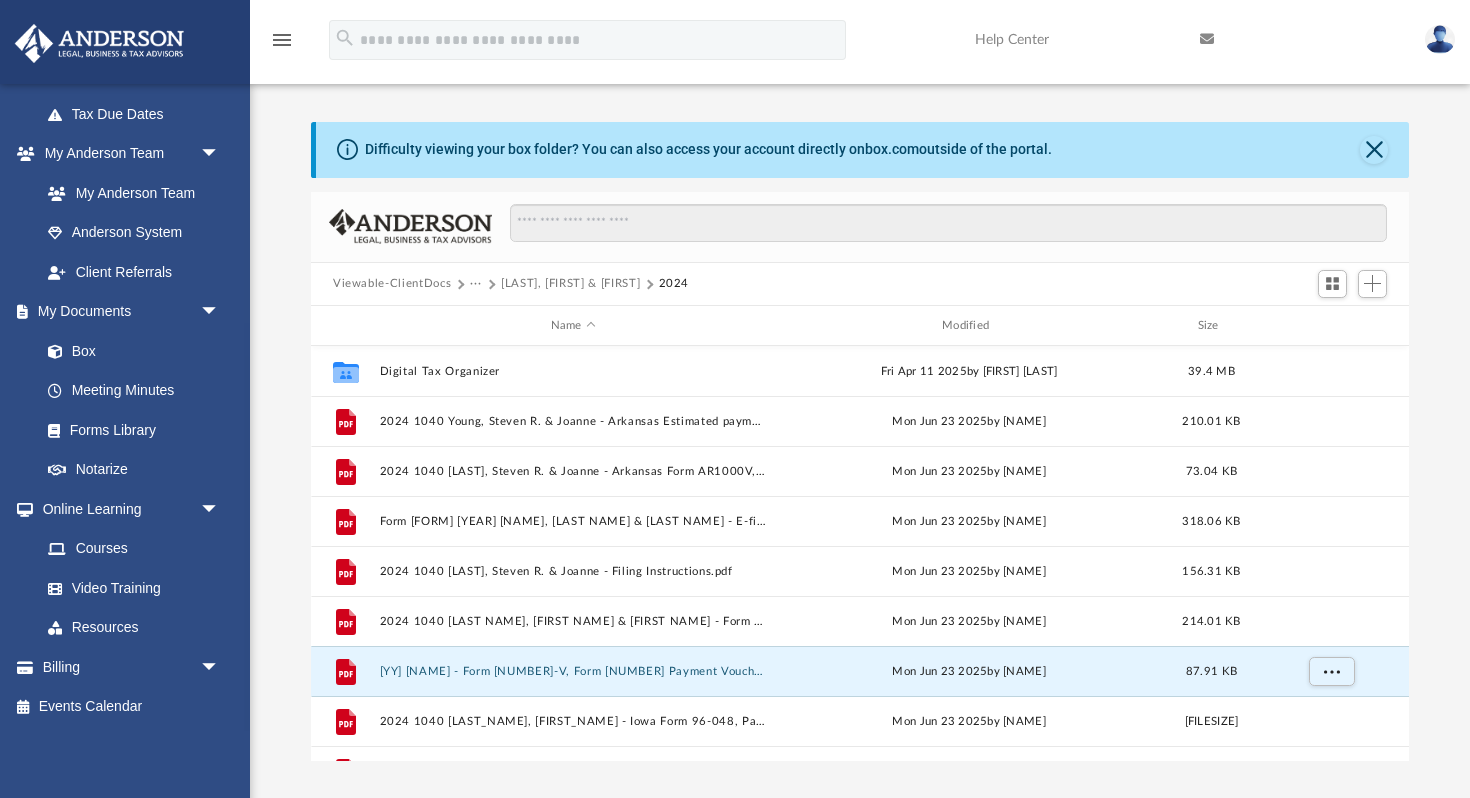scroll, scrollTop: 1, scrollLeft: 1, axis: both 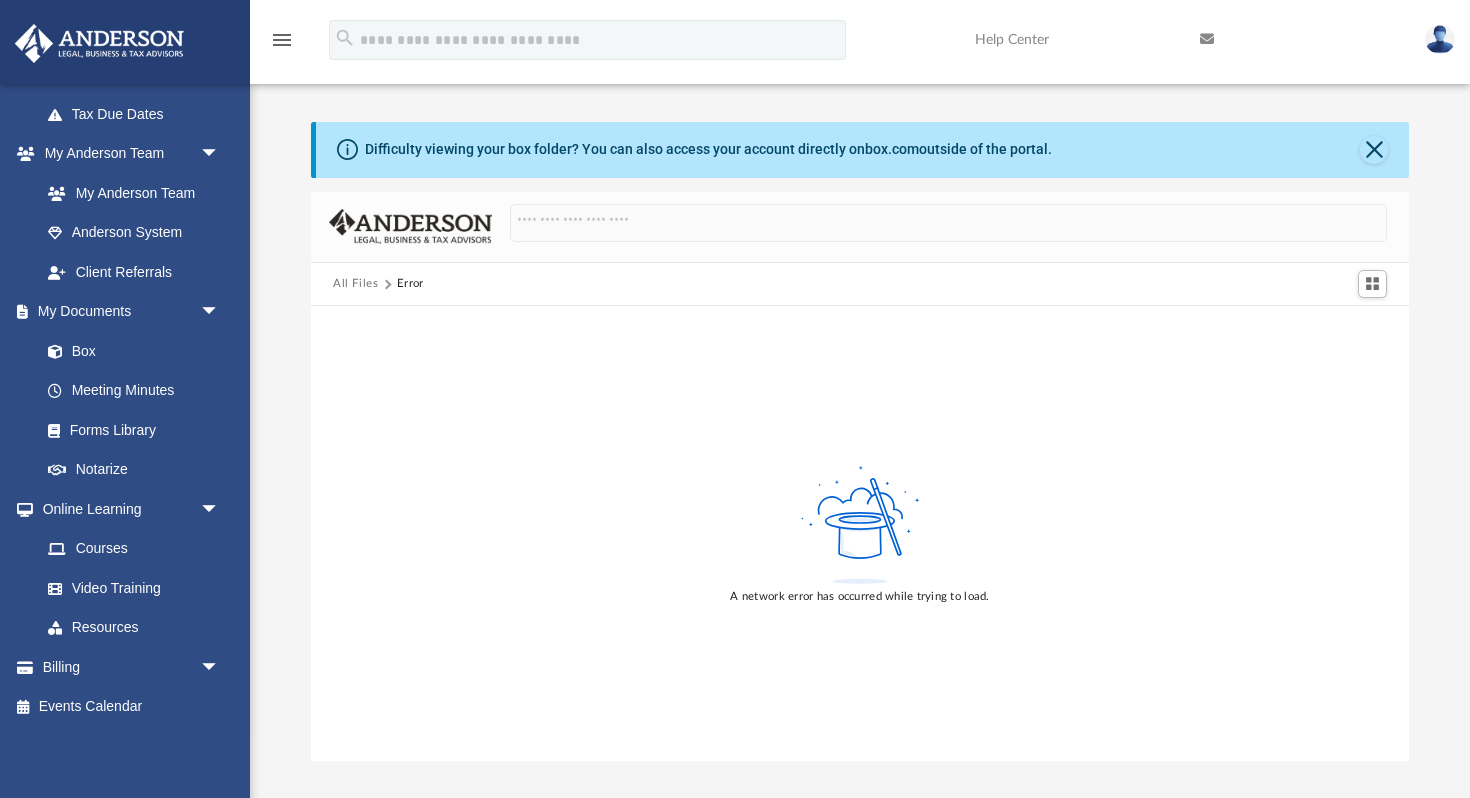 click on "A network error has occurred while trying to load." at bounding box center [860, 533] 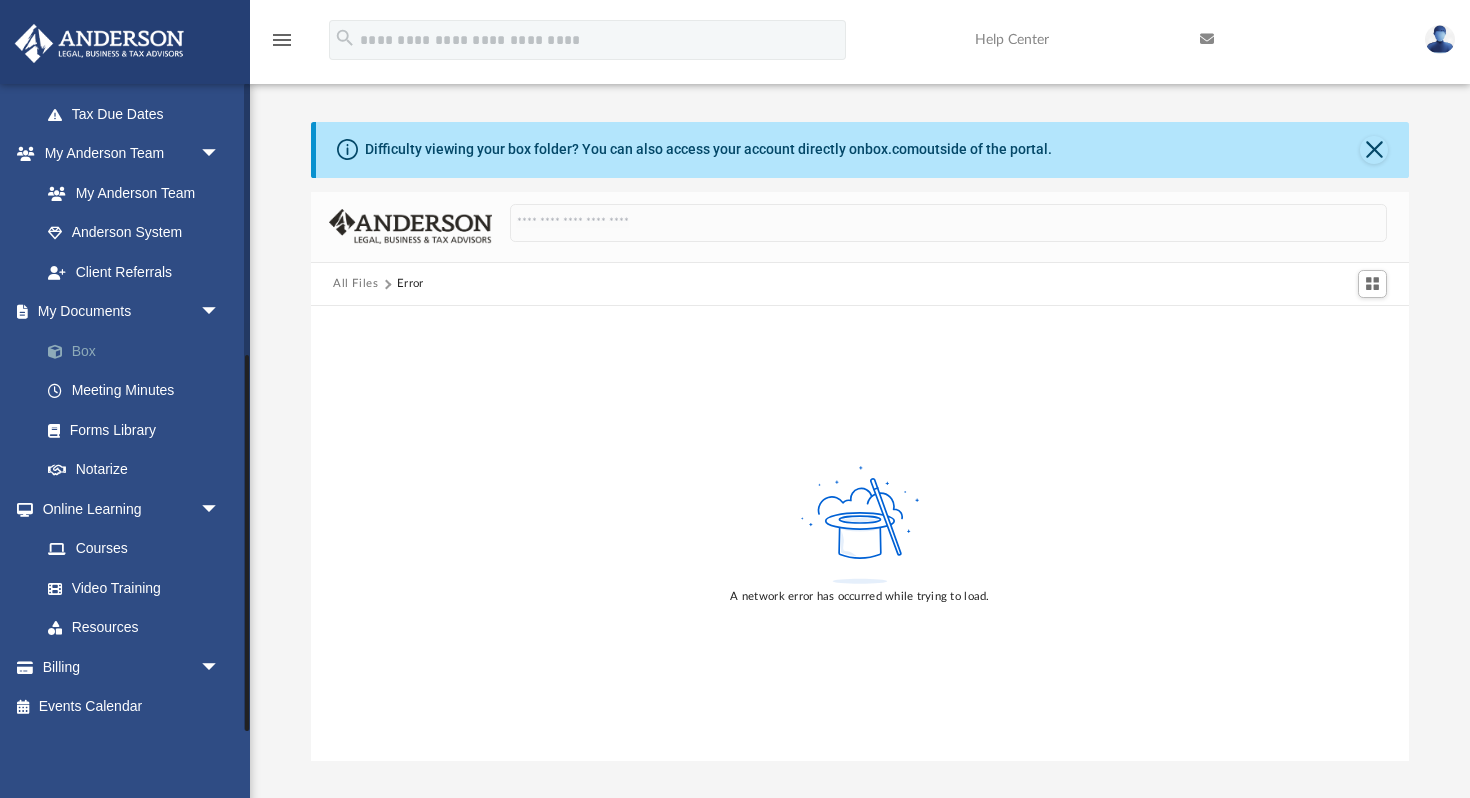click on "Box" at bounding box center (139, 351) 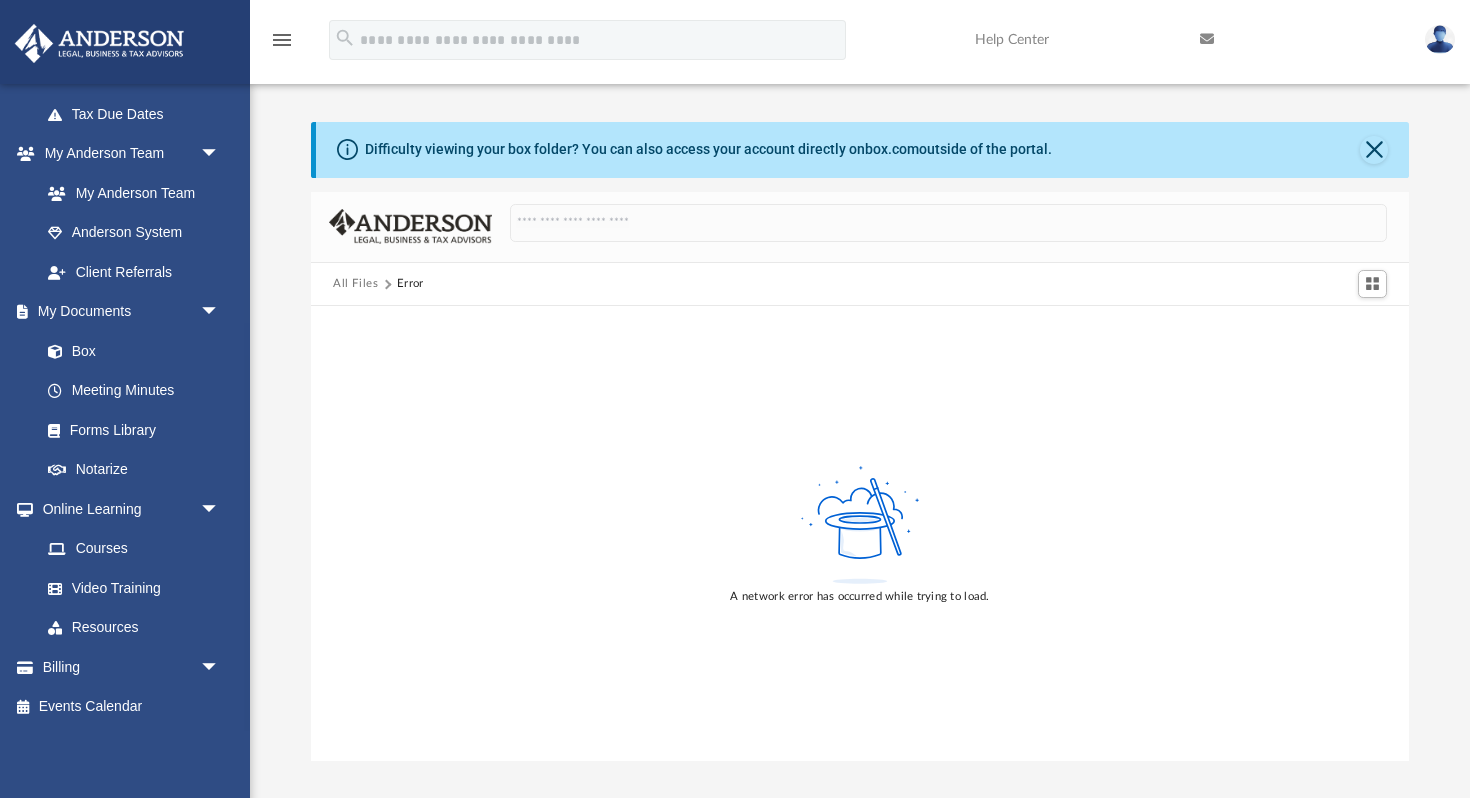 click on "All Files" at bounding box center [356, 284] 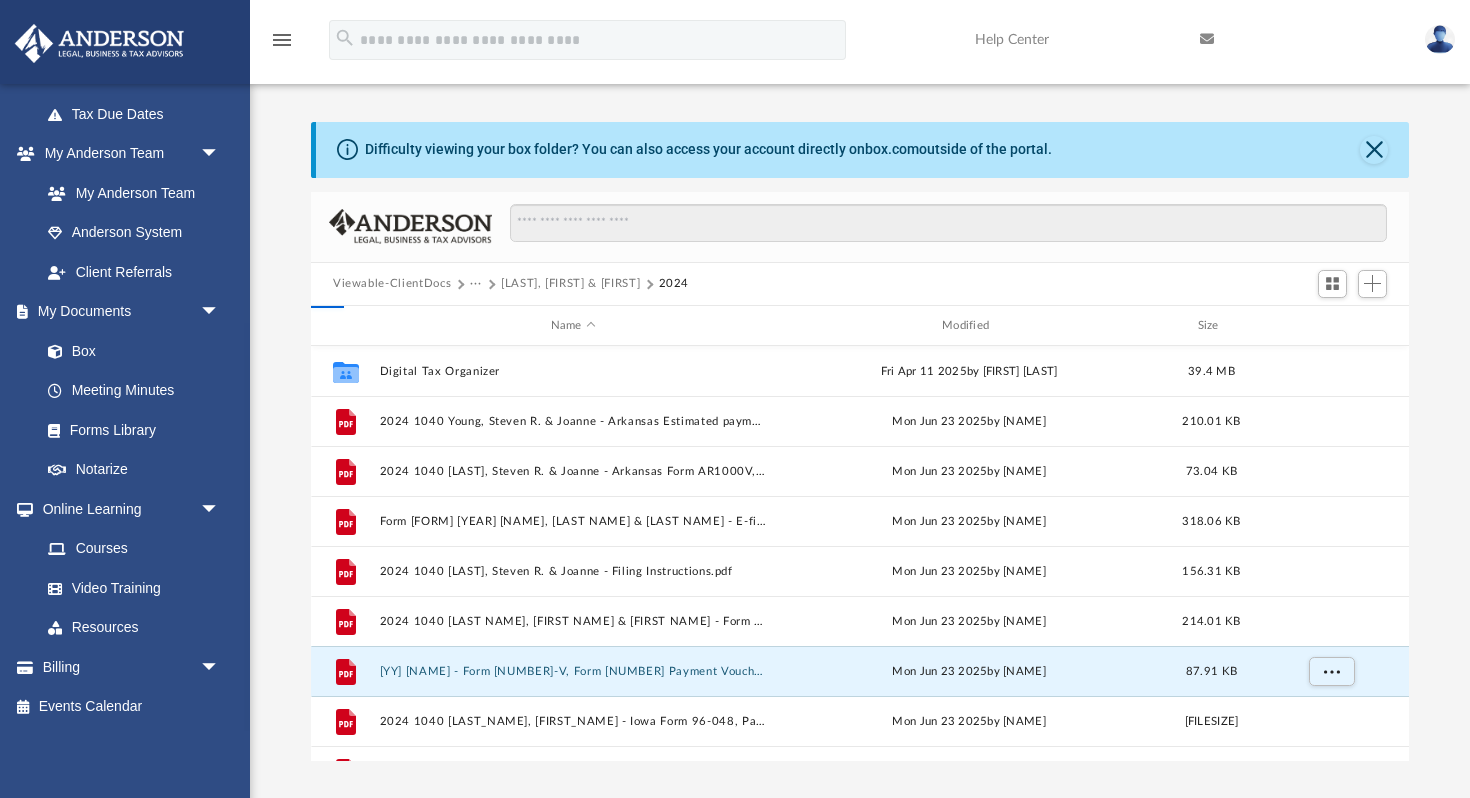 scroll, scrollTop: 1, scrollLeft: 1, axis: both 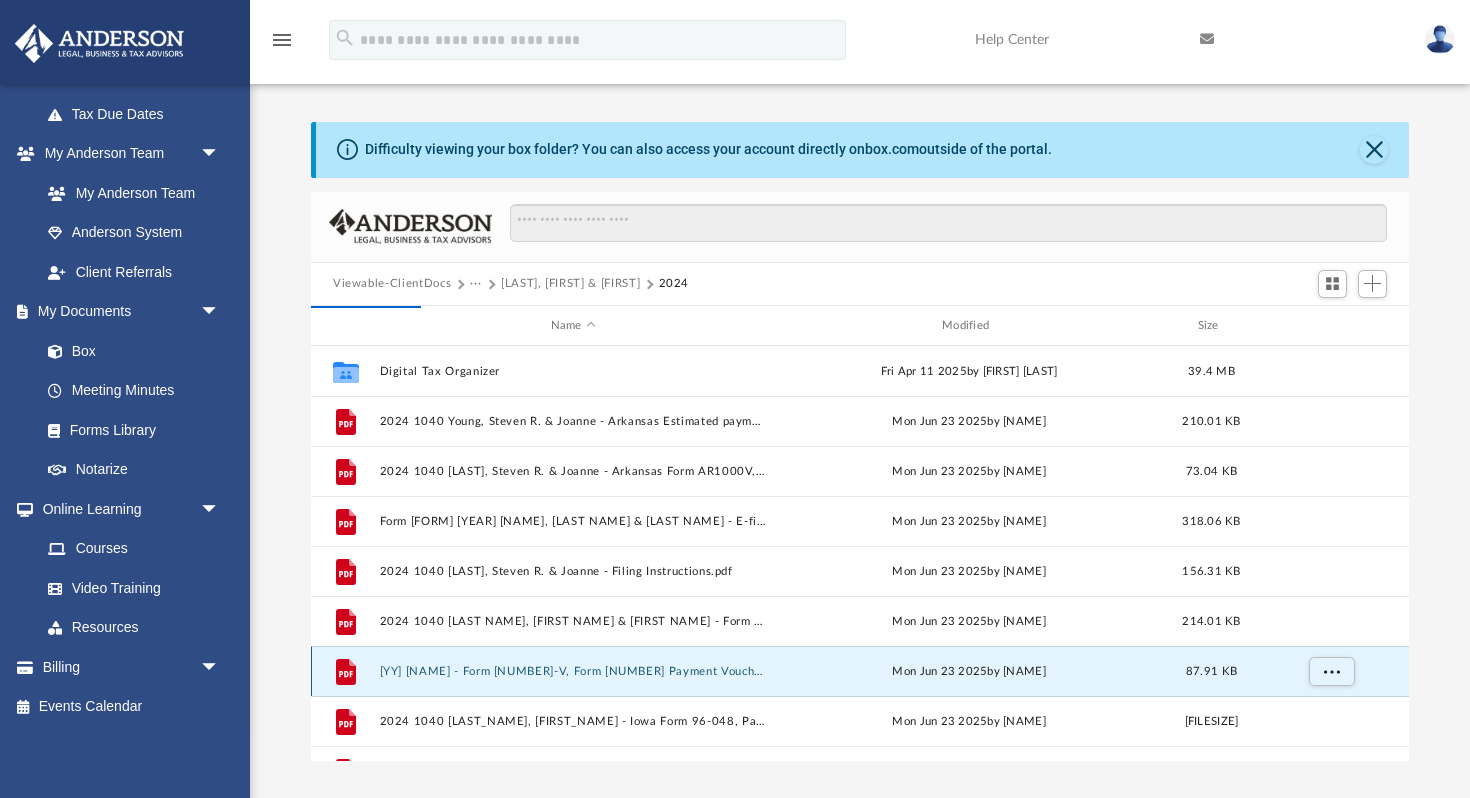 click on "[YY] [NAME] - Form [NUMBER]-V, Form [NUMBER] Payment Voucher.pdf" at bounding box center (573, 671) 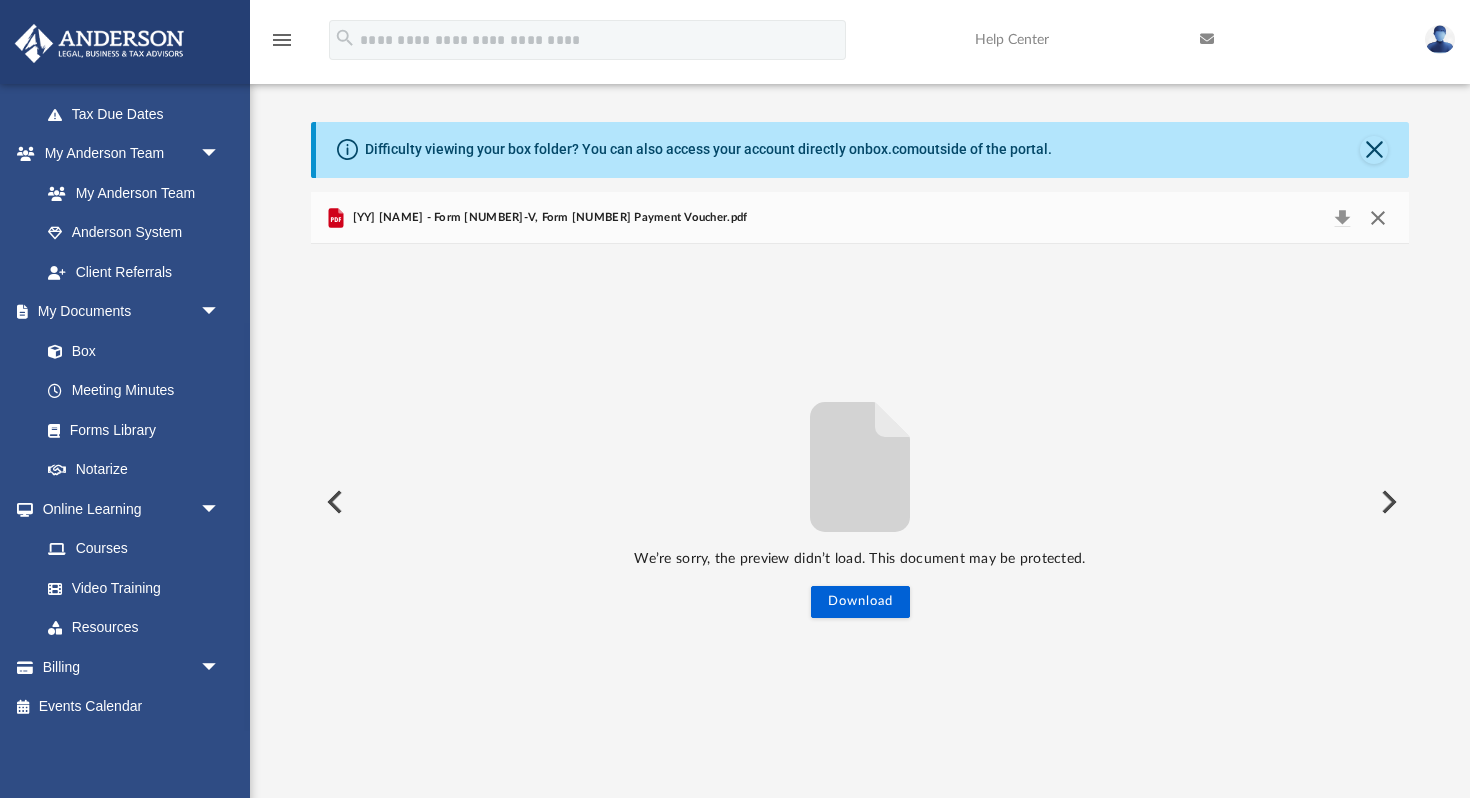 click at bounding box center (1378, 218) 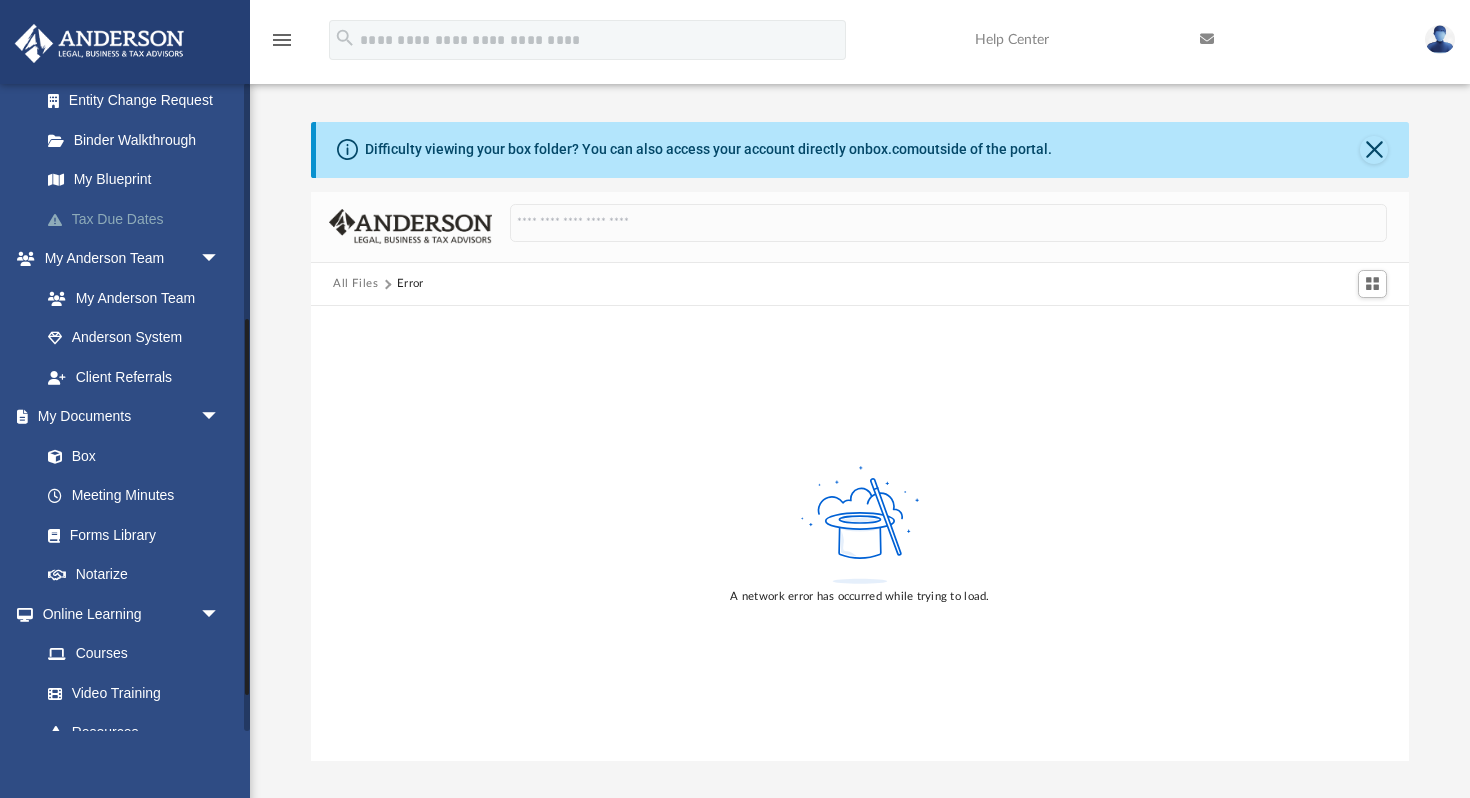 scroll, scrollTop: 347, scrollLeft: 0, axis: vertical 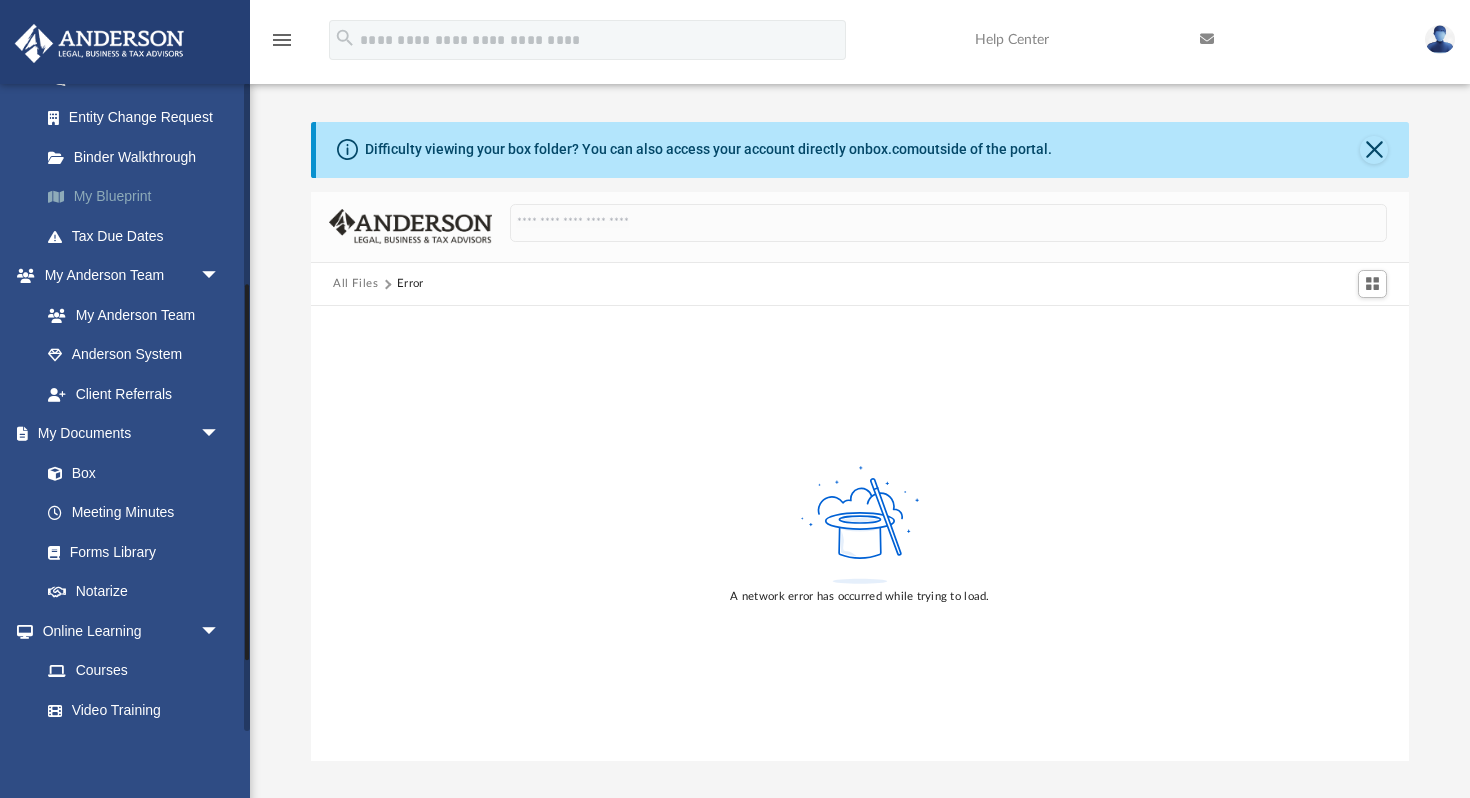 click on "My Blueprint" at bounding box center [139, 197] 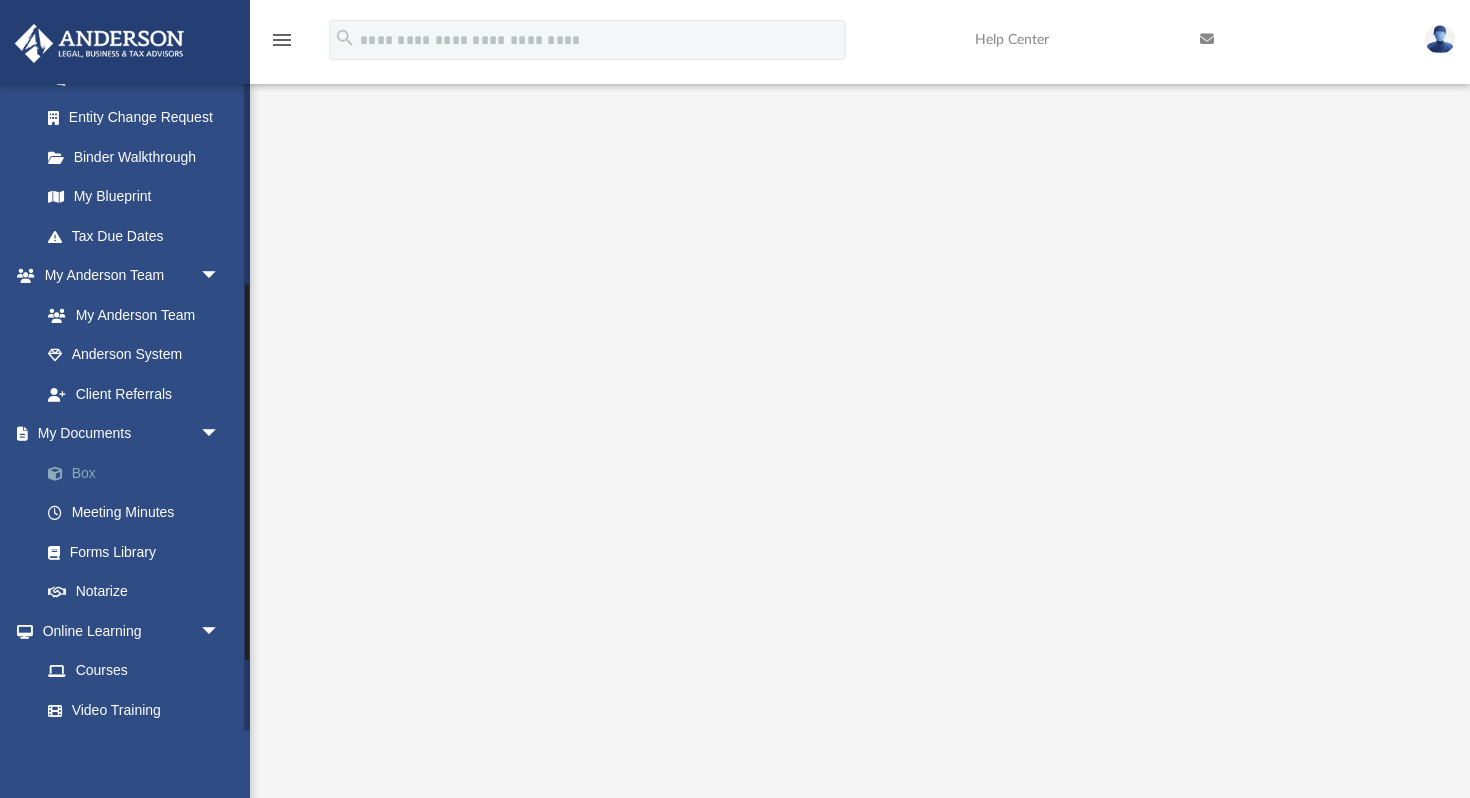 click on "Box" at bounding box center [139, 473] 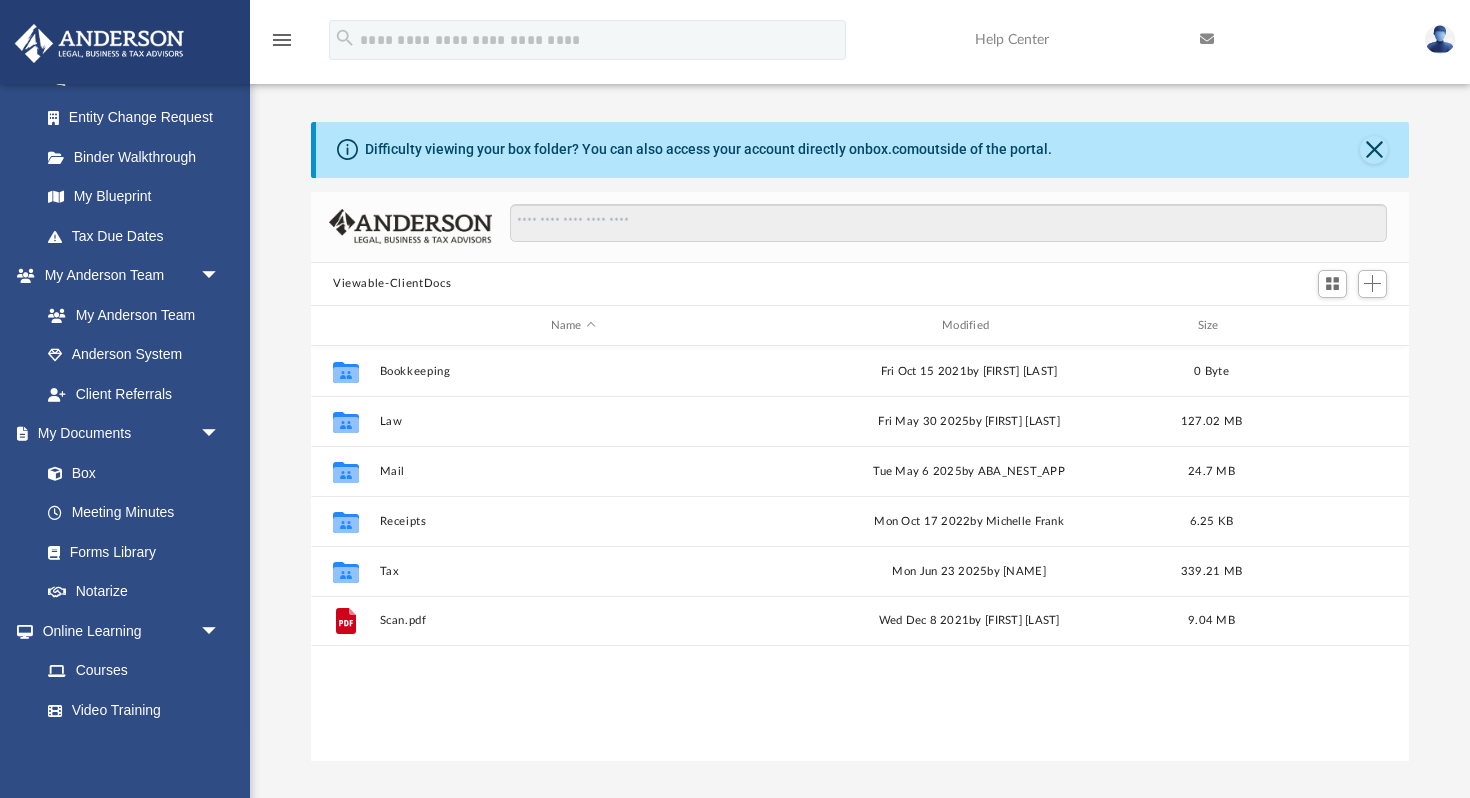 scroll, scrollTop: 1, scrollLeft: 1, axis: both 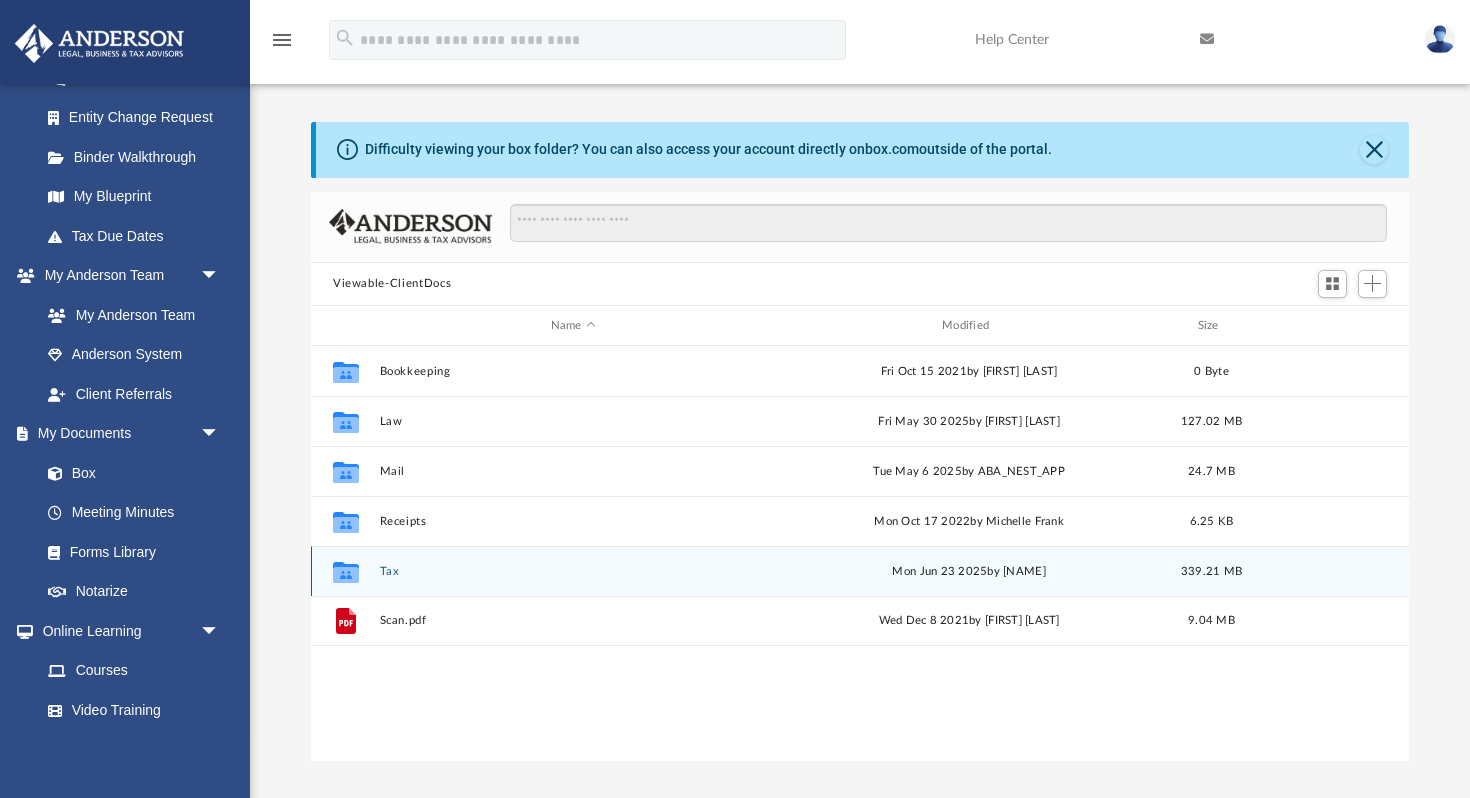 click on "Collaborated Folder Tax [MONTH] [DATE] [YEAR] by [FIRST] [LAST] [SIZE]" at bounding box center [860, 571] 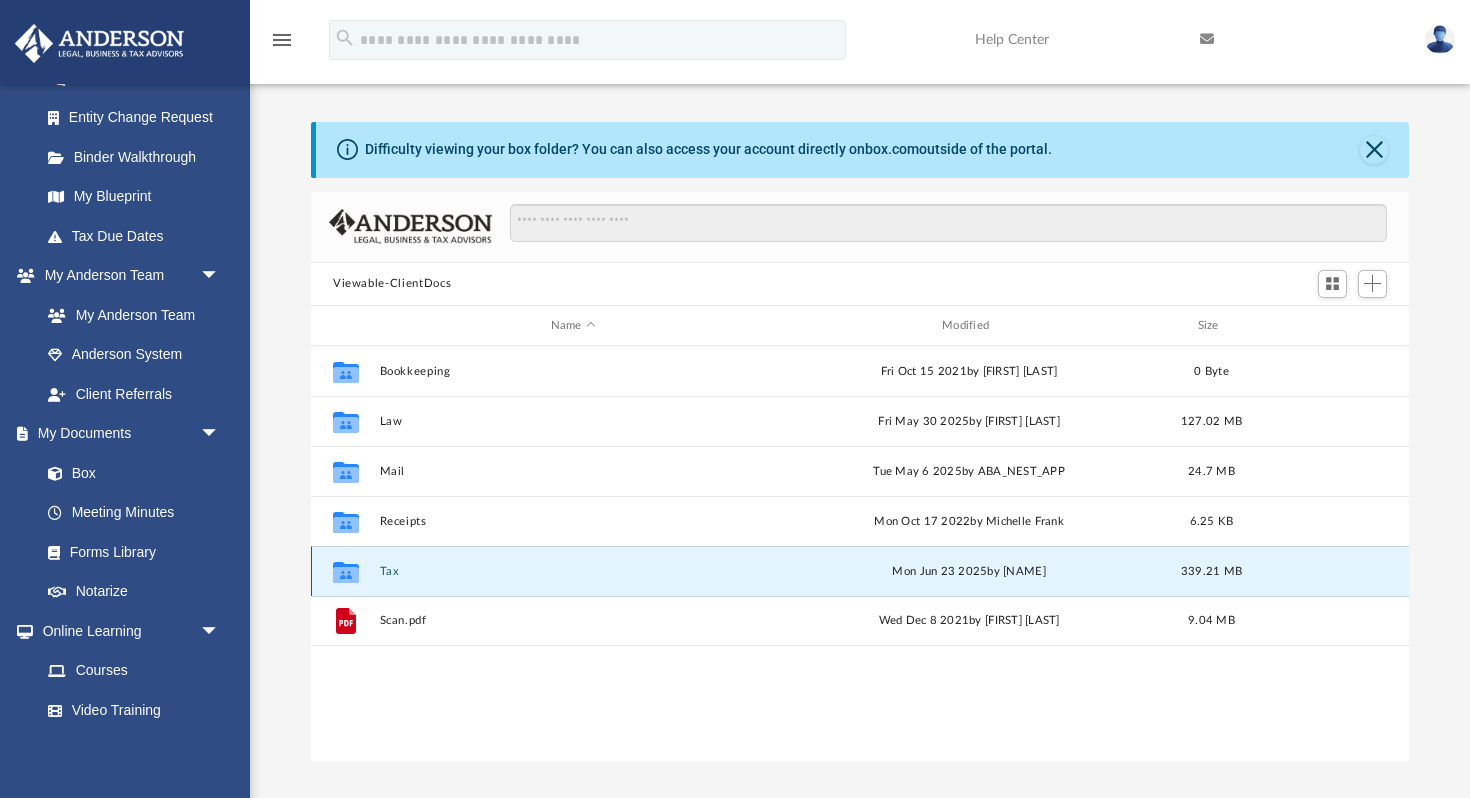 click on "Tax" at bounding box center [573, 571] 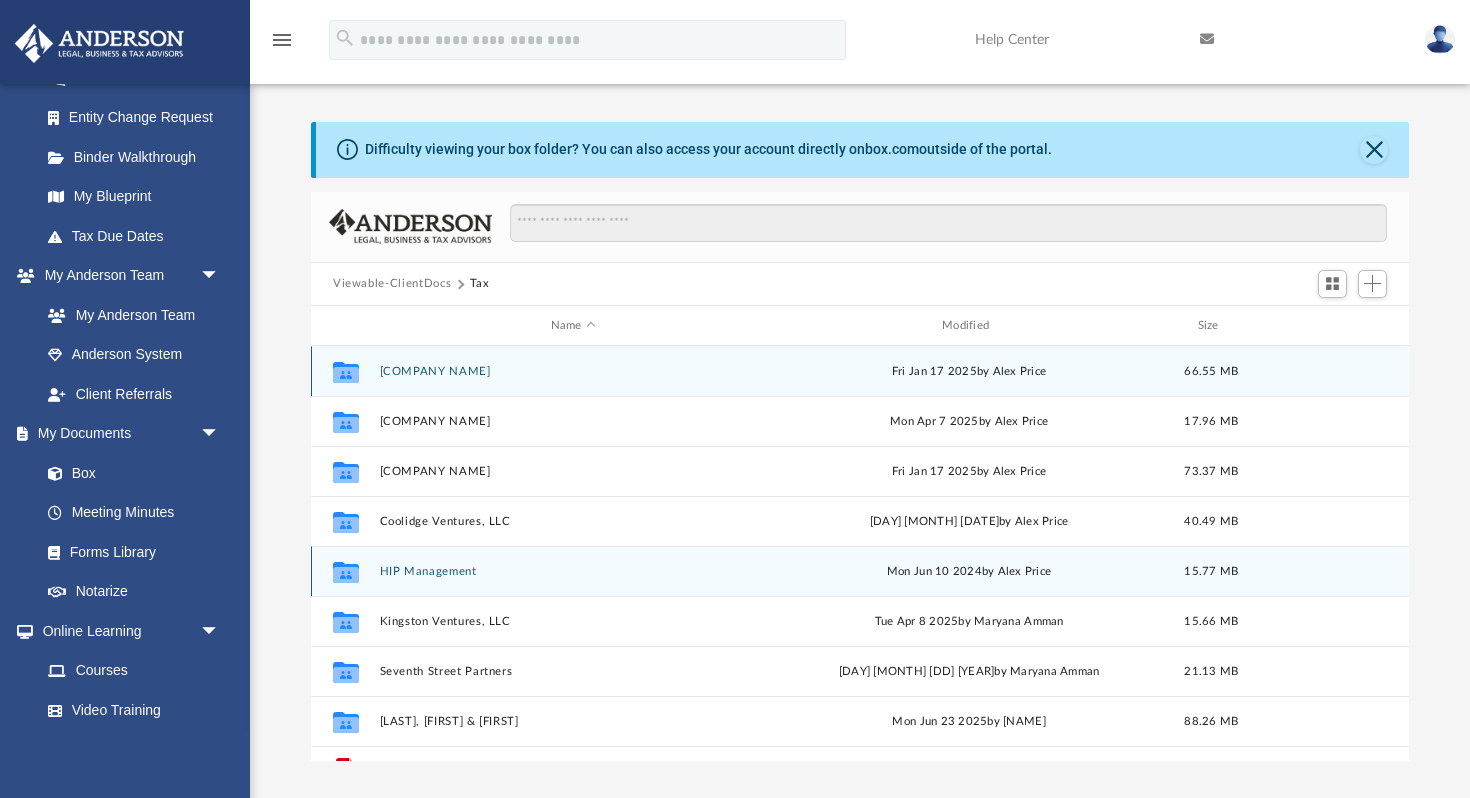 scroll, scrollTop: 35, scrollLeft: 0, axis: vertical 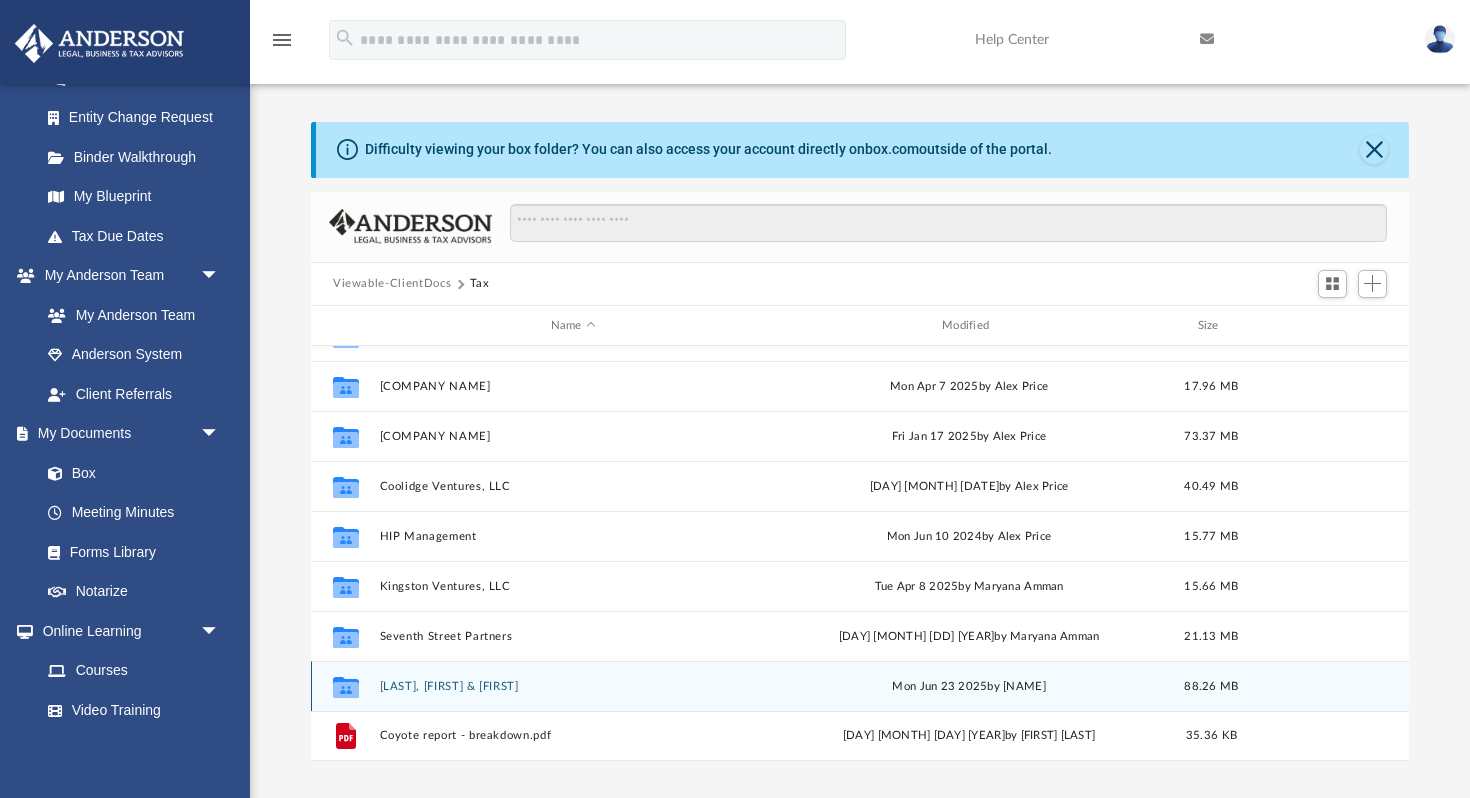 click on "[LAST], [FIRST] & [FIRST]" at bounding box center (573, 686) 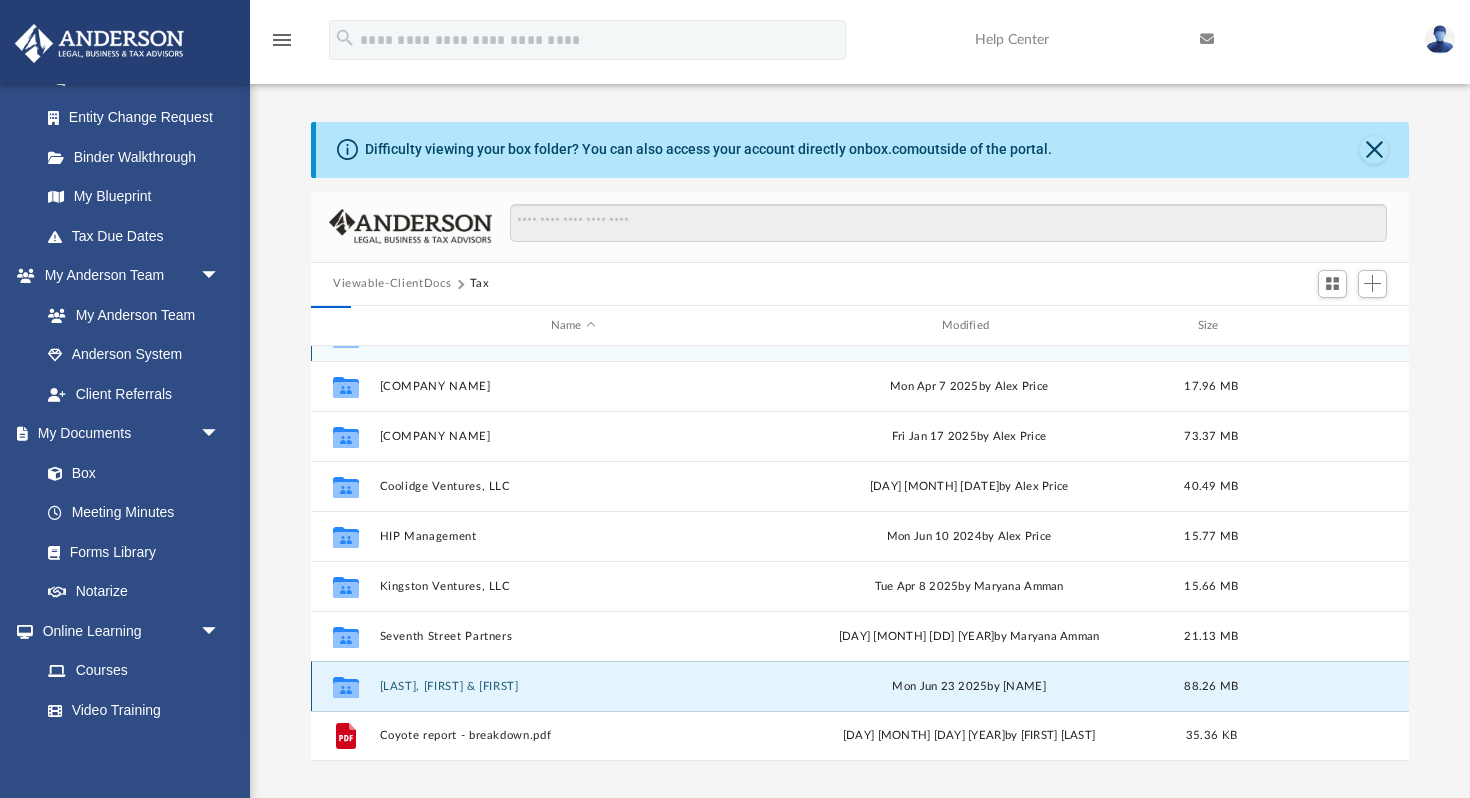 scroll, scrollTop: 0, scrollLeft: 0, axis: both 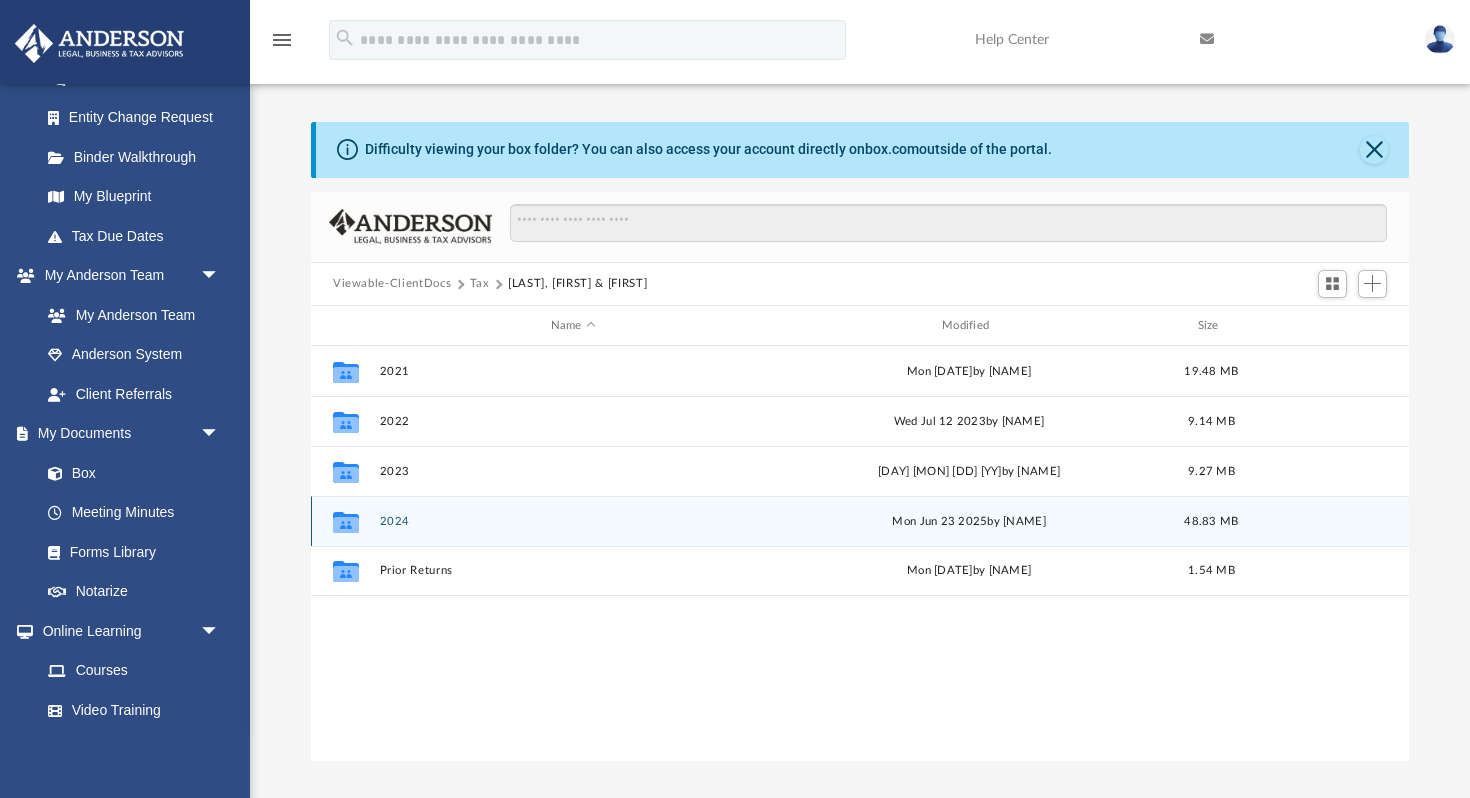 click on "2024" at bounding box center (573, 521) 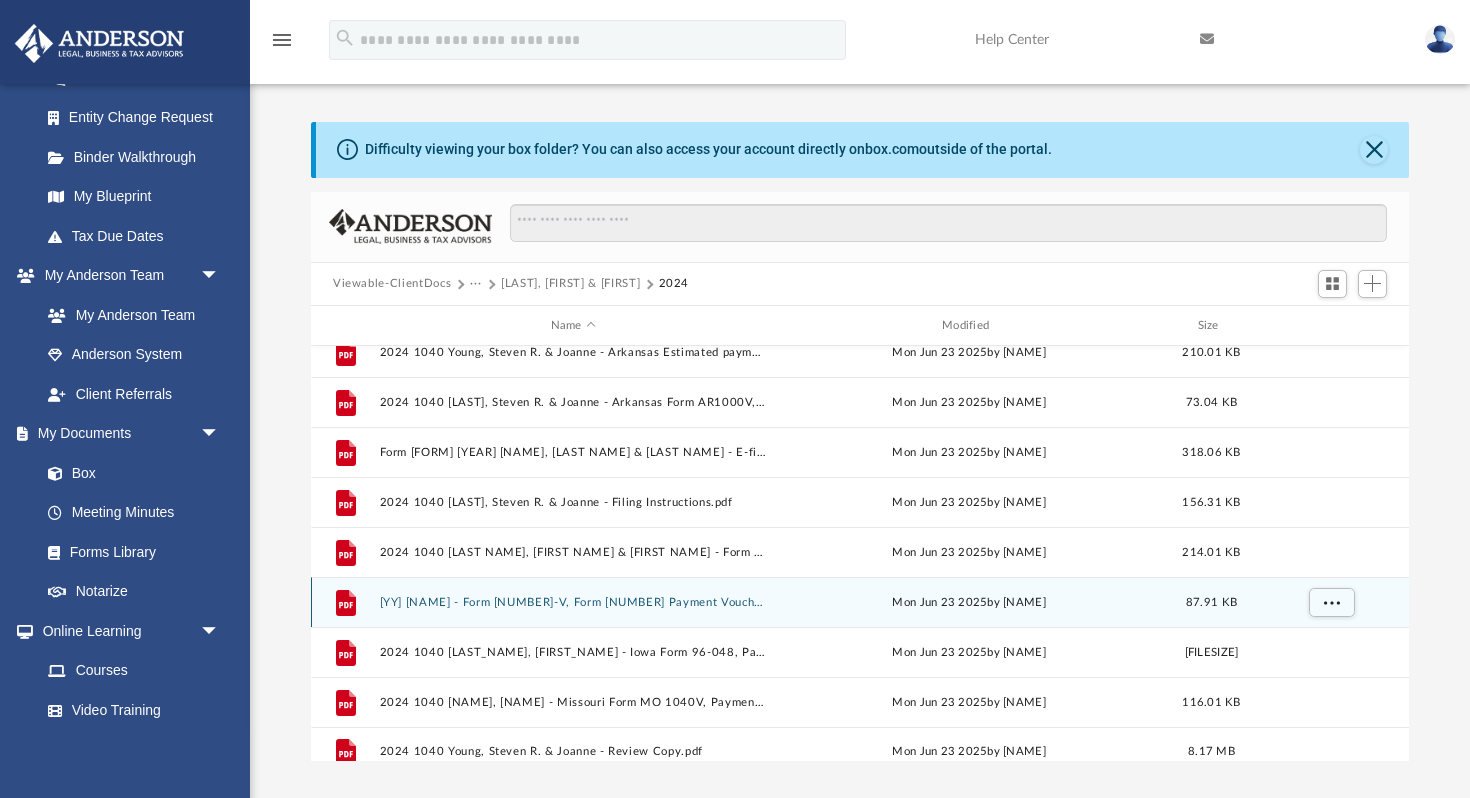 scroll, scrollTop: 85, scrollLeft: 0, axis: vertical 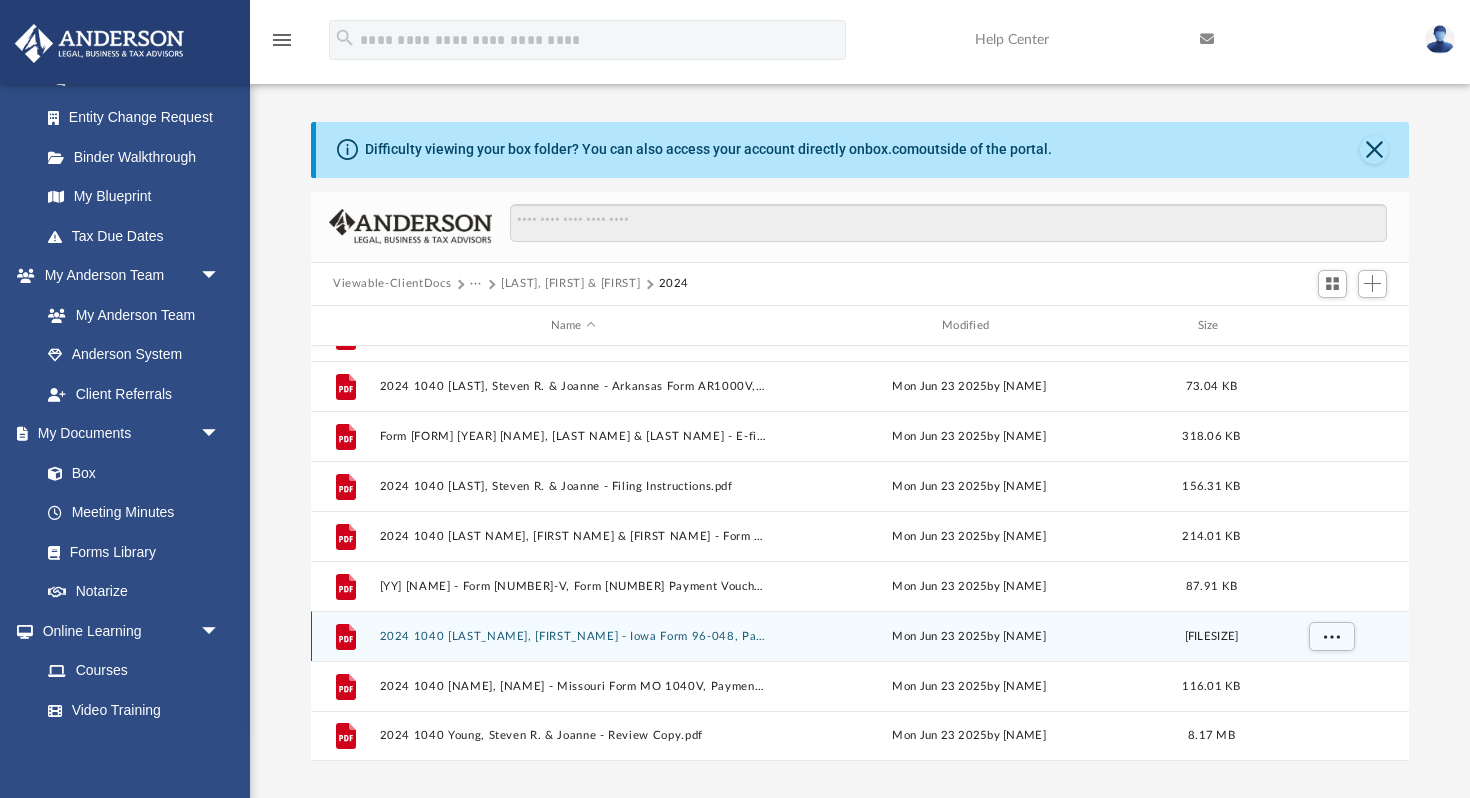 click on "2024 1040 [LAST_NAME], [FIRST_NAME] - Iowa Form 96-048, Payment Voucher.pdf" at bounding box center (573, 636) 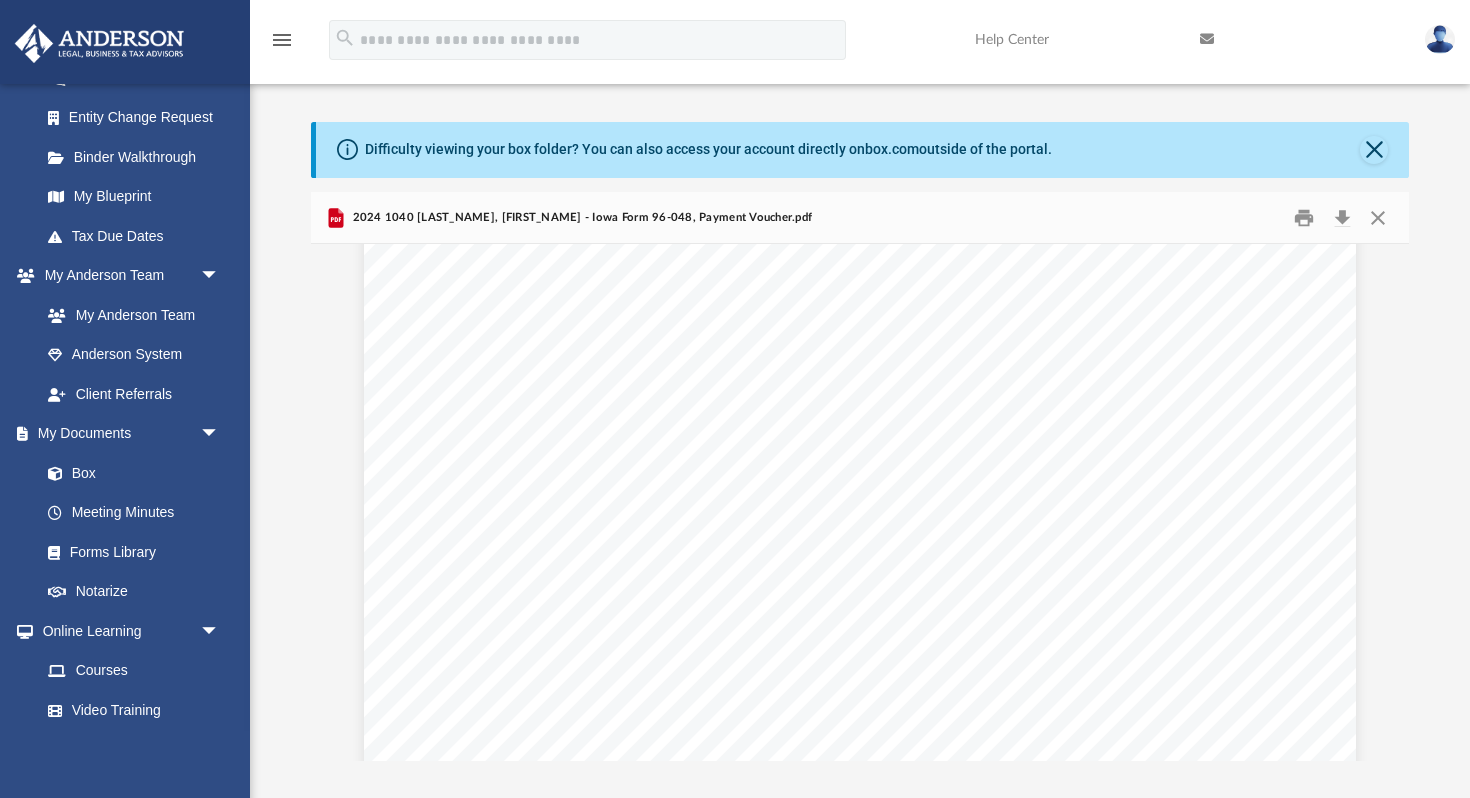 scroll, scrollTop: 916, scrollLeft: 0, axis: vertical 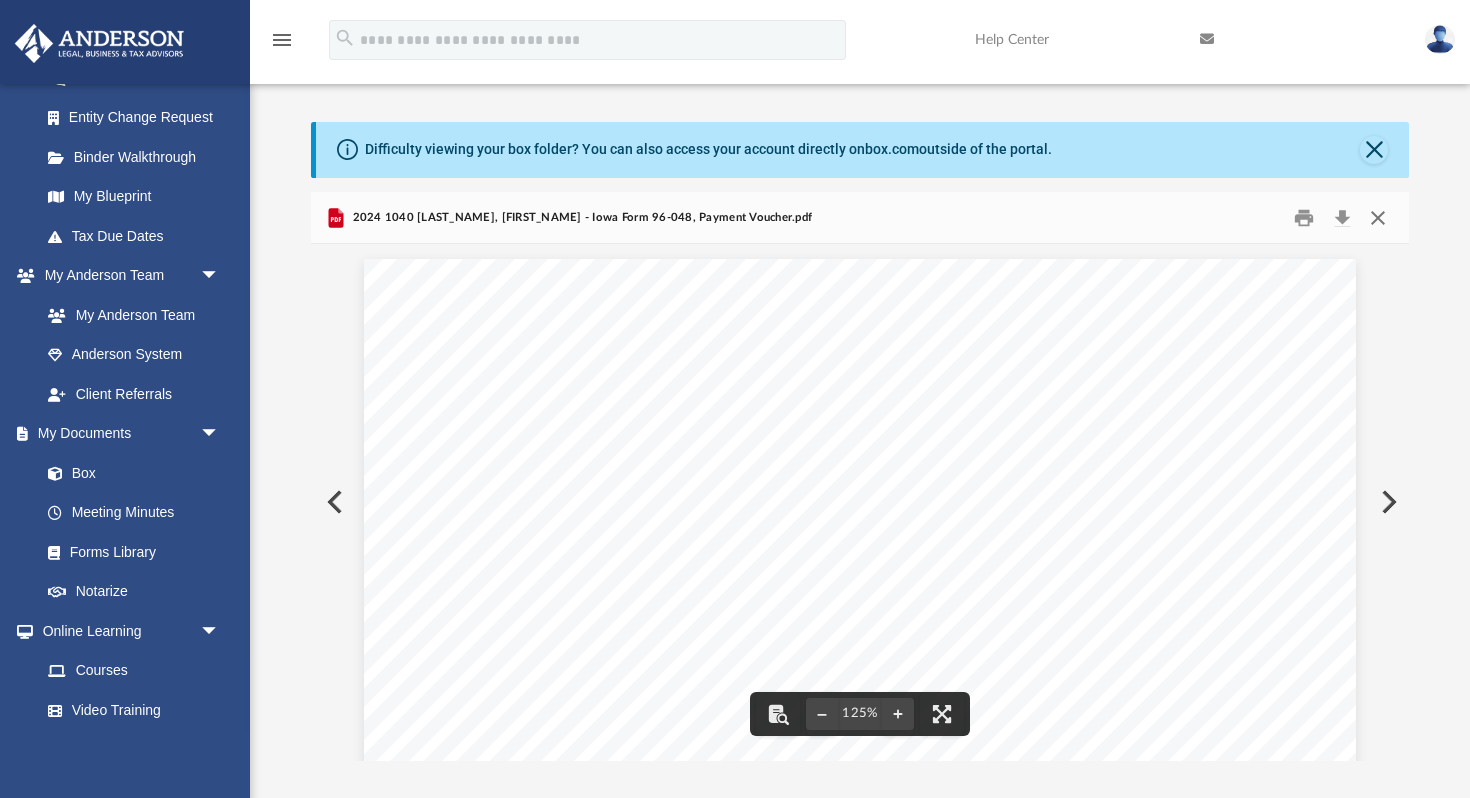 click at bounding box center (1378, 217) 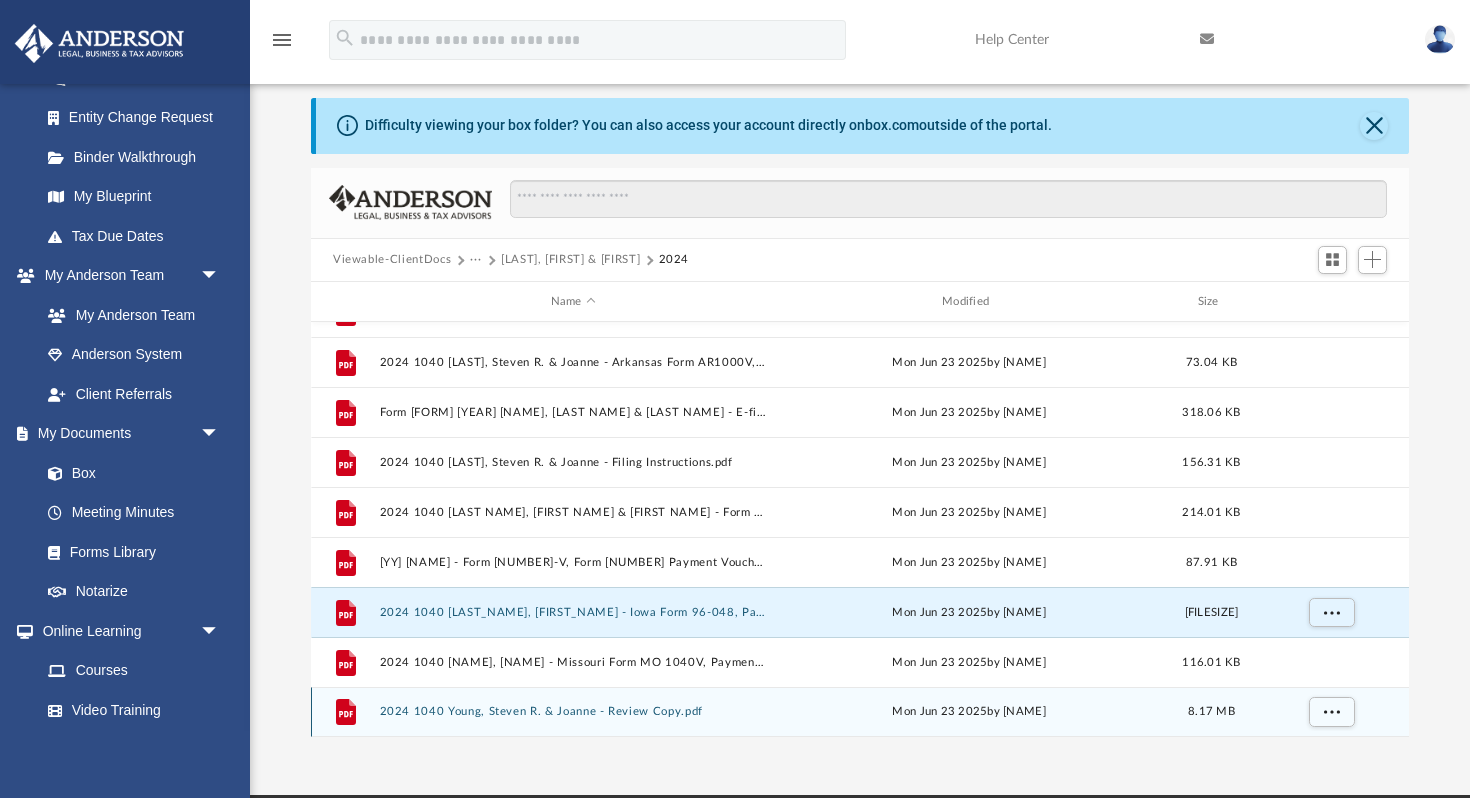 scroll, scrollTop: 44, scrollLeft: 0, axis: vertical 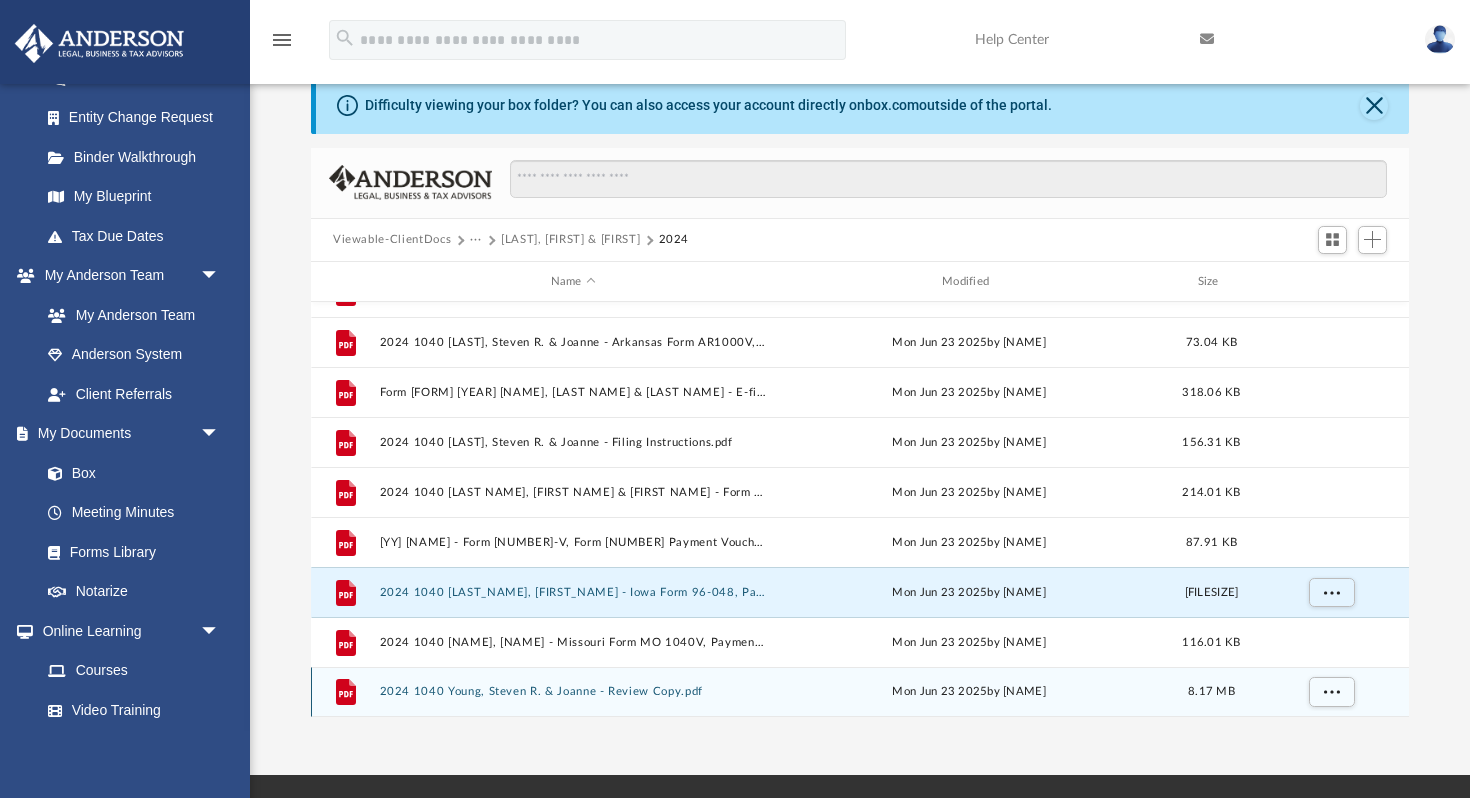 click on "2024 1040 Young, Steven R. & Joanne - Review Copy.pdf" at bounding box center [573, 692] 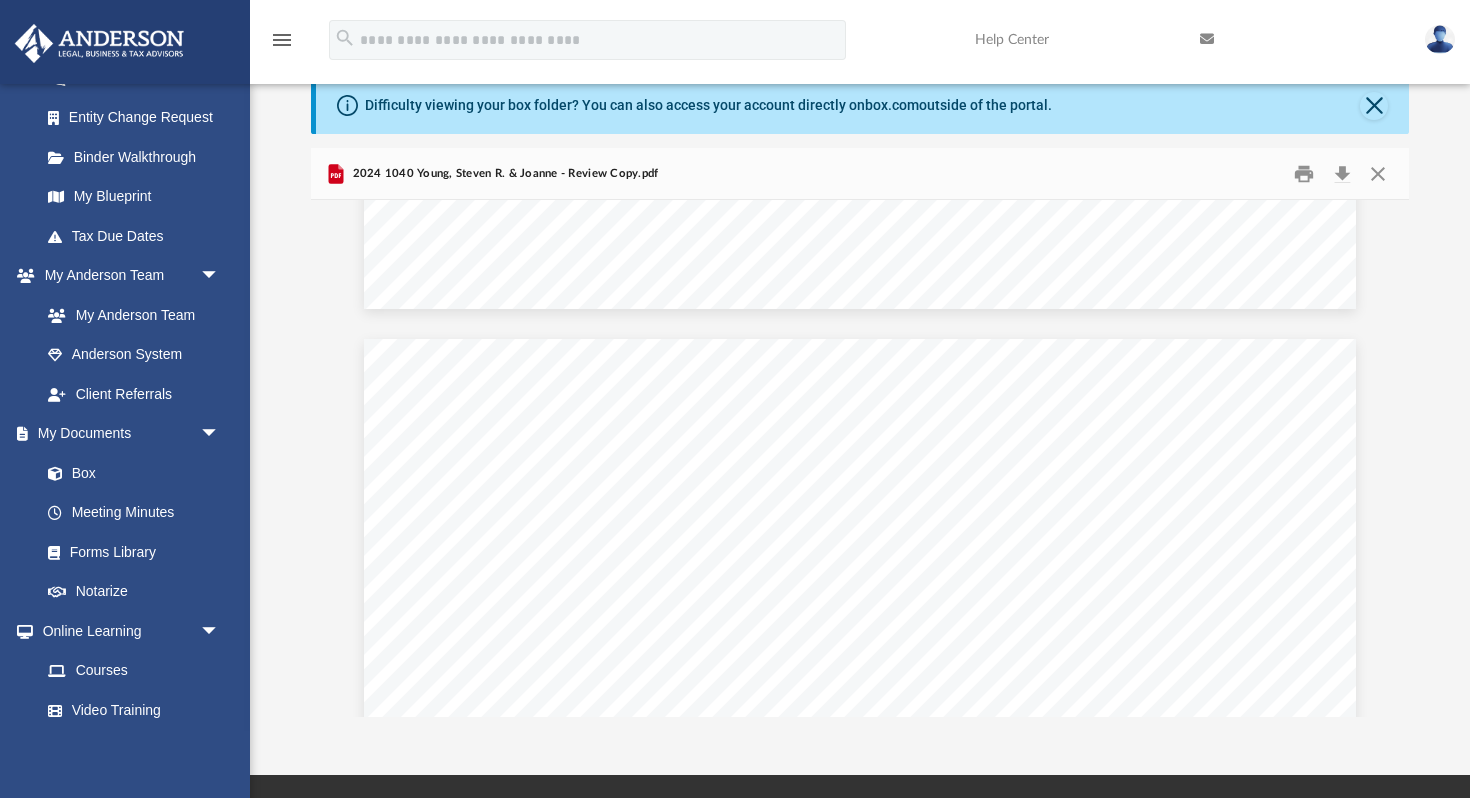 scroll, scrollTop: 35759, scrollLeft: 0, axis: vertical 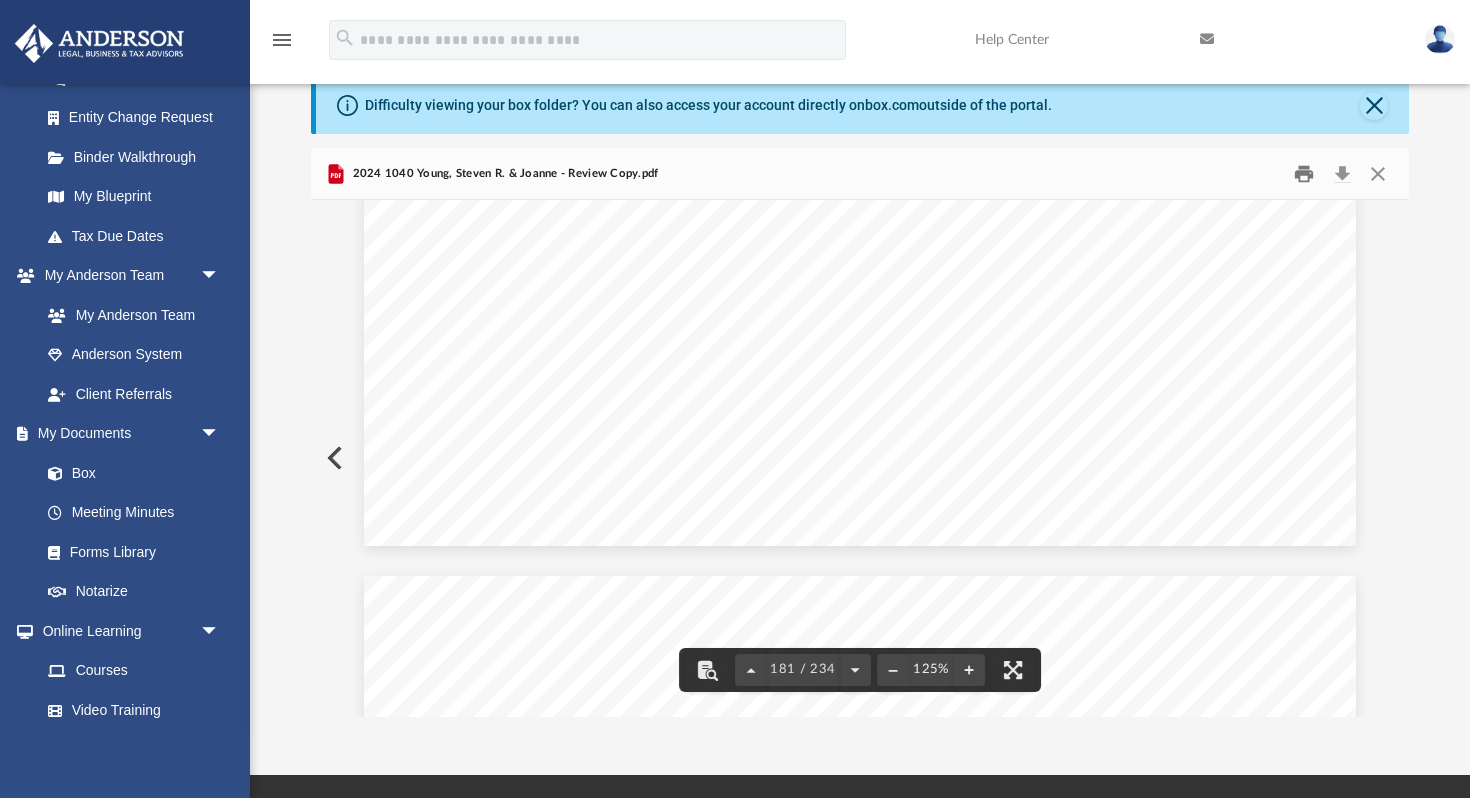 click at bounding box center [1305, 173] 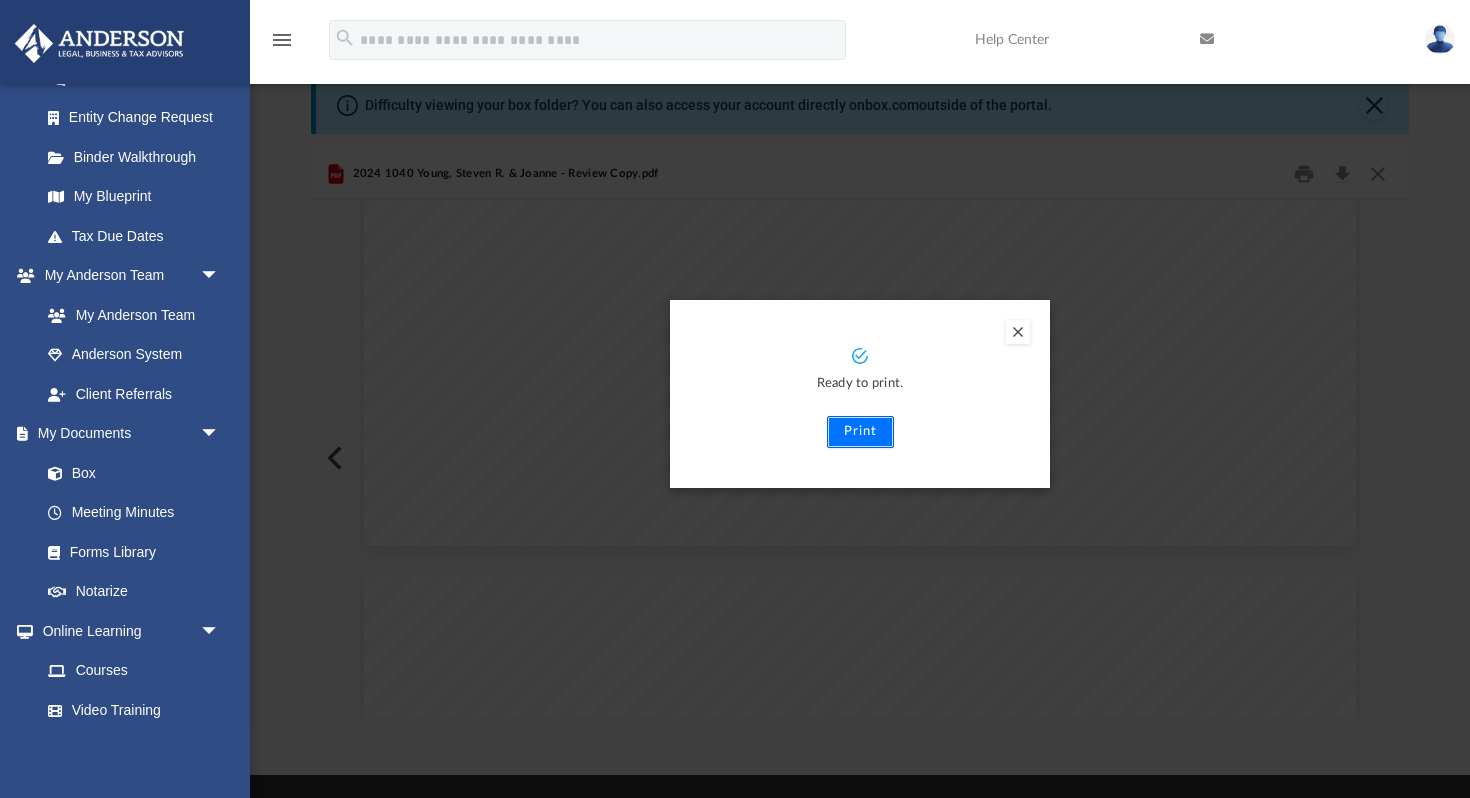 click on "Print" at bounding box center [860, 432] 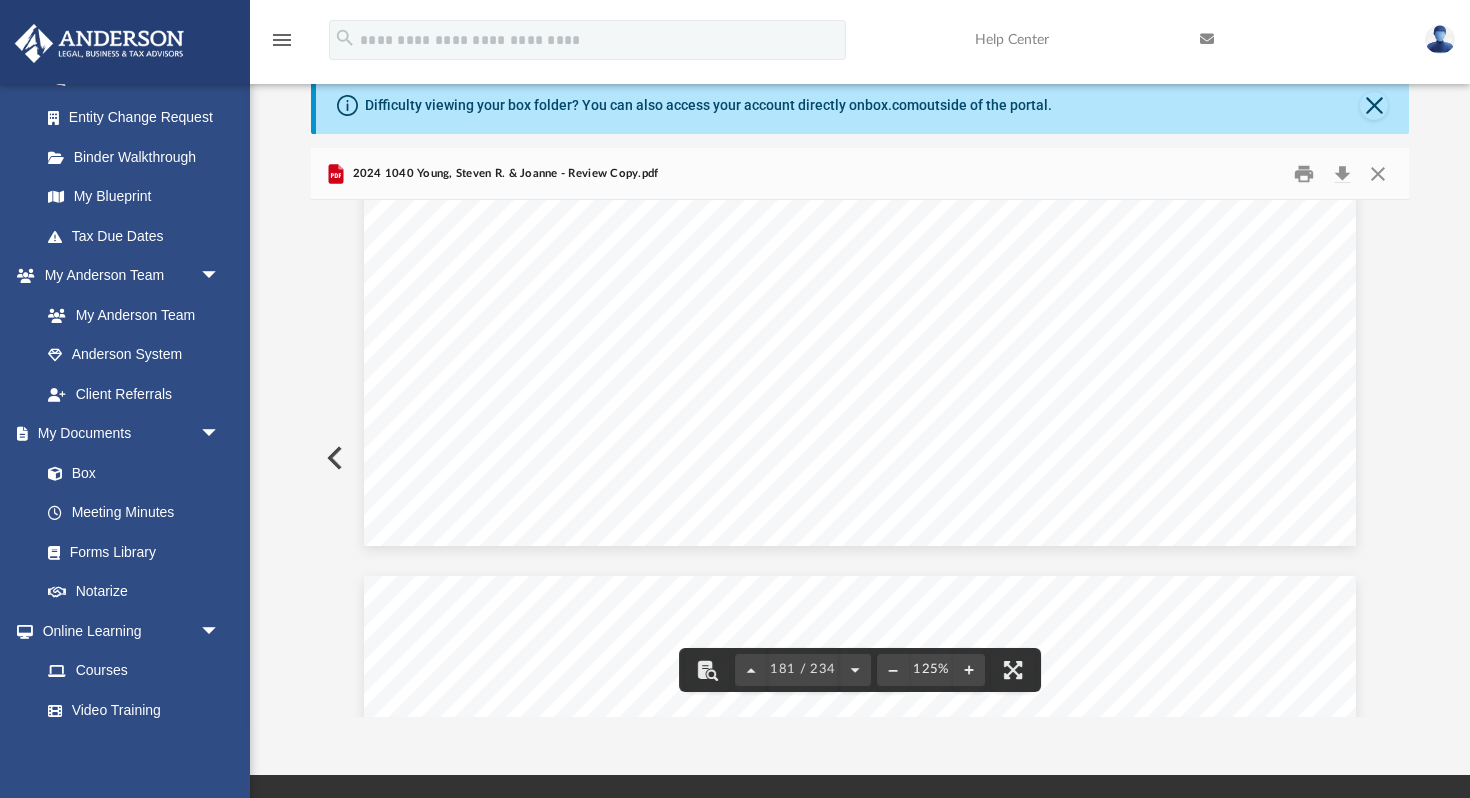 click on "Your first name, middle initial, and last name   Spouse's first name, middle initial, and last name Your Social Security Number   Spouse's Social Security Number Home address, City, State, ZIP Under penalties of perjury, I declare that I have examined the information on my electronic individual income tax return, including any schedules, attachments, and statements for tax year ending December 31, 2024 and certify to the best of my knowledge and belief, it is true, correct and complete. I further declare that the amounts in Part I above are the amounts shown on the copy of my electronic income tax return. I consent that my return, including accompanying schedules, attachments, and statements be sent to the Iowa Department of Revenue (IDR) through the Internal Revenue Service (IRS) by my Electronic Return Originator (ERO). In addition, by using software to prepare and transmit my return electronically, I consent to the disclosure to IDR of all information pertaining to on all information available to me. Date" at bounding box center (860, -91161) 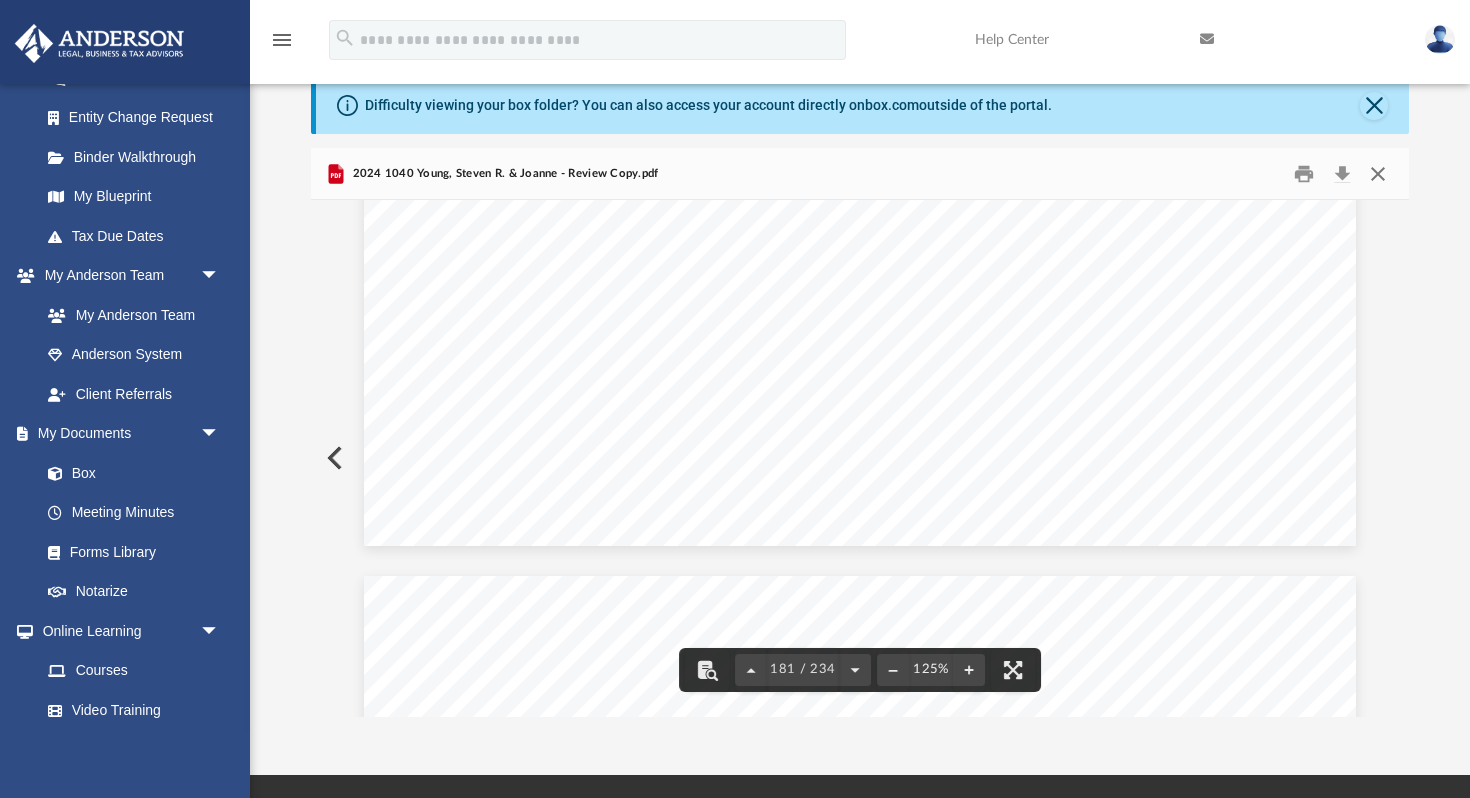 click at bounding box center [1378, 173] 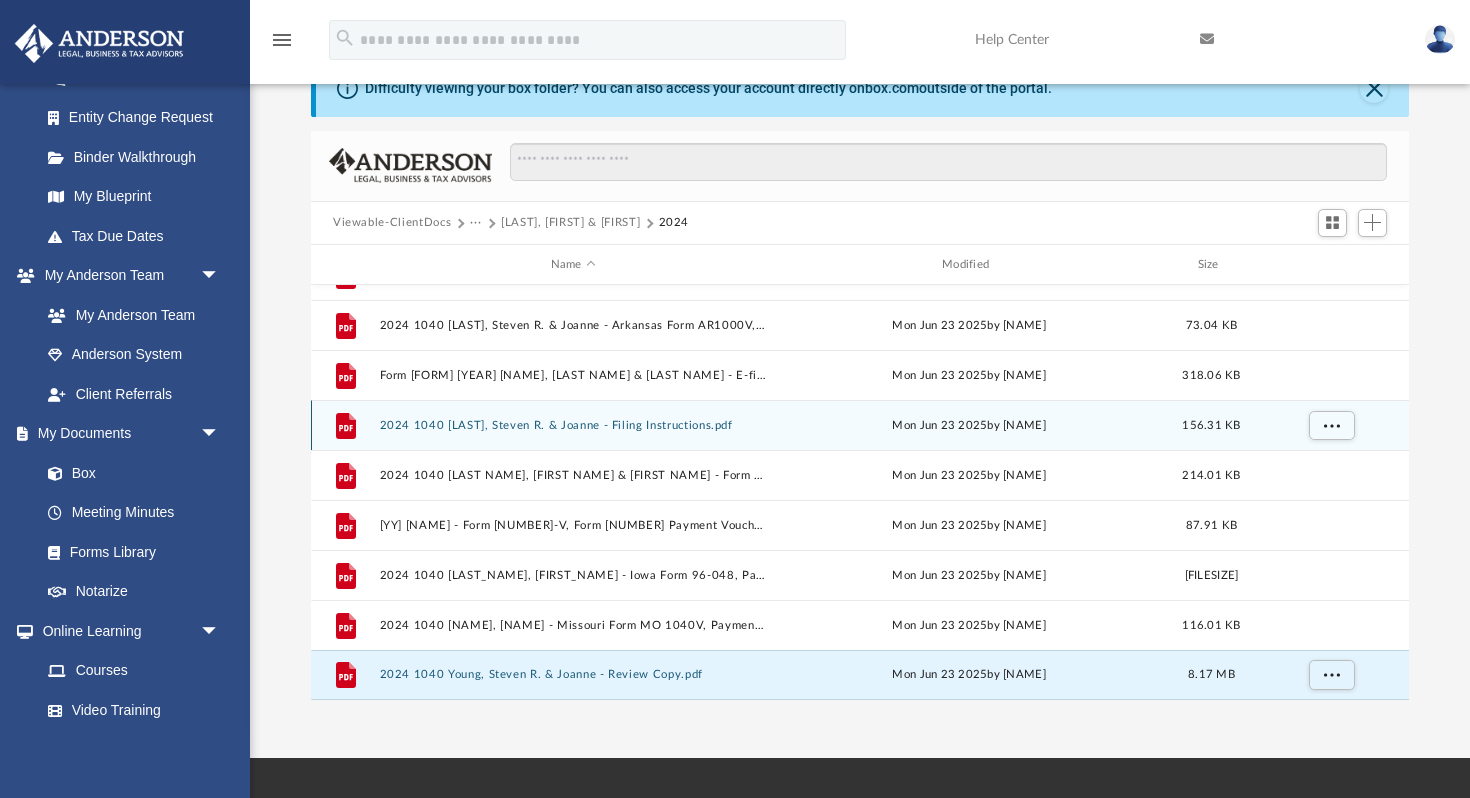 scroll, scrollTop: 59, scrollLeft: 0, axis: vertical 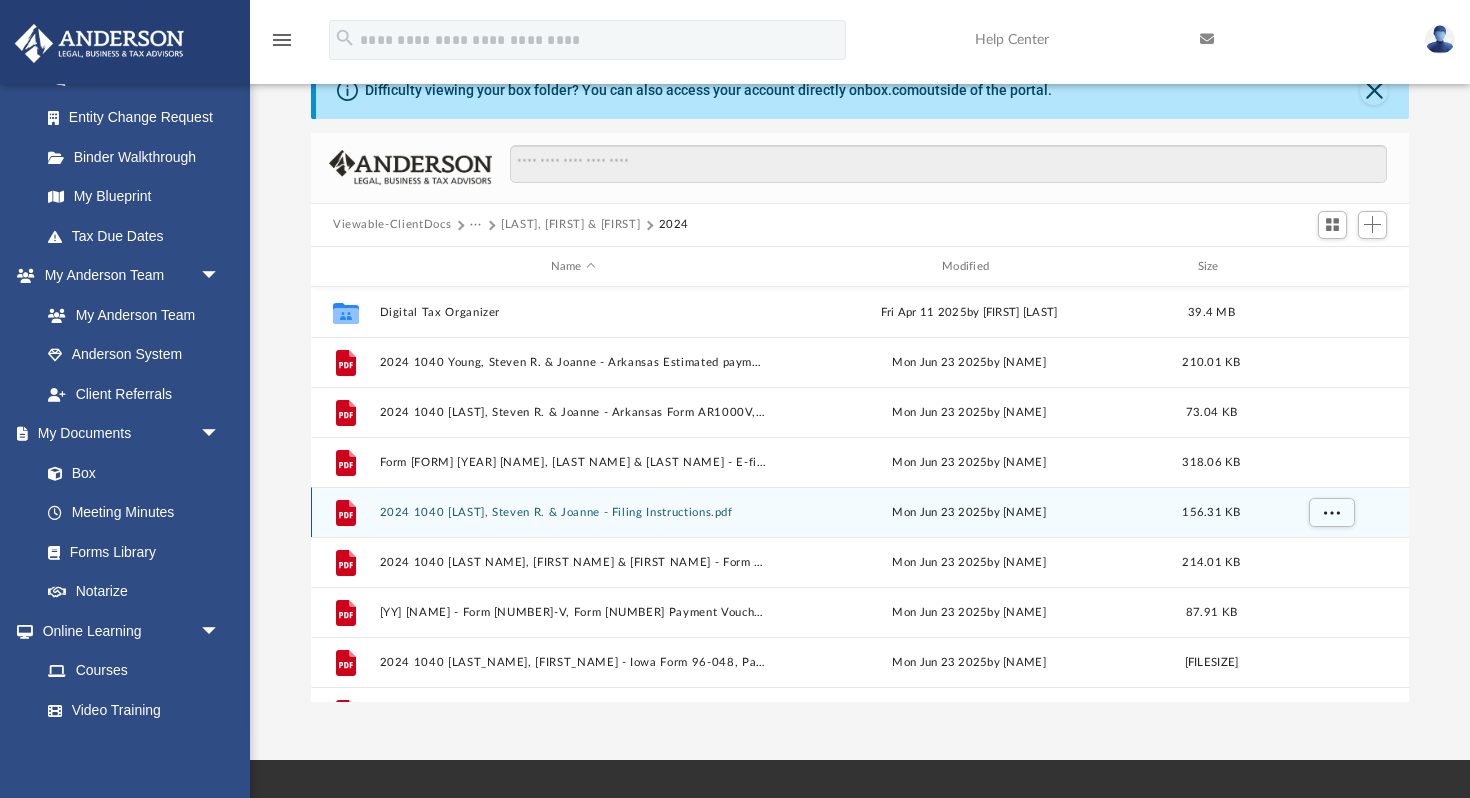 click on "2024 1040 [LAST], Steven R. & Joanne - Filing Instructions.pdf" at bounding box center (573, 512) 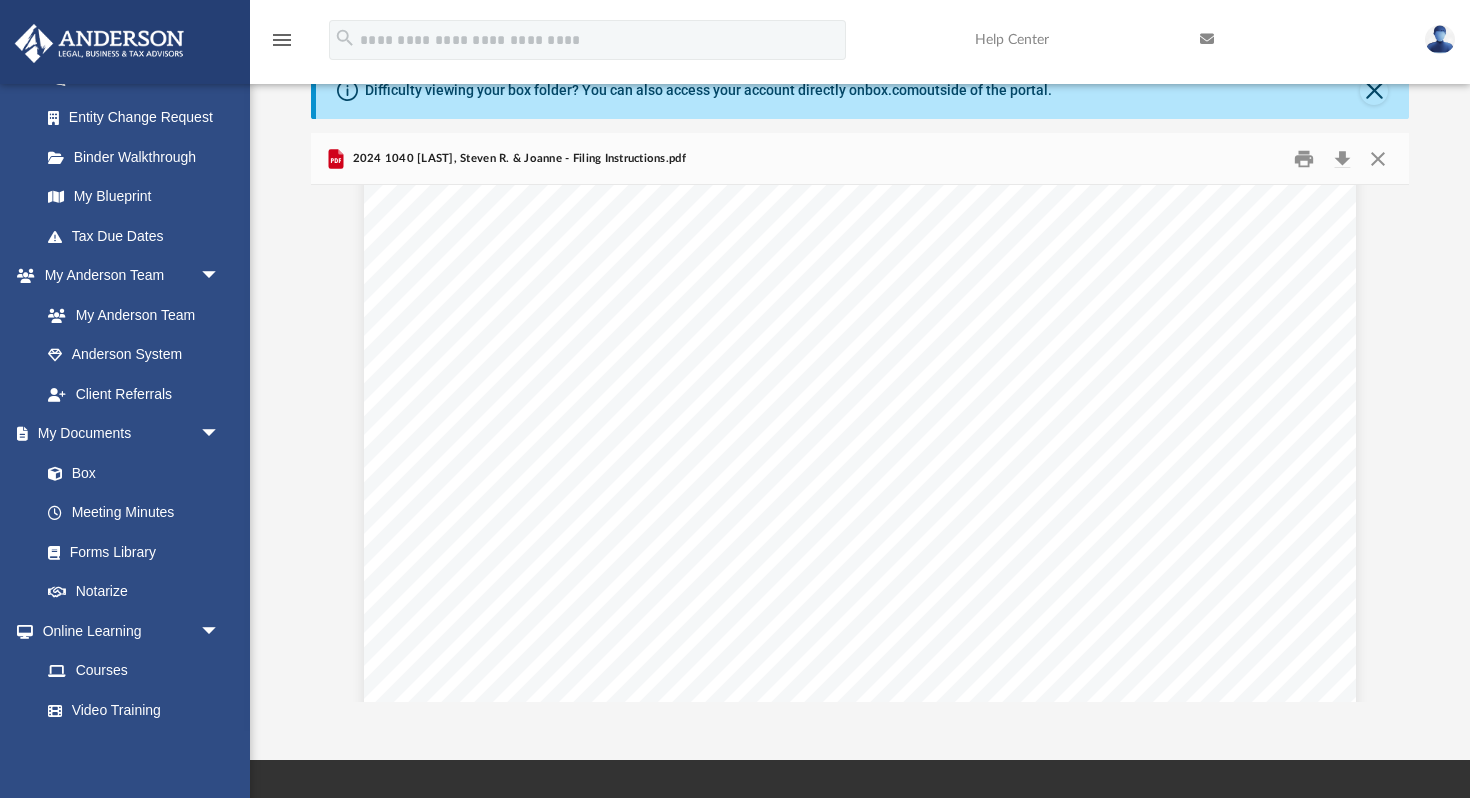 scroll, scrollTop: 3620, scrollLeft: 0, axis: vertical 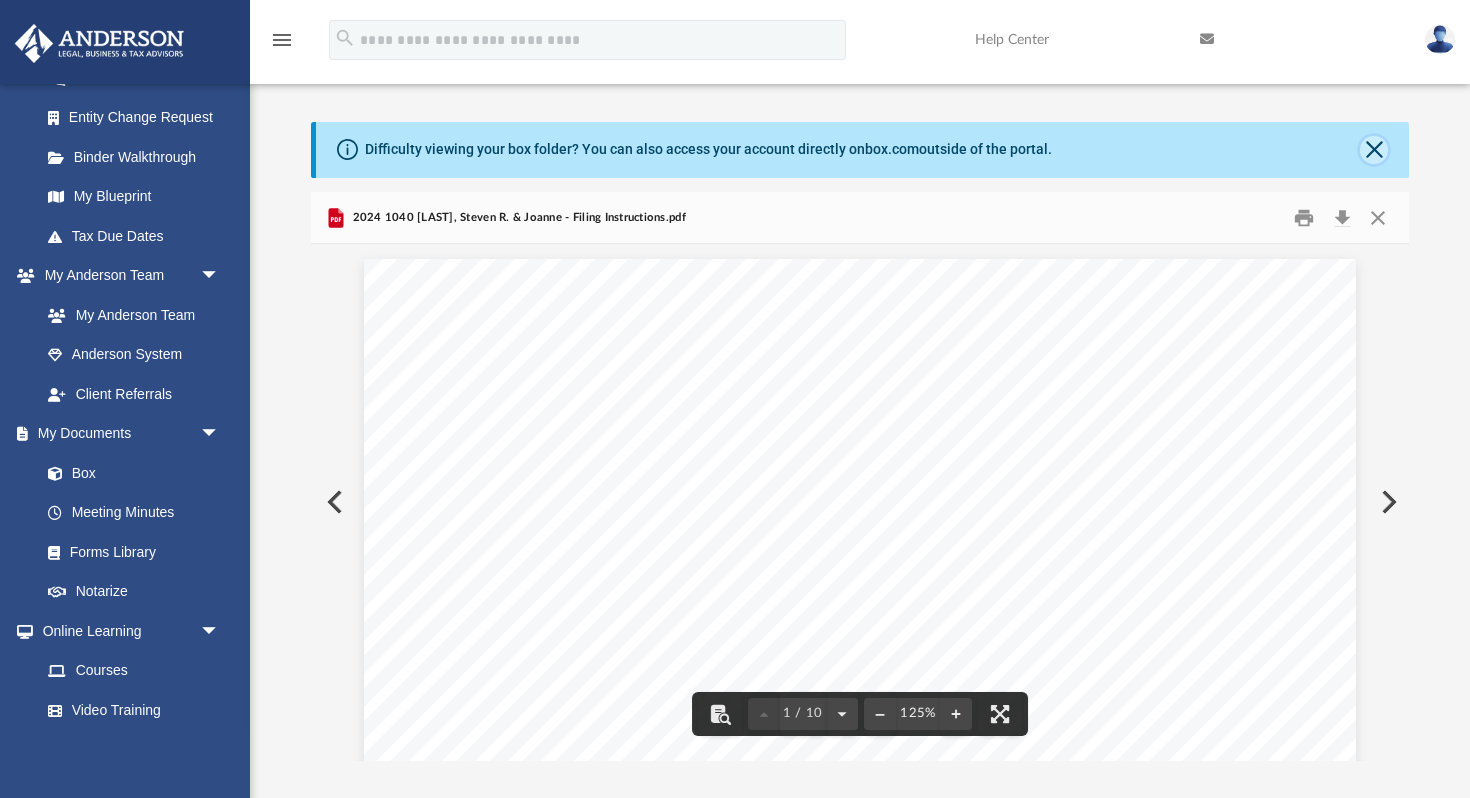 click 